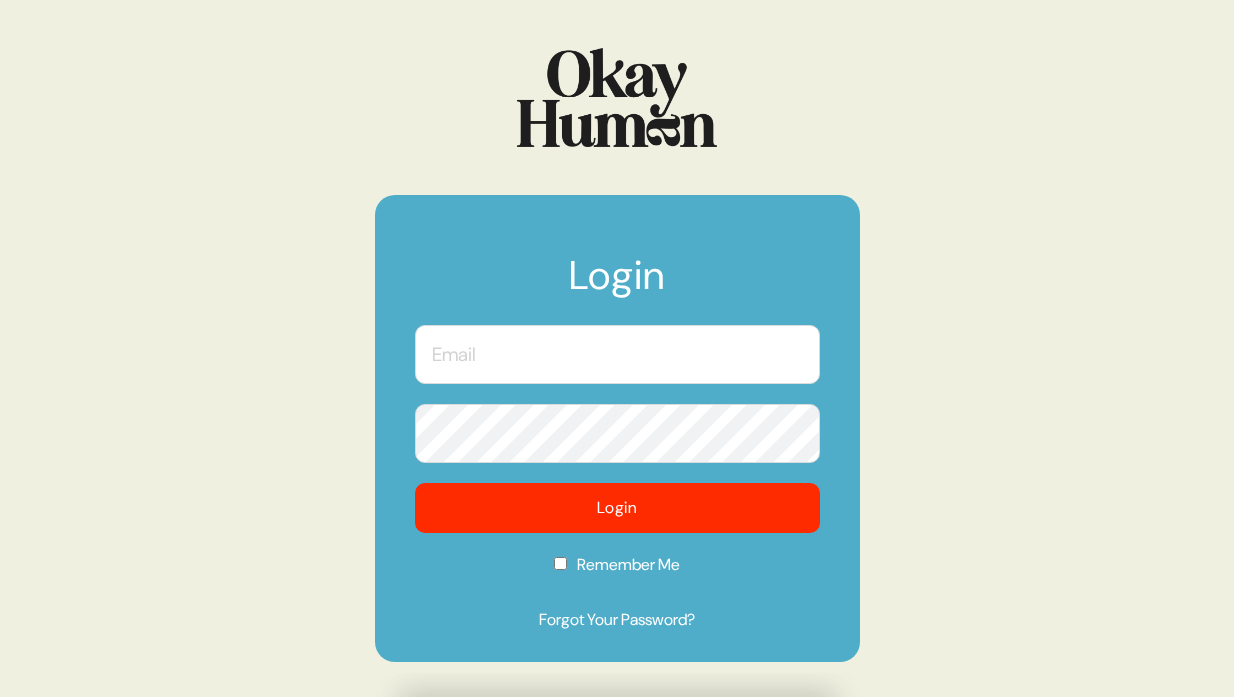 scroll, scrollTop: 0, scrollLeft: 0, axis: both 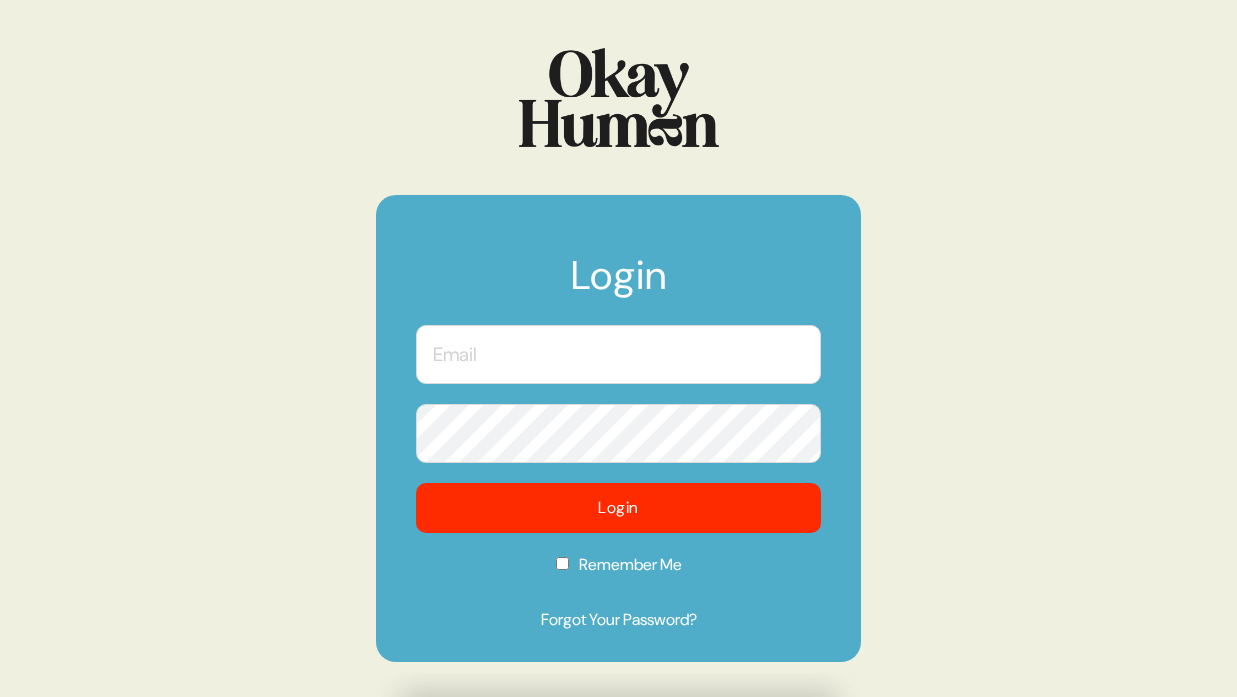 click at bounding box center (618, 354) 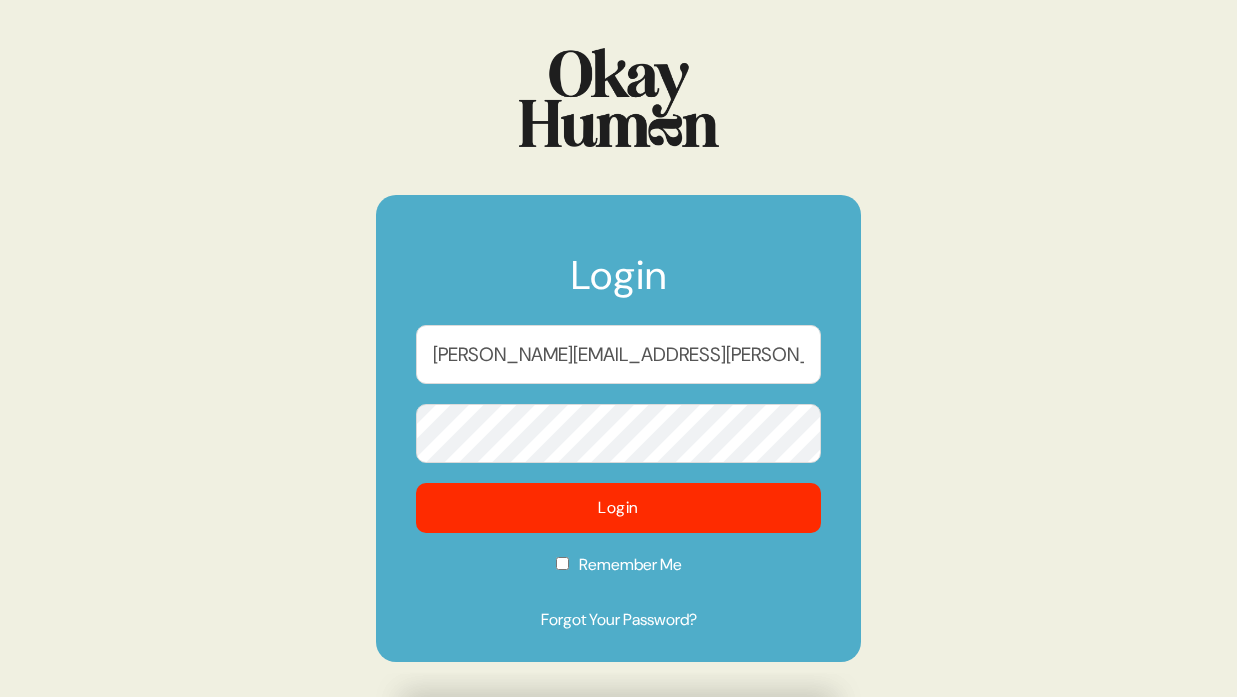 type on "kevin.destefan@fcb.com" 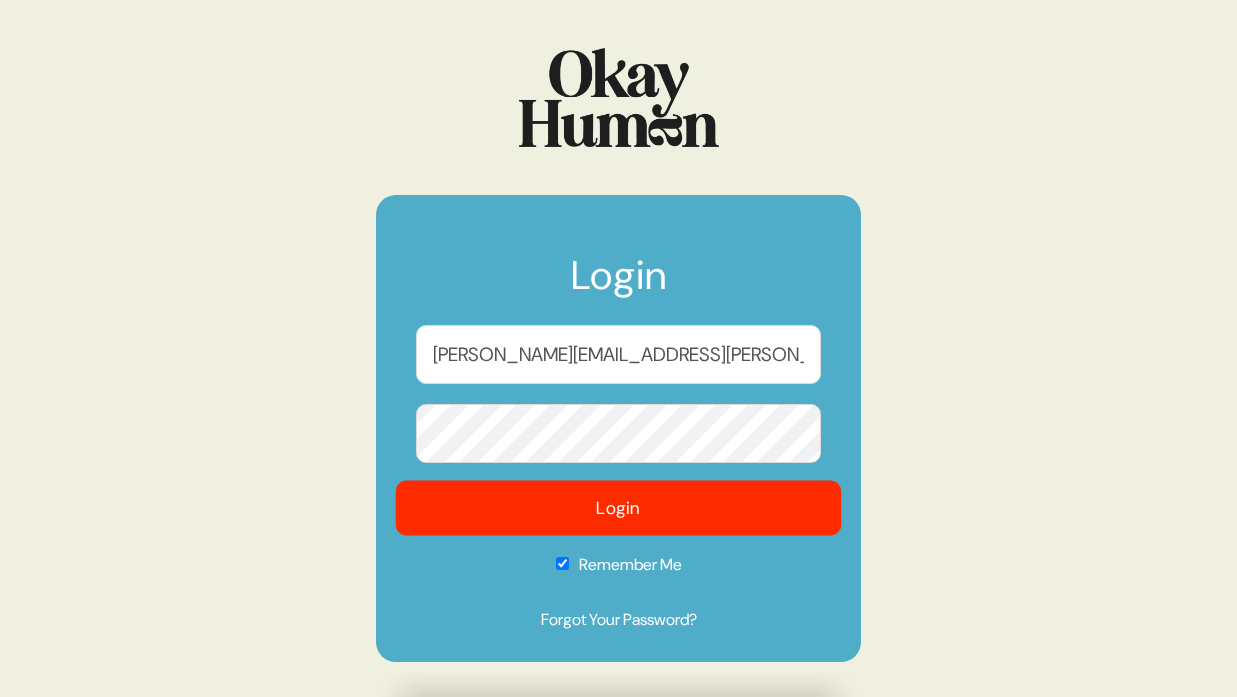 click on "Login" at bounding box center (619, 508) 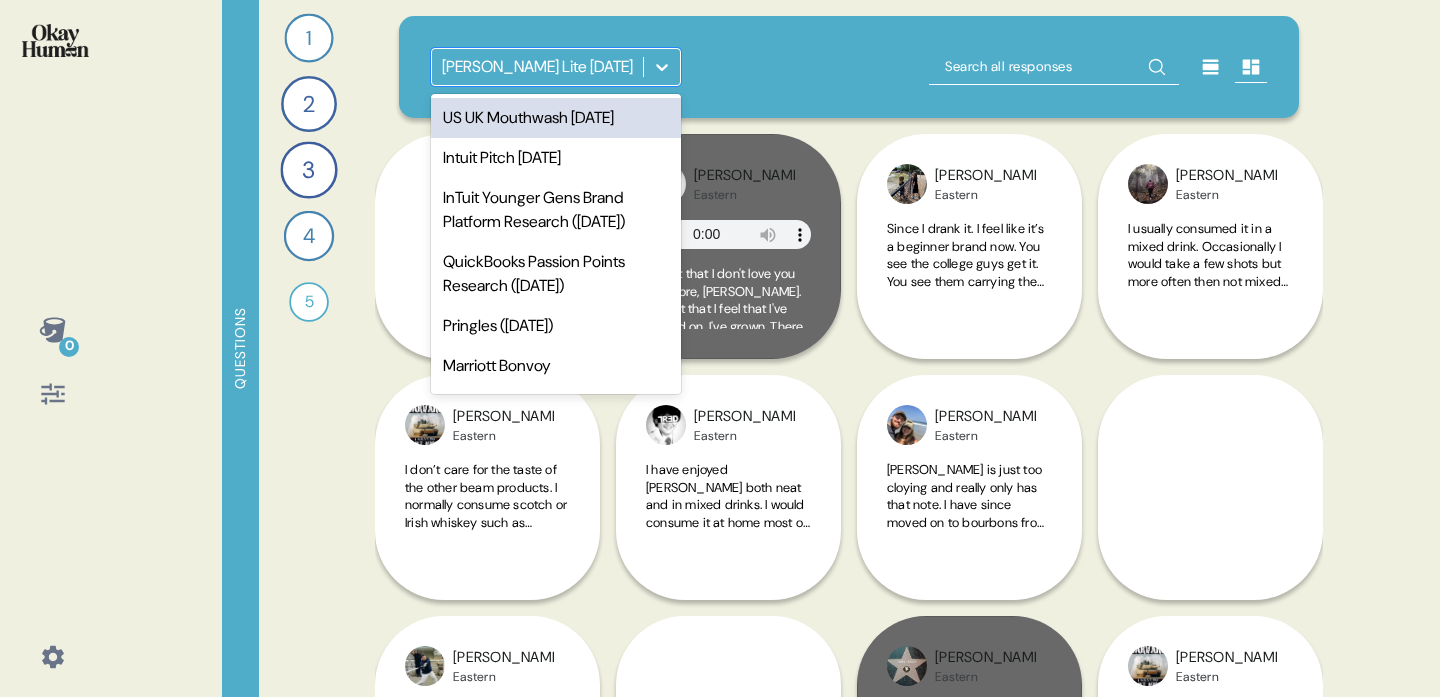 click on "Jim Beam Lite May 2022" at bounding box center (537, 67) 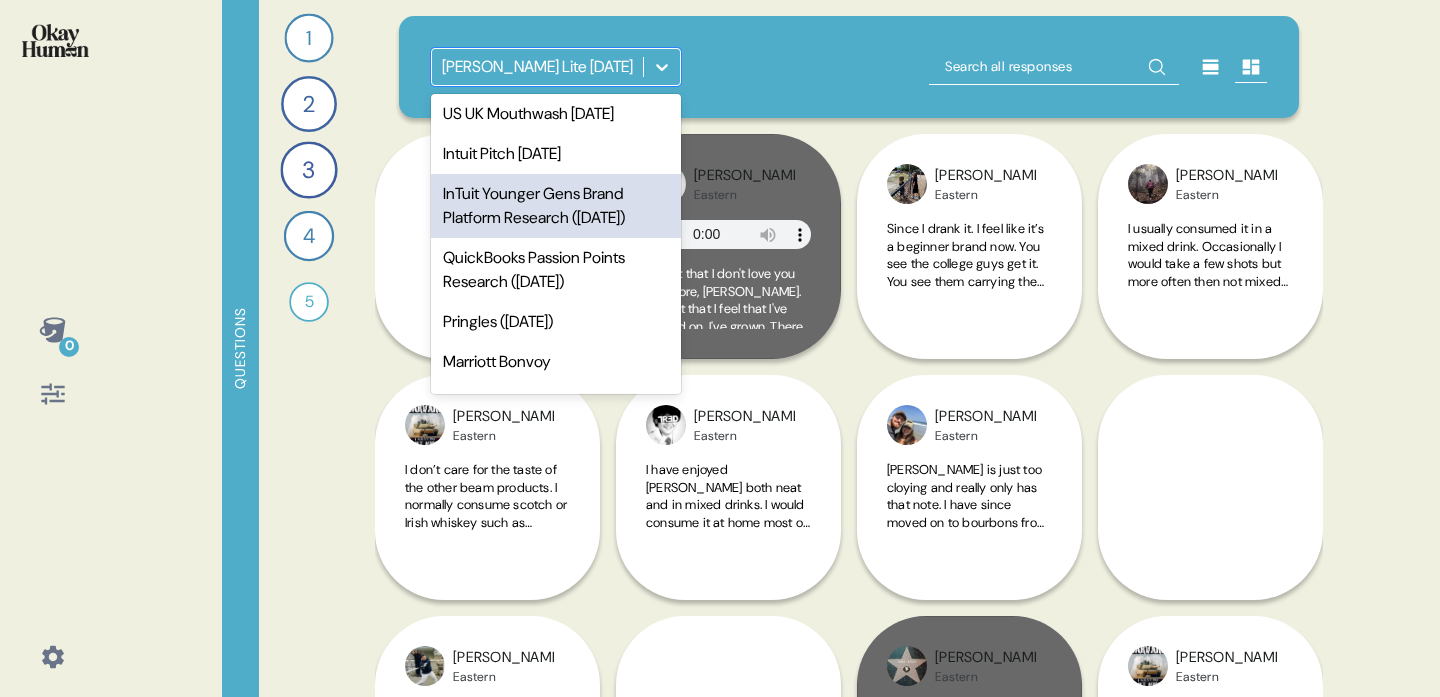 scroll, scrollTop: 9, scrollLeft: 0, axis: vertical 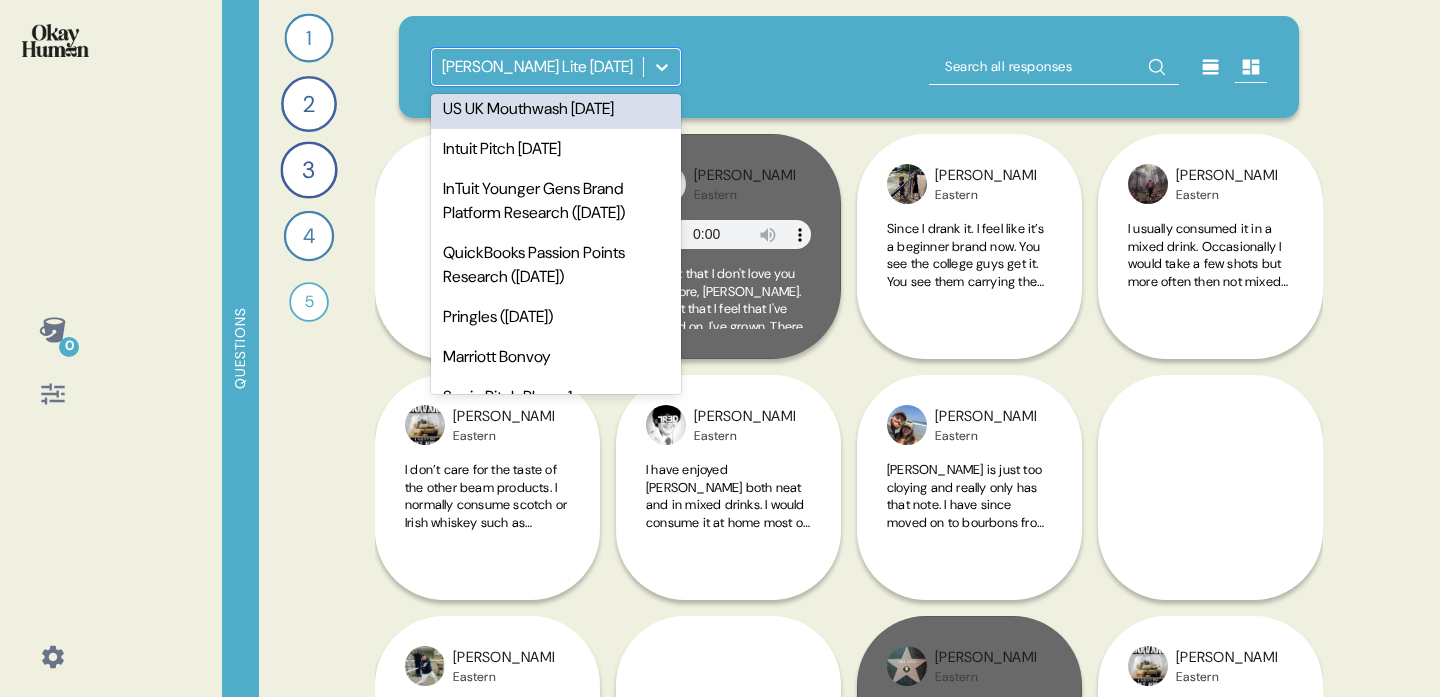 click on "US UK Mouthwash July 2025" at bounding box center [556, 109] 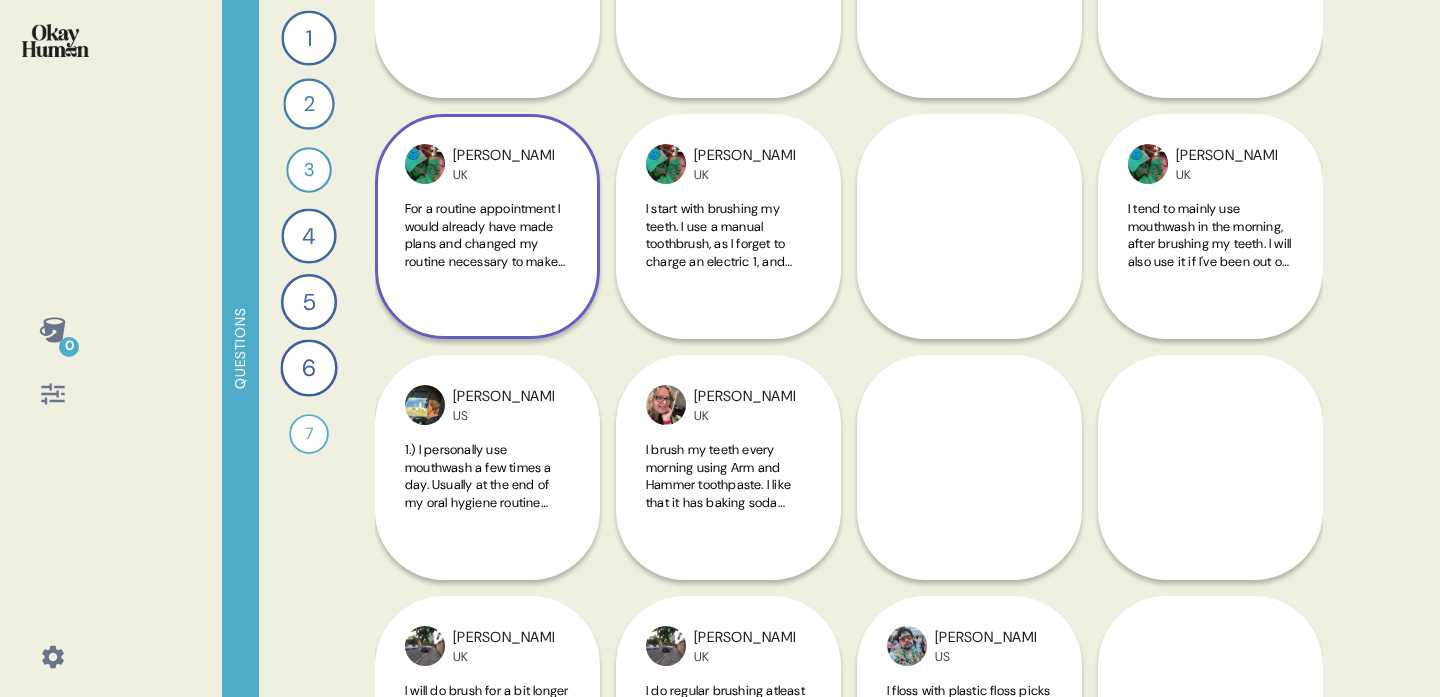 scroll, scrollTop: 260, scrollLeft: 0, axis: vertical 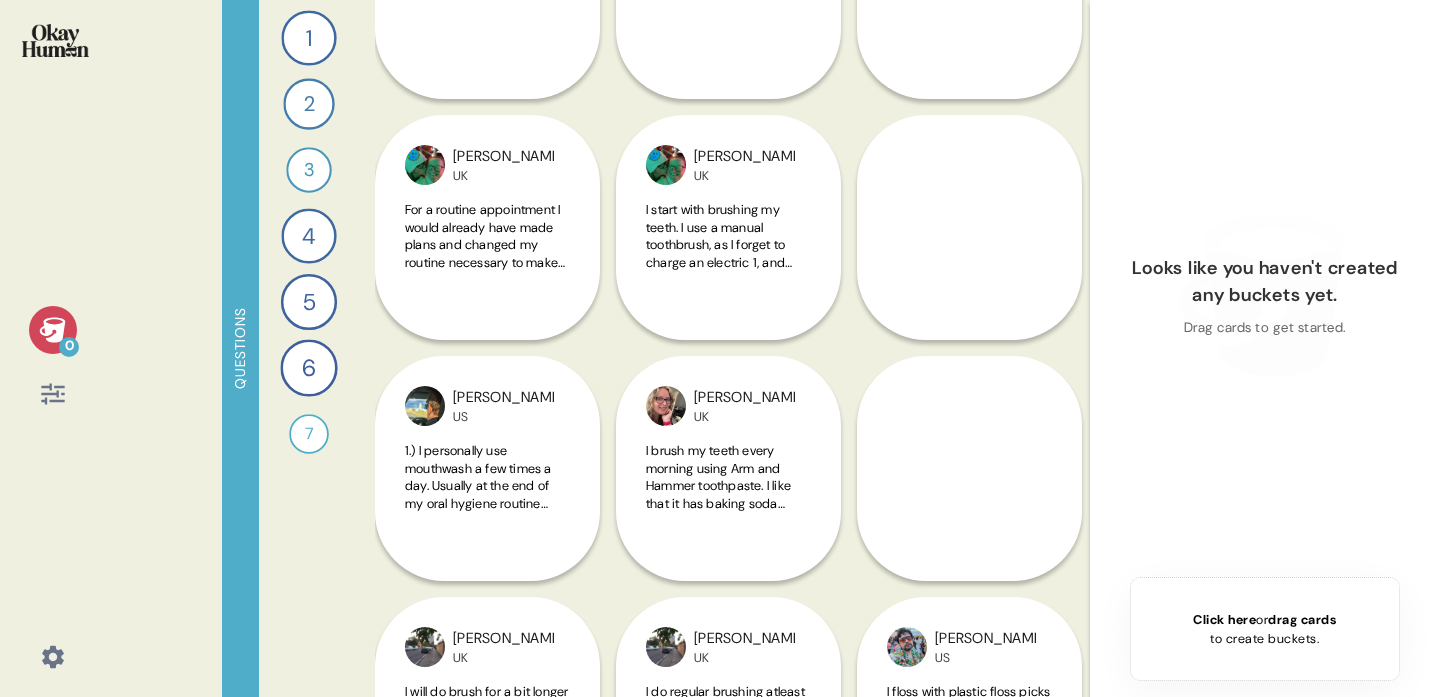 click on "1 Take me through your oral health routines and the products you use. 44 Responses text Responses 2 How would your routines change - in reality and in your own telling - prior to a dentist appointment? 40 Responses text Responses 3 What specific parts of your mouth do you think of with your oral health routines? 34 Responses text Responses 4 Tell me about when and why you personally use mouthwash, and tell me how you picture a person who uses mouthwash super regularly. 44 Responses text Responses 5 Tell me about the one or two most important health and wellness practices you have and how you started them. 45 Responses text Responses 6 How important do you oral health routines feel in comparison to other health & wellness practices? 46 Responses text Responses 7 Record a video where you play a dentist trying to persuade a patient to take whole mouth health seriously. 28 Responses video Responses" at bounding box center (309, 348) 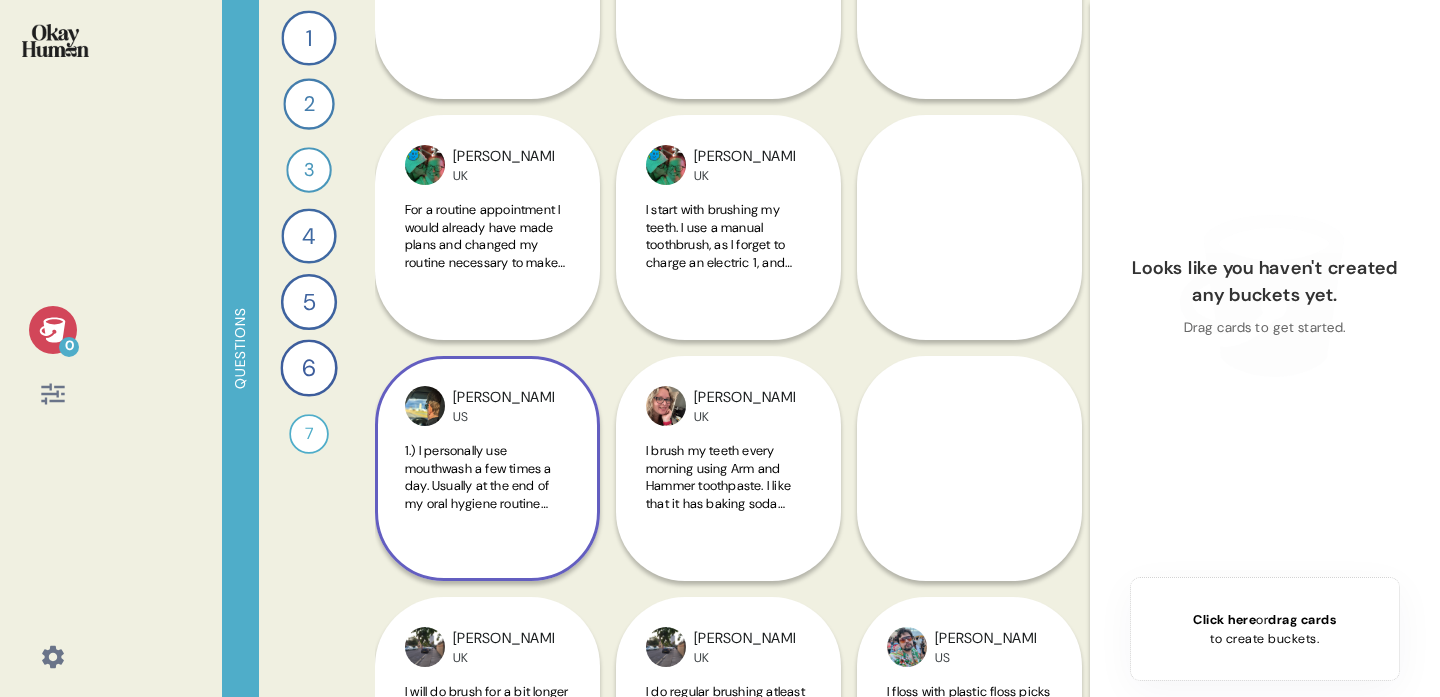 click on "Dan US 1.) I personally use mouthwash a few times a day. Usually at the end of my oral hygiene routine when I get up and go to bed as well as after big meals that might leave some breath odors, if I have a strange taste in my mouth or right before I go out someplace.  2.) I'd assume this person cares about how they are perceived by others and don't want to breathe hot dragon fire breath on the people around them. I don't think I would be able to determine anything about their personality or what their life might look like solely based on the fact they use mouthwash regularly." at bounding box center [487, 468] 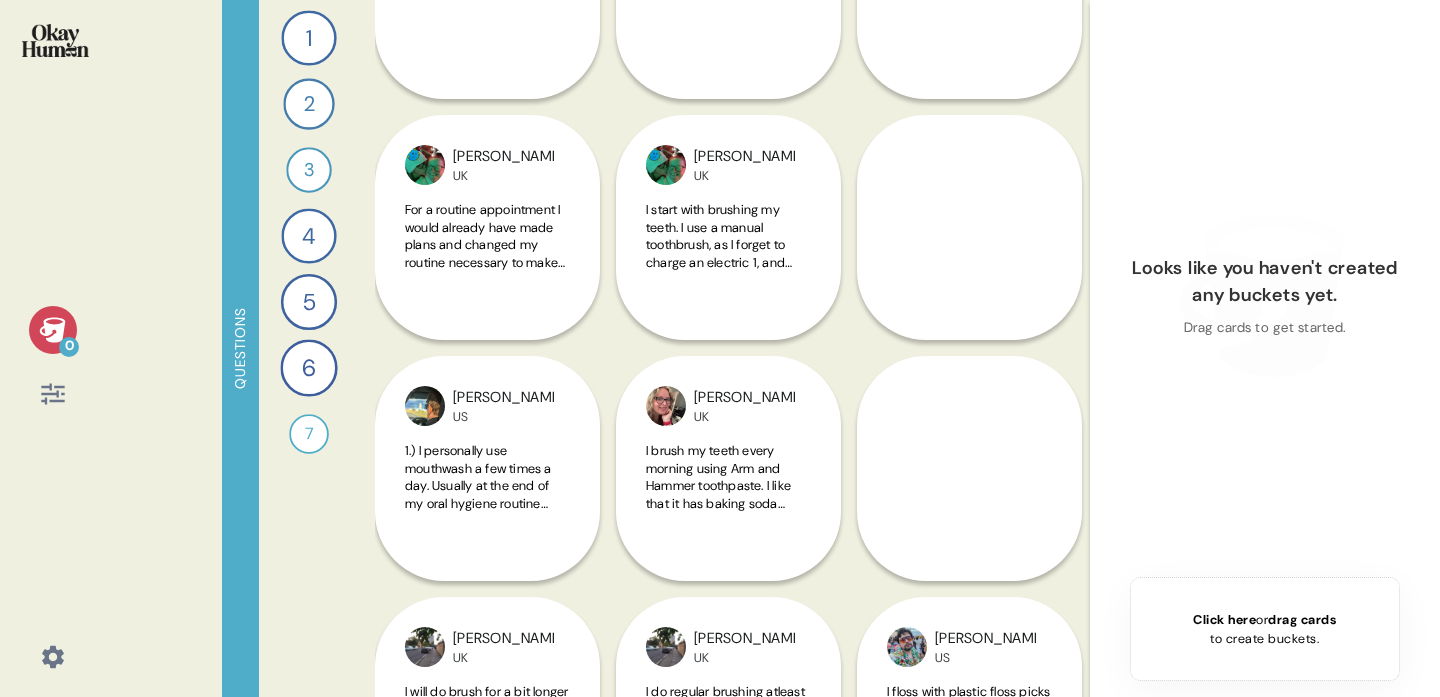 click on "1 Take me through your oral health routines and the products you use. 44 Responses text Responses 2 How would your routines change - in reality and in your own telling - prior to a dentist appointment? 40 Responses text Responses 3 What specific parts of your mouth do you think of with your oral health routines? 34 Responses text Responses 4 Tell me about when and why you personally use mouthwash, and tell me how you picture a person who uses mouthwash super regularly. 44 Responses text Responses 5 Tell me about the one or two most important health and wellness practices you have and how you started them. 45 Responses text Responses 6 How important do you oral health routines feel in comparison to other health & wellness practices? 46 Responses text Responses 7 Record a video where you play a dentist trying to persuade a patient to take whole mouth health seriously. 28 Responses video Responses" at bounding box center [309, 348] 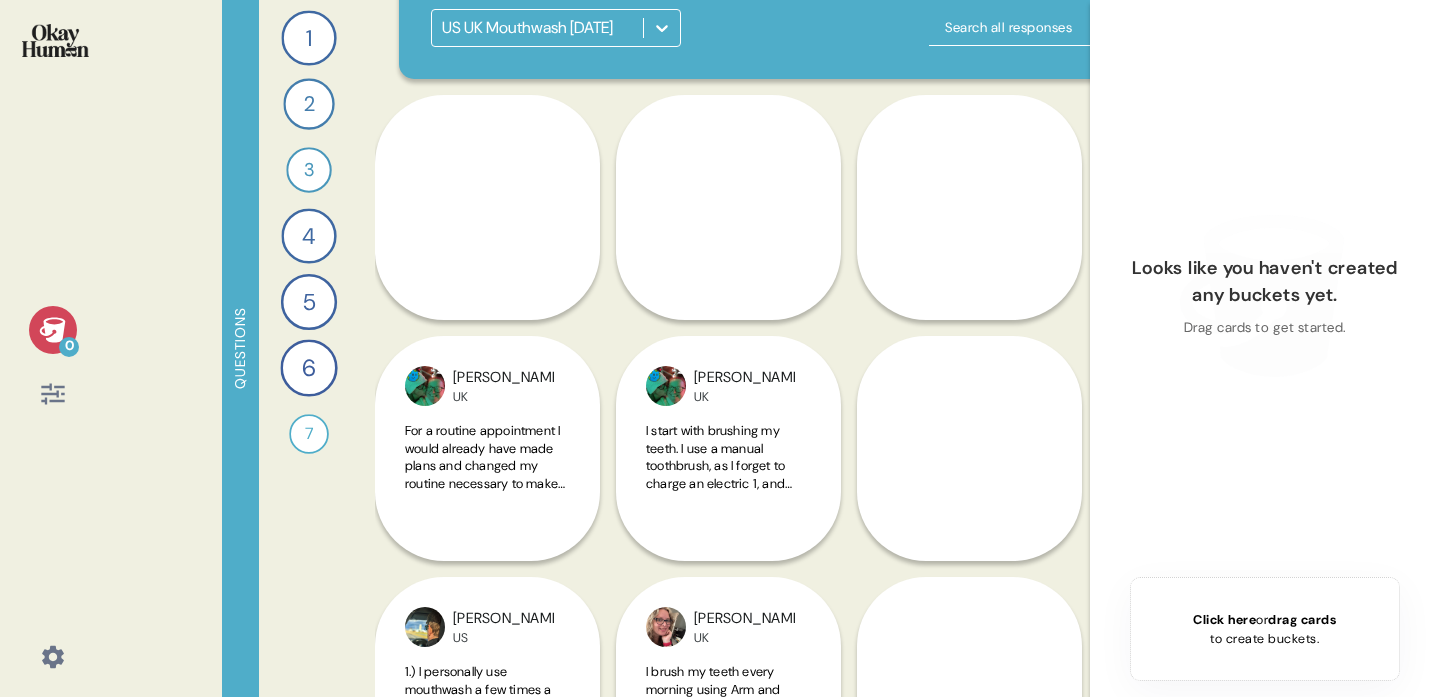scroll, scrollTop: 0, scrollLeft: 0, axis: both 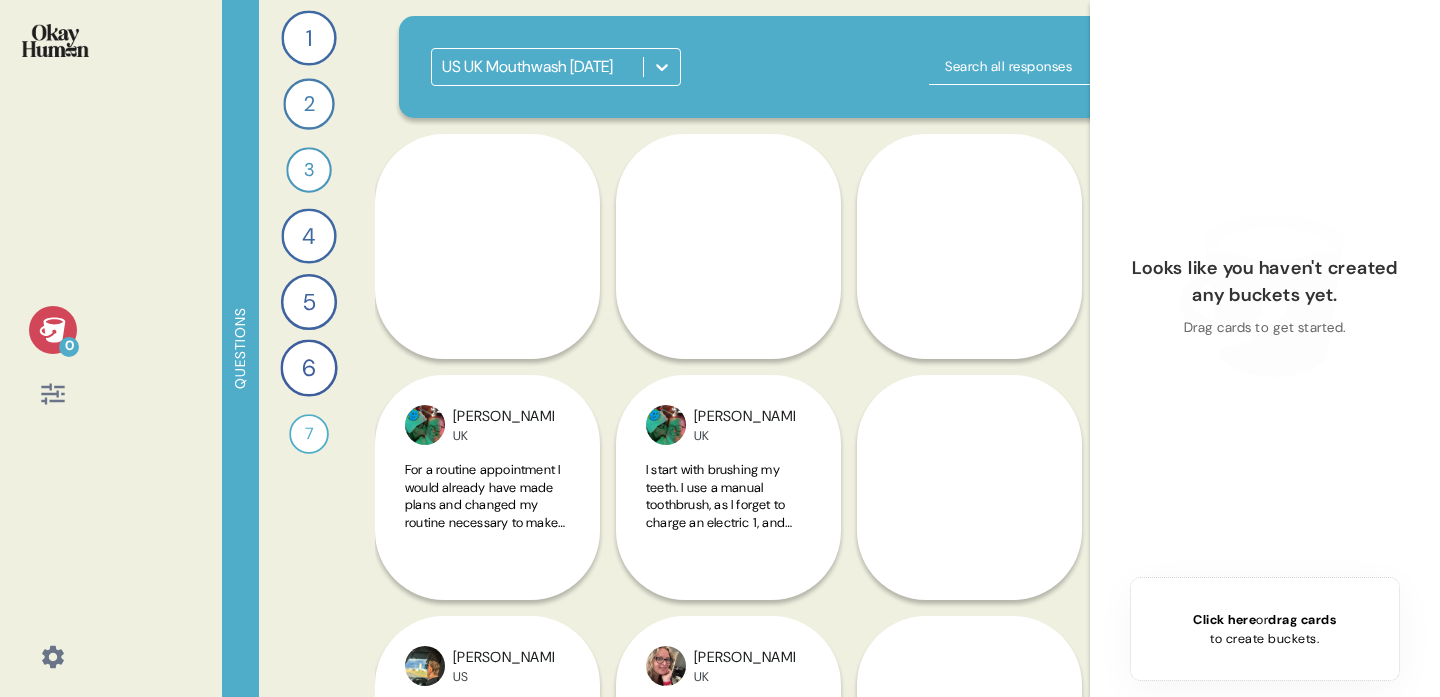 click on "US UK Mouthwash July 2025" at bounding box center (849, 67) 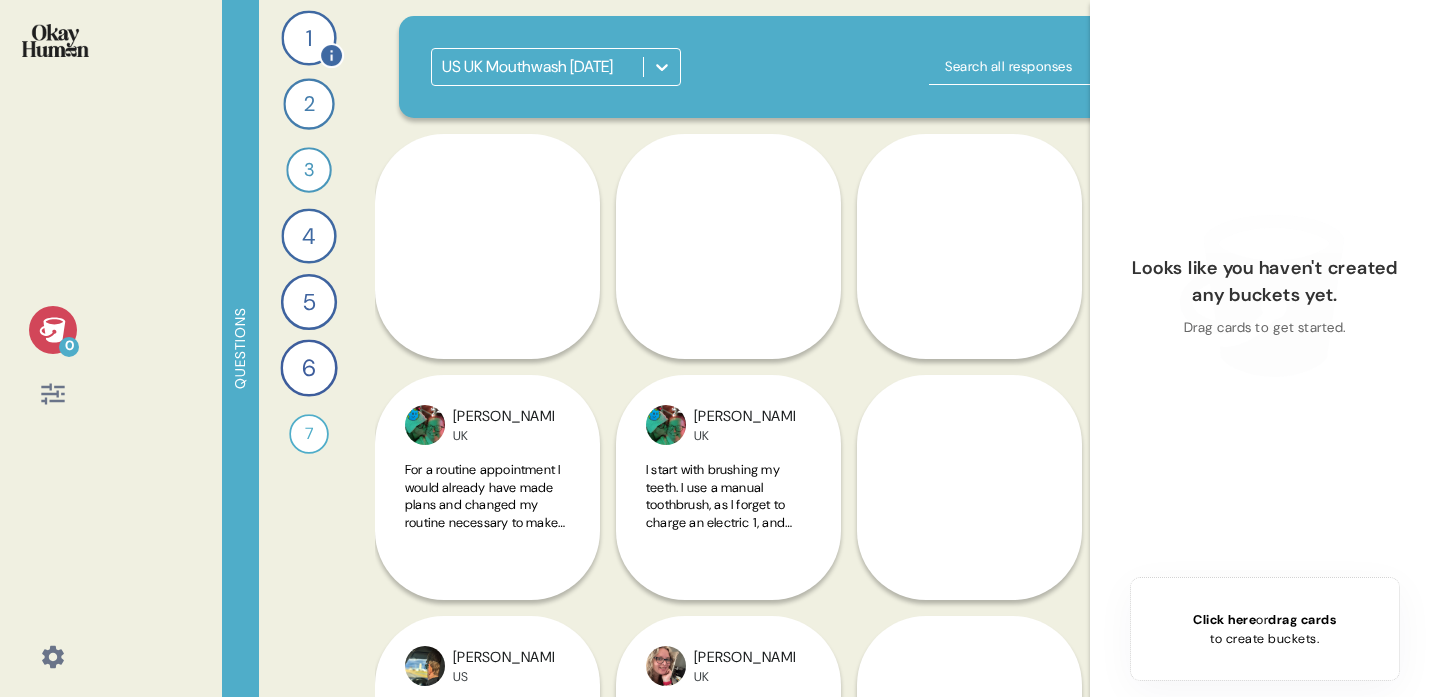 click on "1" at bounding box center [308, 37] 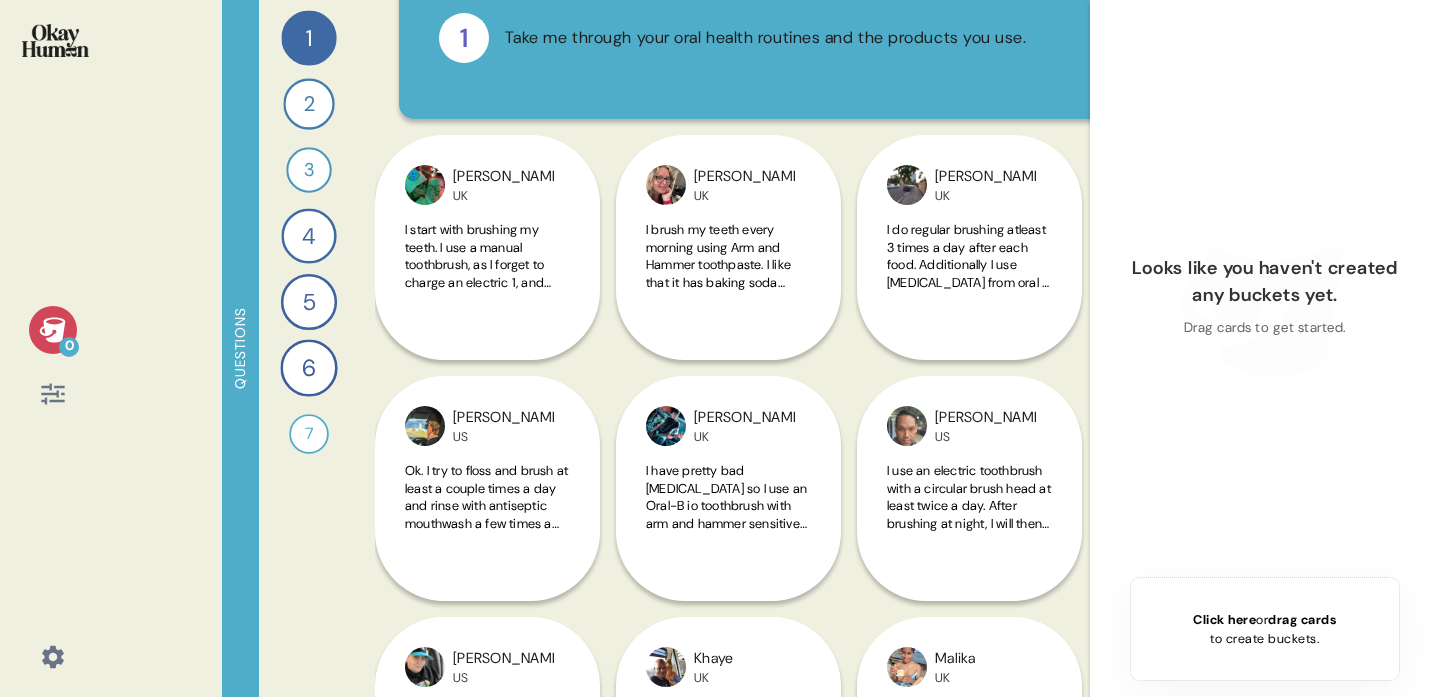 scroll, scrollTop: 118, scrollLeft: 0, axis: vertical 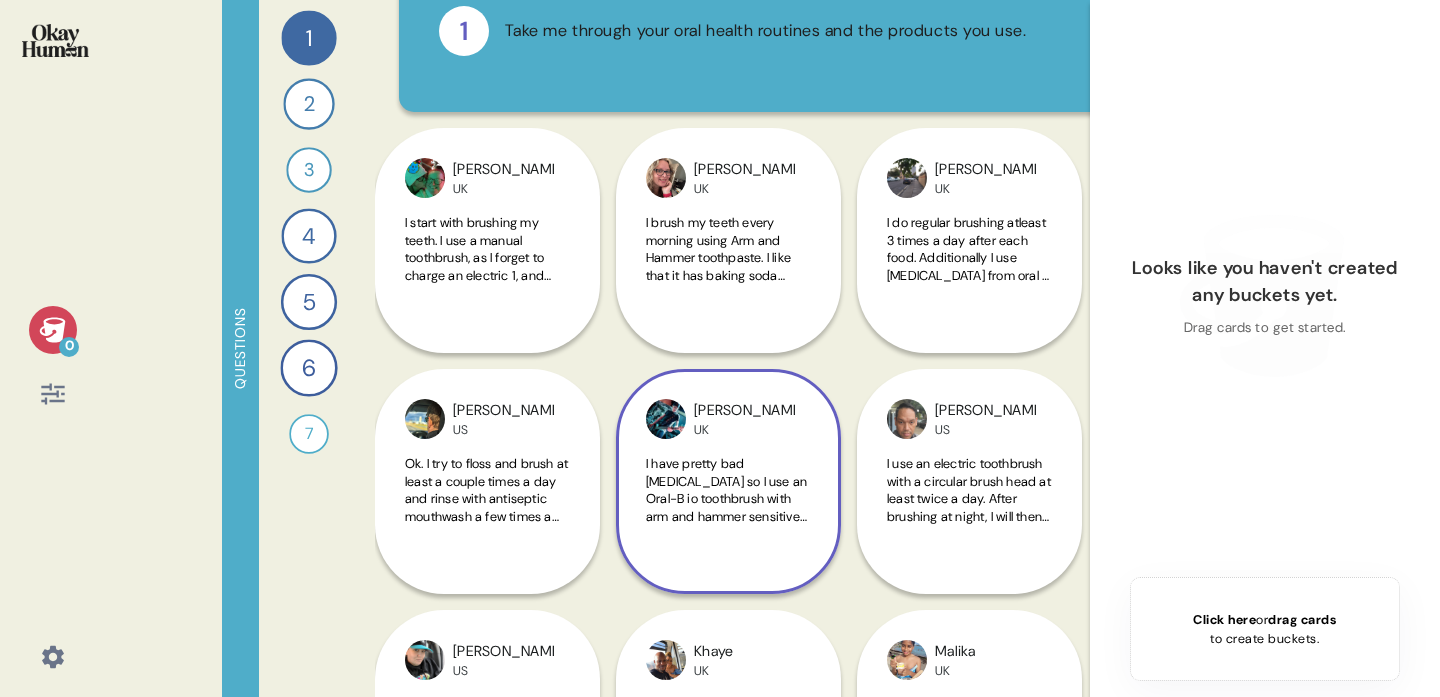 click on "I have pretty bad gingival recession so I use an Oral-B io toothbrush with arm and hammer sensitive toothpaste. In the evenings I use a reactivated charcoal toothpaste. I find this helps bring the white out in my teeth. I floss around once every other day but most of the time use a waterpick as I find flossing quite labour-intensive. I use mouthwash in the mornings typically Listerine" at bounding box center [728, 586] 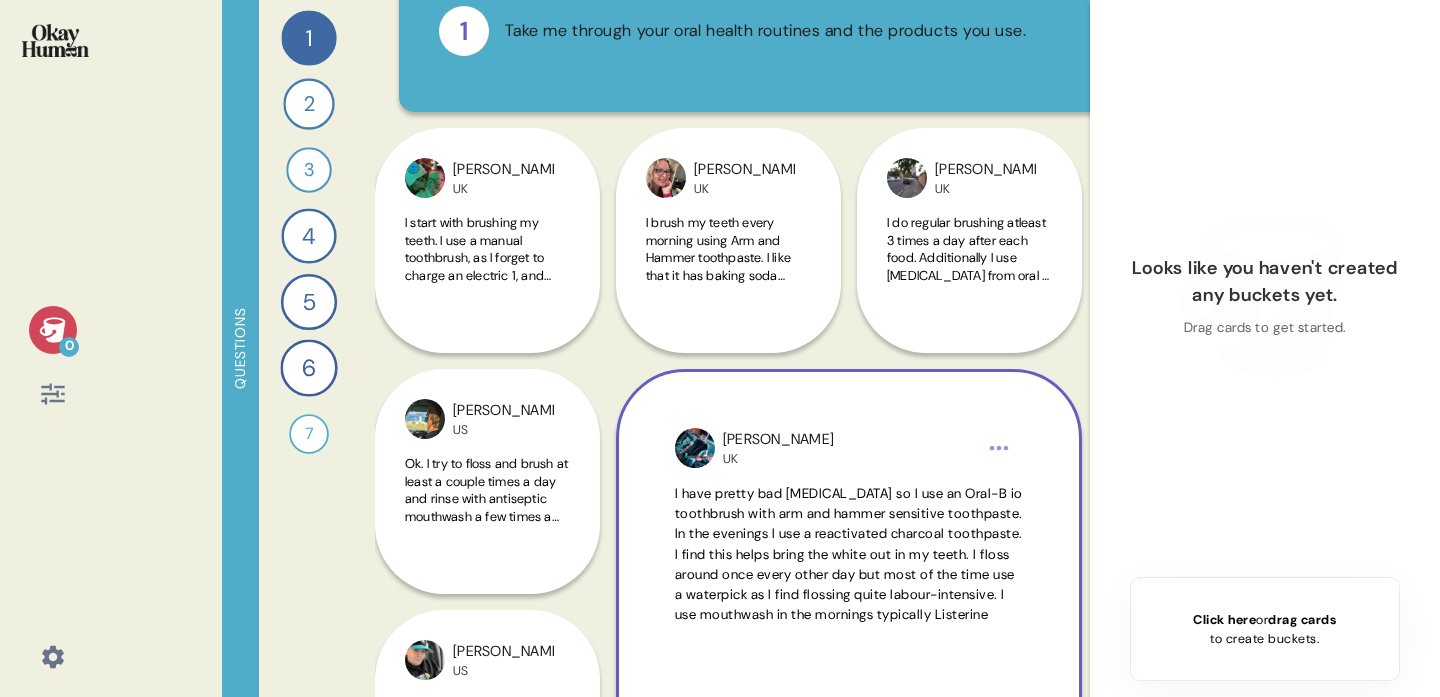 scroll, scrollTop: 213, scrollLeft: 0, axis: vertical 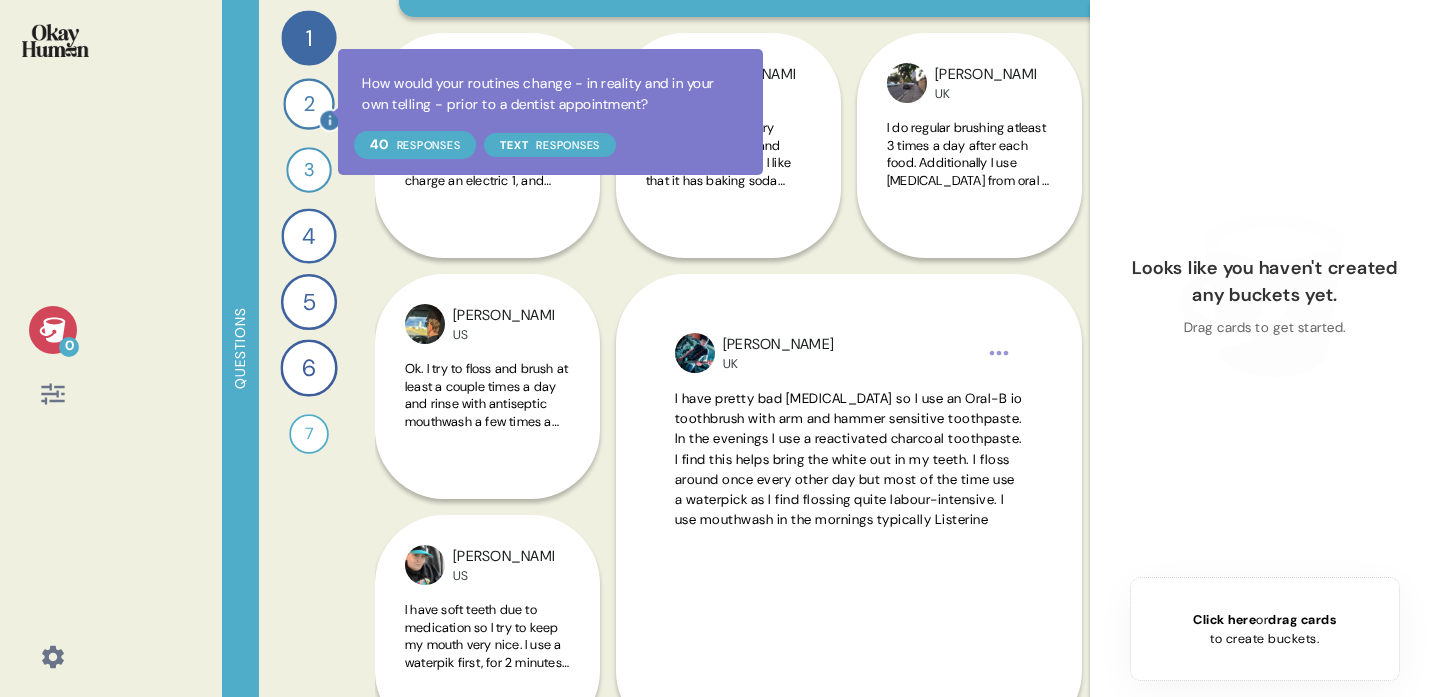 click 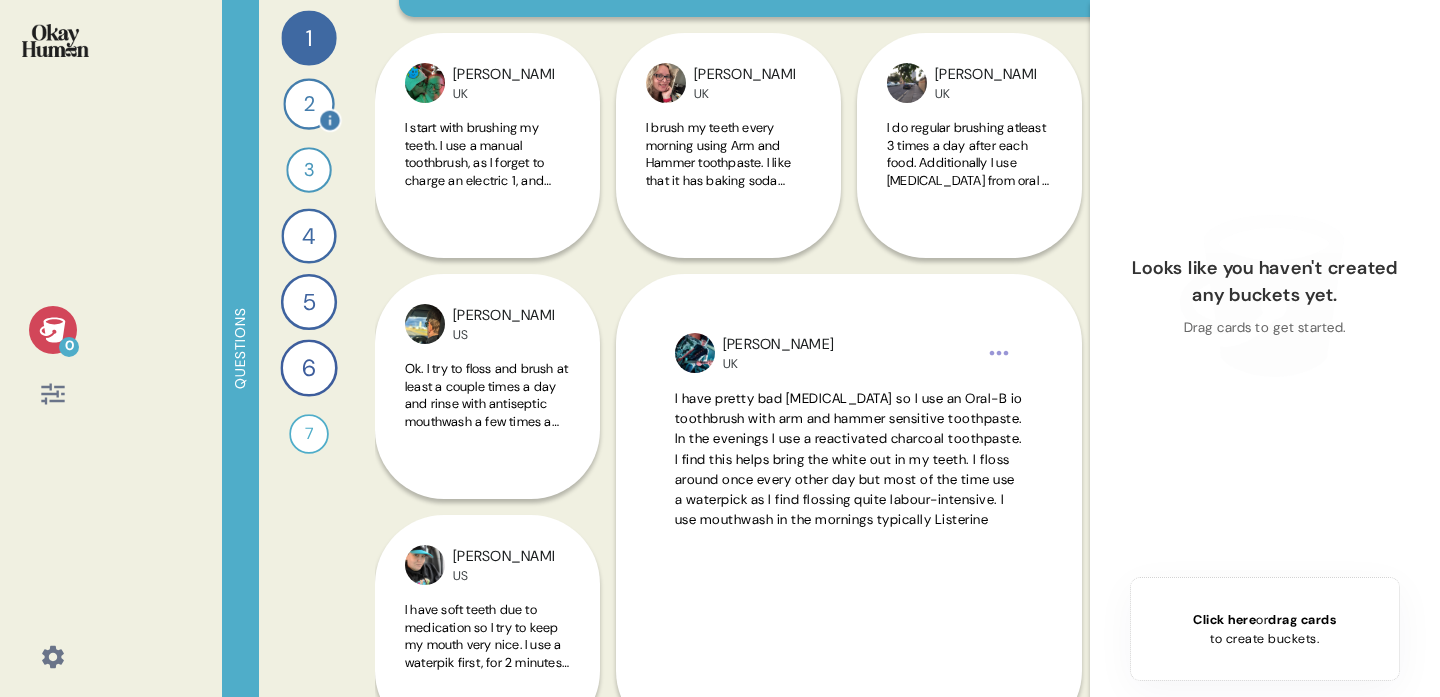 click on "2" at bounding box center [308, 103] 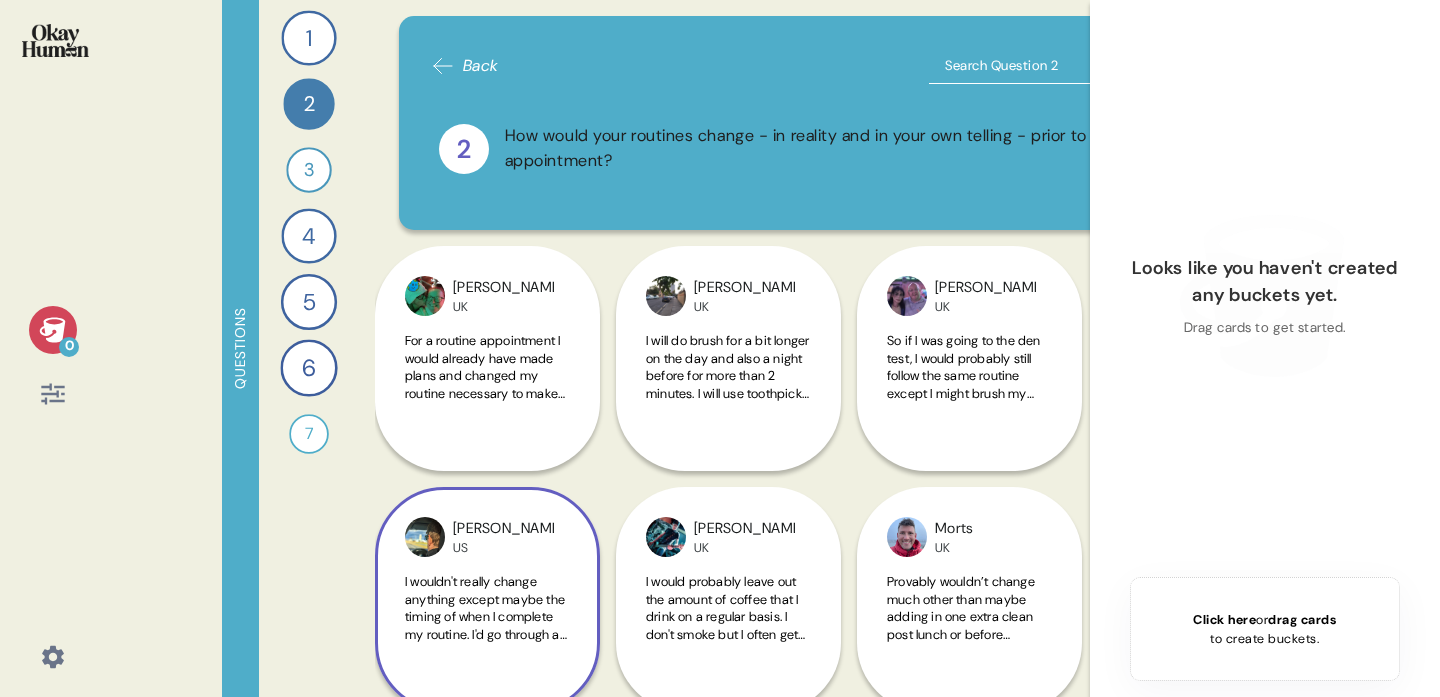 scroll, scrollTop: 19, scrollLeft: 0, axis: vertical 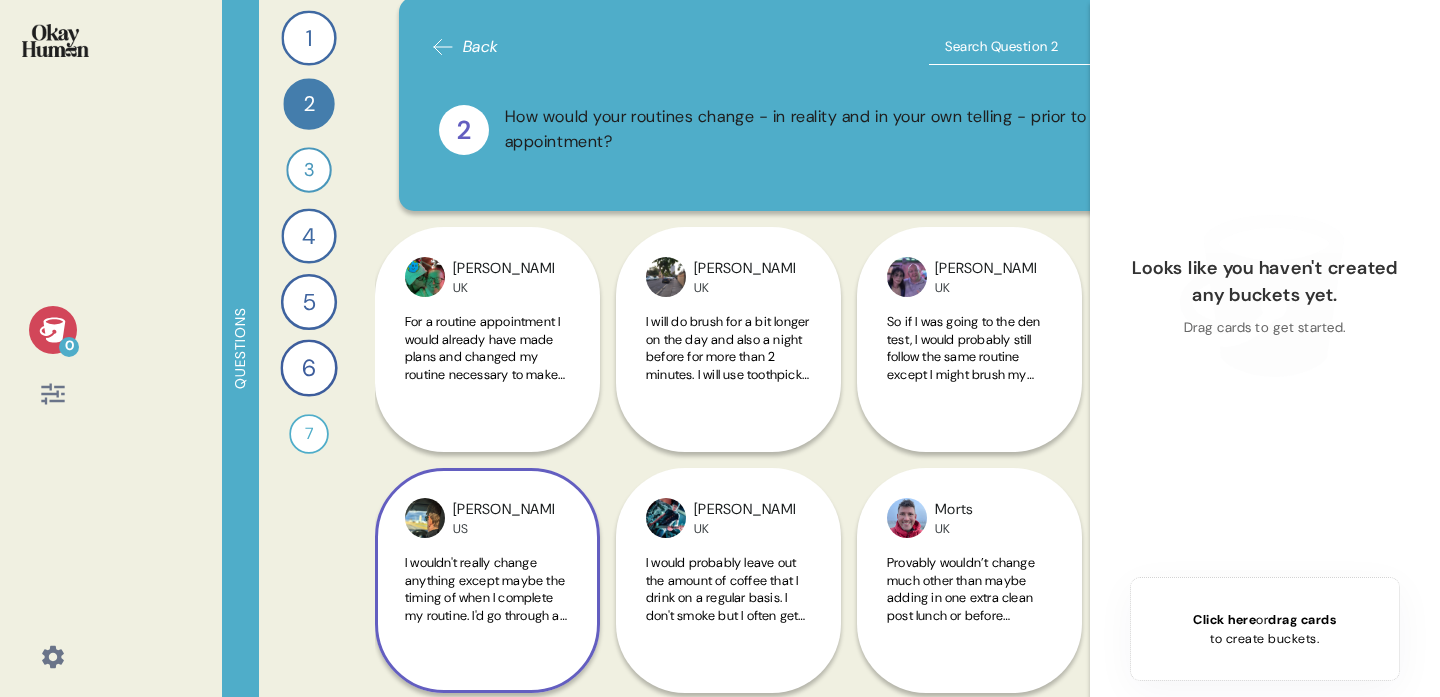 click on "I wouldn't really change anything except maybe the timing of when I complete my routine. I'd go through a full routine immediately before leaving for the appointment. As for what I'd tell them, I would let them know about sensory issues regarding oral hygiene and that I do my best." at bounding box center (486, 650) 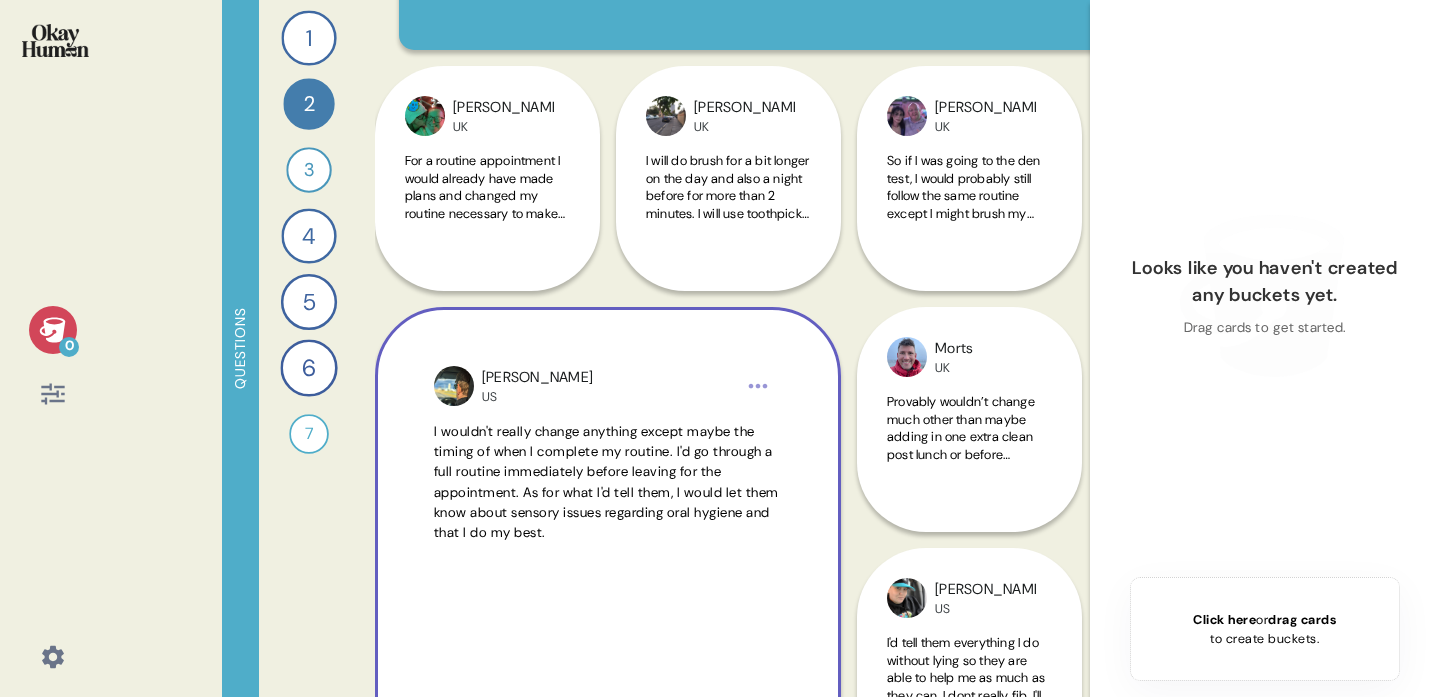 scroll, scrollTop: 208, scrollLeft: 0, axis: vertical 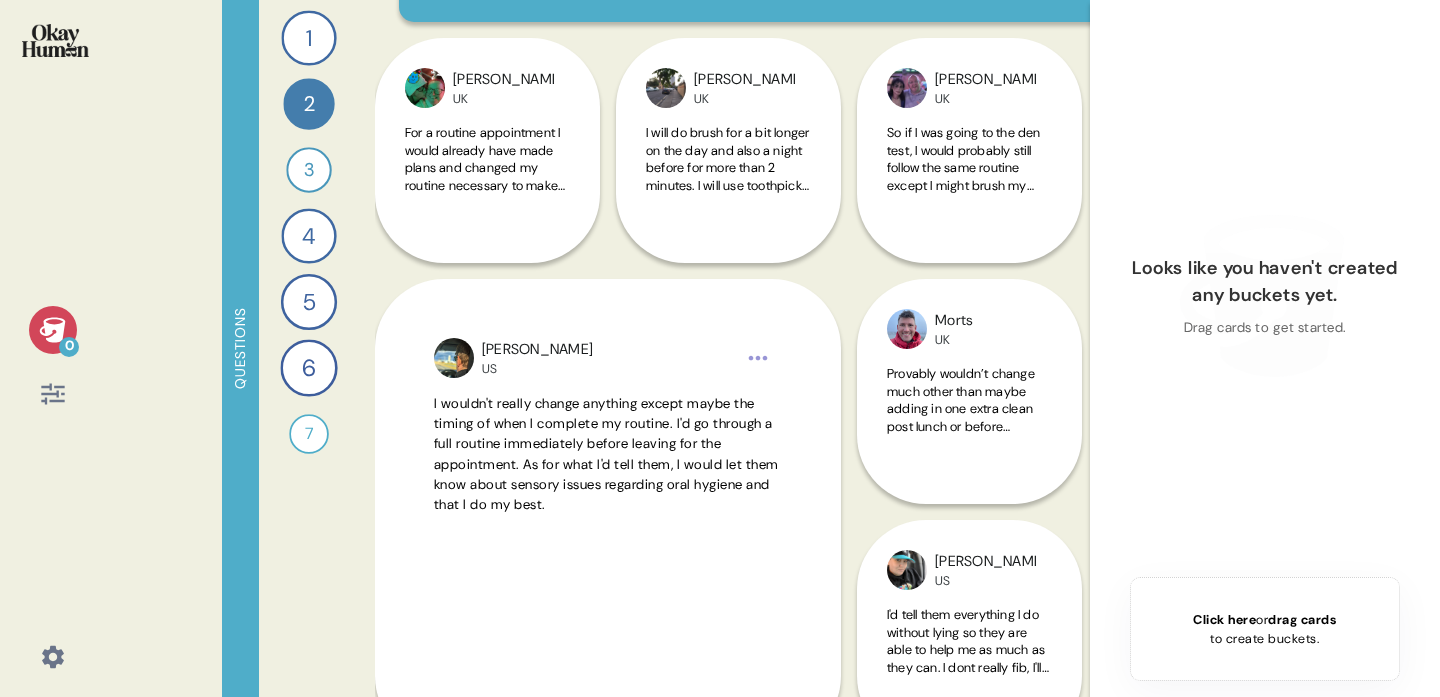 click on "1 Take me through your oral health routines and the products you use. 44 Responses text Responses 2 How would your routines change - in reality and in your own telling - prior to a dentist appointment? 40 Responses text Responses 3 What specific parts of your mouth do you think of with your oral health routines? 34 Responses text Responses 4 Tell me about when and why you personally use mouthwash, and tell me how you picture a person who uses mouthwash super regularly. 44 Responses text Responses 5 Tell me about the one or two most important health and wellness practices you have and how you started them. 45 Responses text Responses 6 How important do you oral health routines feel in comparison to other health & wellness practices? 46 Responses text Responses 7 Record a video where you play a dentist trying to persuade a patient to take whole mouth health seriously. 28 Responses video Responses" at bounding box center [309, 348] 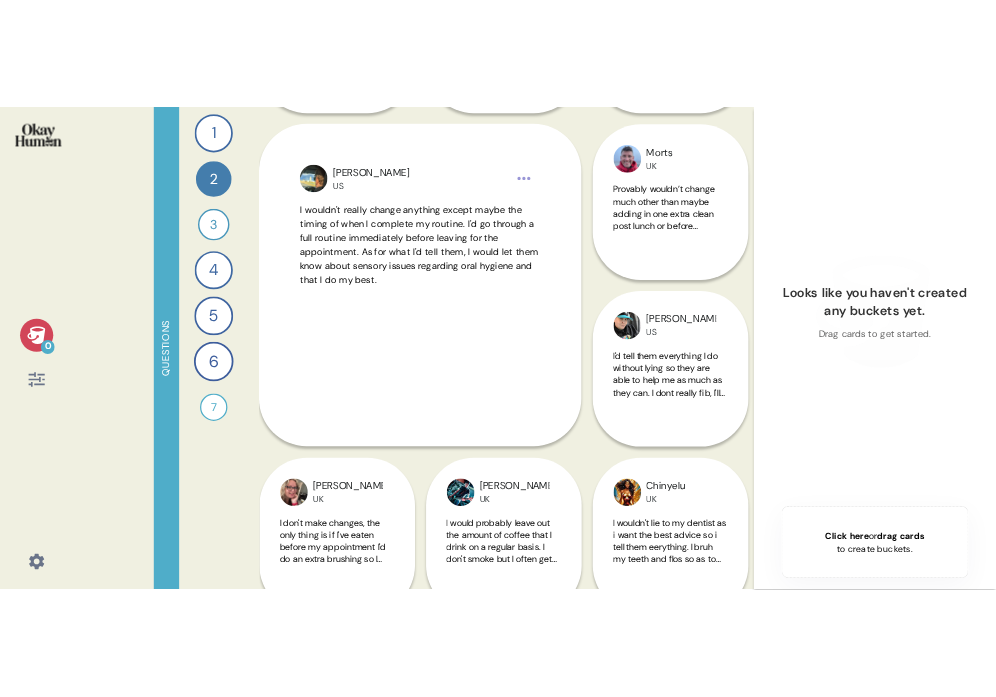 scroll, scrollTop: 693, scrollLeft: 0, axis: vertical 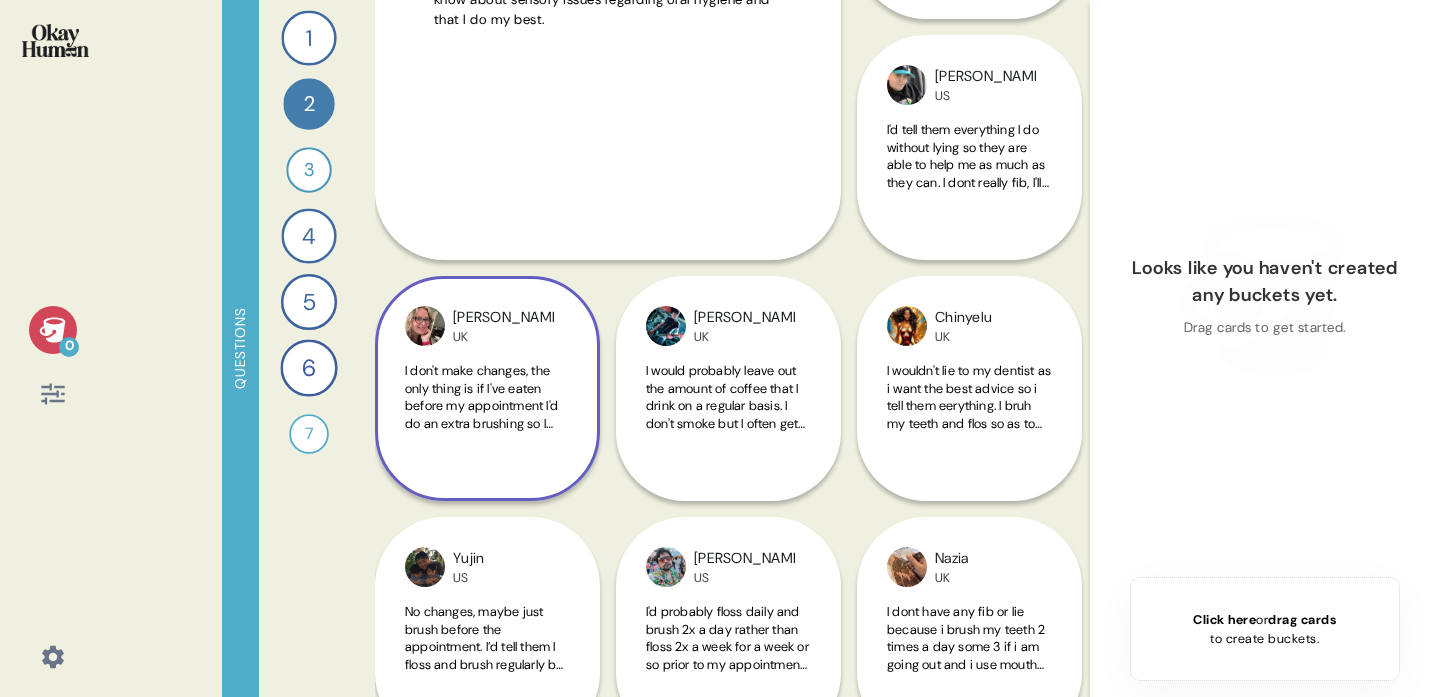 click on "I don't make changes, the only thing is if I've eaten before my appointment I'd do an extra brushing so I don't have food in my teeth. I'm quite honest with my dentist because I want him to be well informed to give me the best advice" at bounding box center (487, 408) 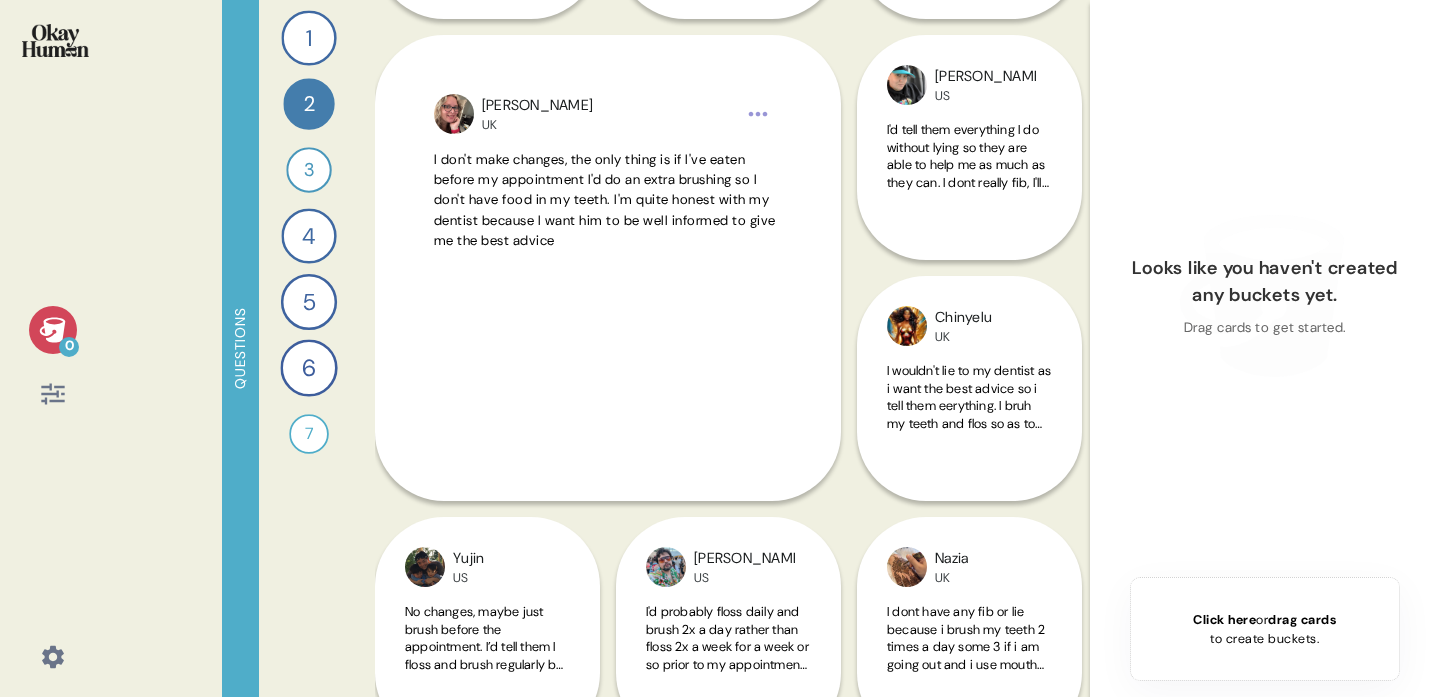 click on "1 Take me through your oral health routines and the products you use. 44 Responses text Responses 2 How would your routines change - in reality and in your own telling - prior to a dentist appointment? 40 Responses text Responses 3 What specific parts of your mouth do you think of with your oral health routines? 34 Responses text Responses 4 Tell me about when and why you personally use mouthwash, and tell me how you picture a person who uses mouthwash super regularly. 44 Responses text Responses 5 Tell me about the one or two most important health and wellness practices you have and how you started them. 45 Responses text Responses 6 How important do you oral health routines feel in comparison to other health & wellness practices? 46 Responses text Responses 7 Record a video where you play a dentist trying to persuade a patient to take whole mouth health seriously. 28 Responses video Responses" at bounding box center (309, 348) 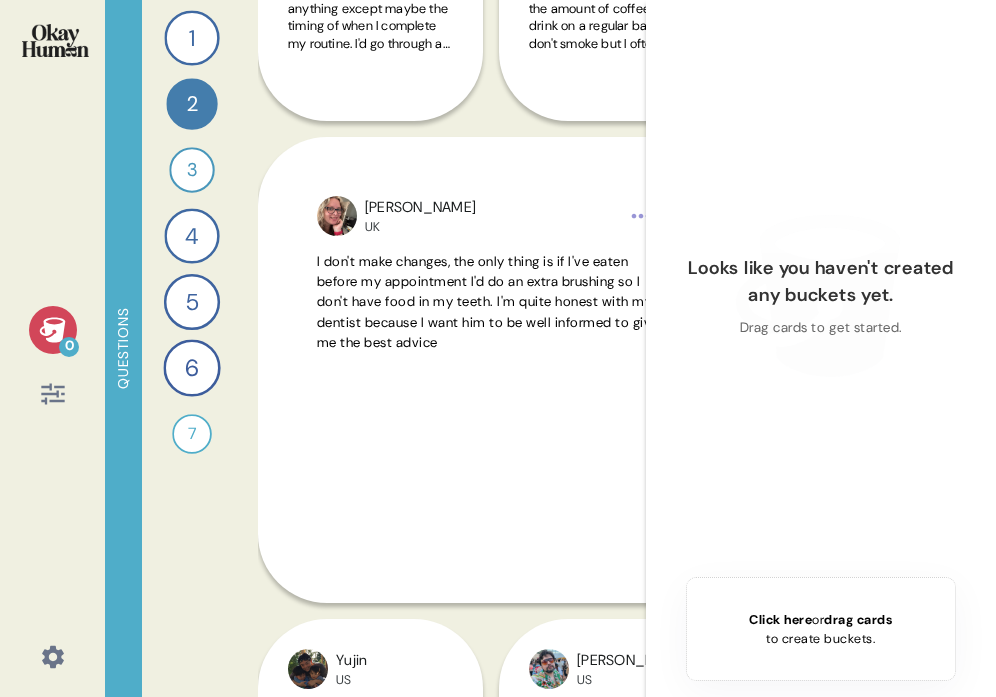 scroll, scrollTop: 421, scrollLeft: 0, axis: vertical 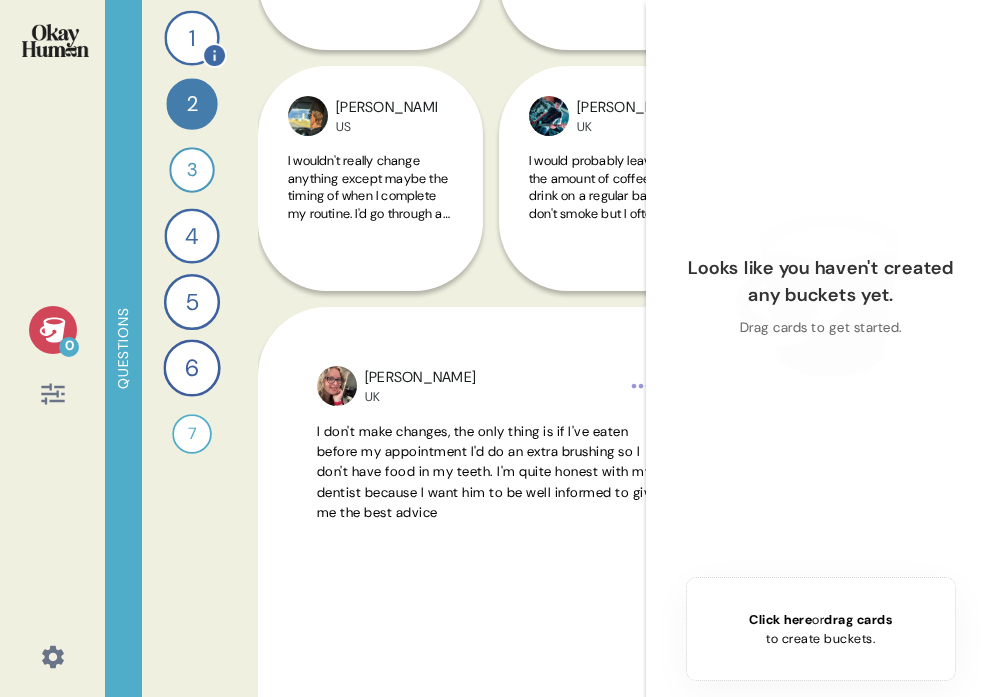 click on "1" at bounding box center [191, 37] 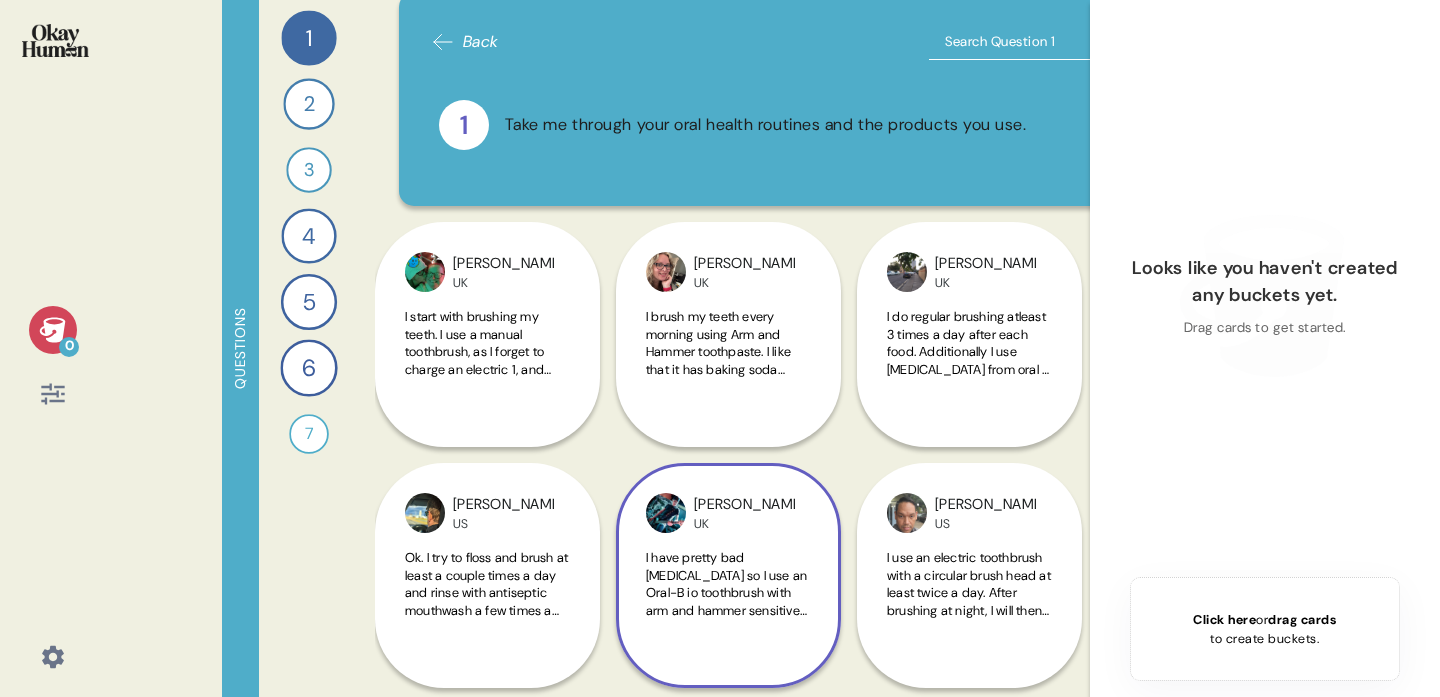 scroll, scrollTop: 0, scrollLeft: 0, axis: both 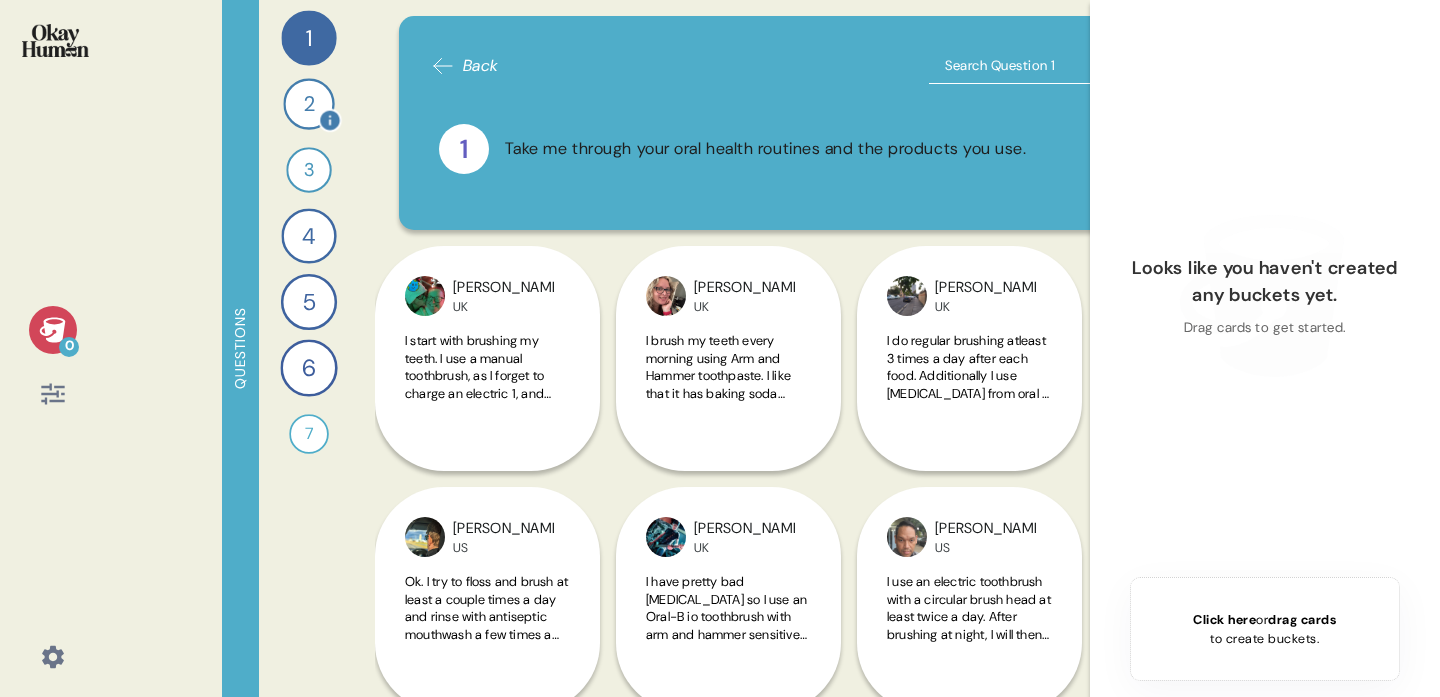 click on "2" at bounding box center (308, 103) 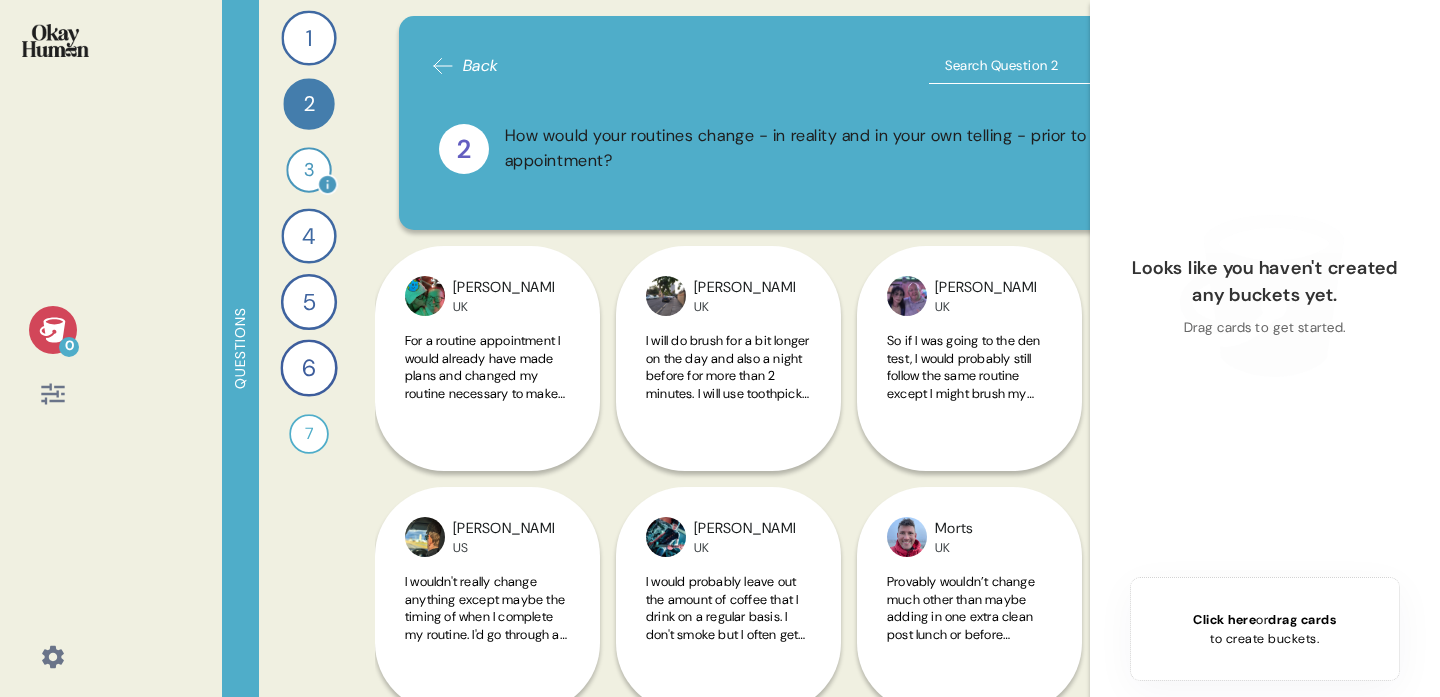click on "3" at bounding box center [308, 169] 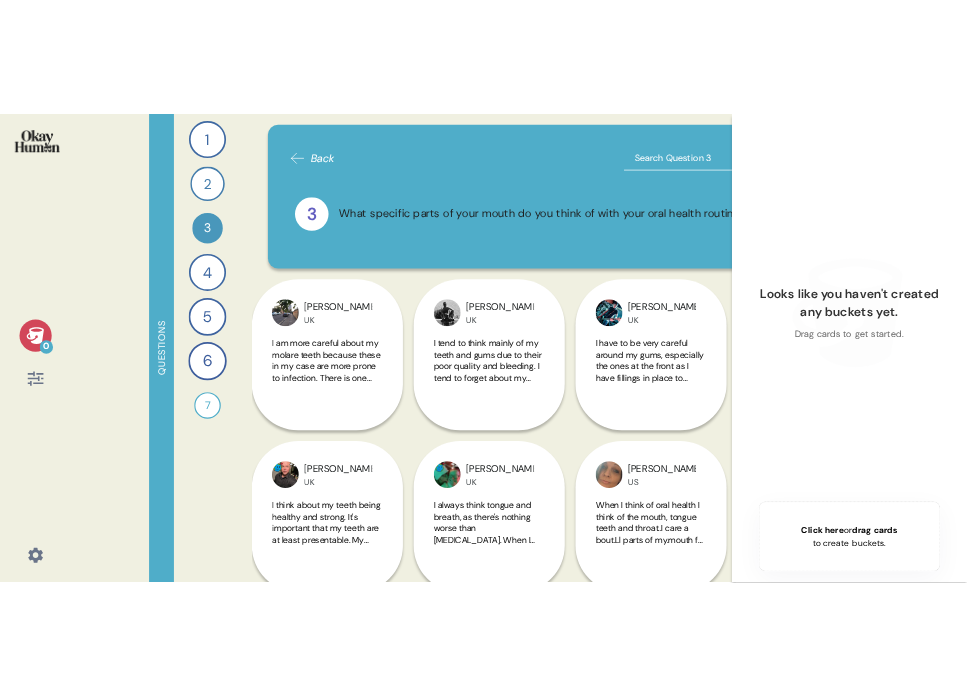 scroll, scrollTop: 759, scrollLeft: 0, axis: vertical 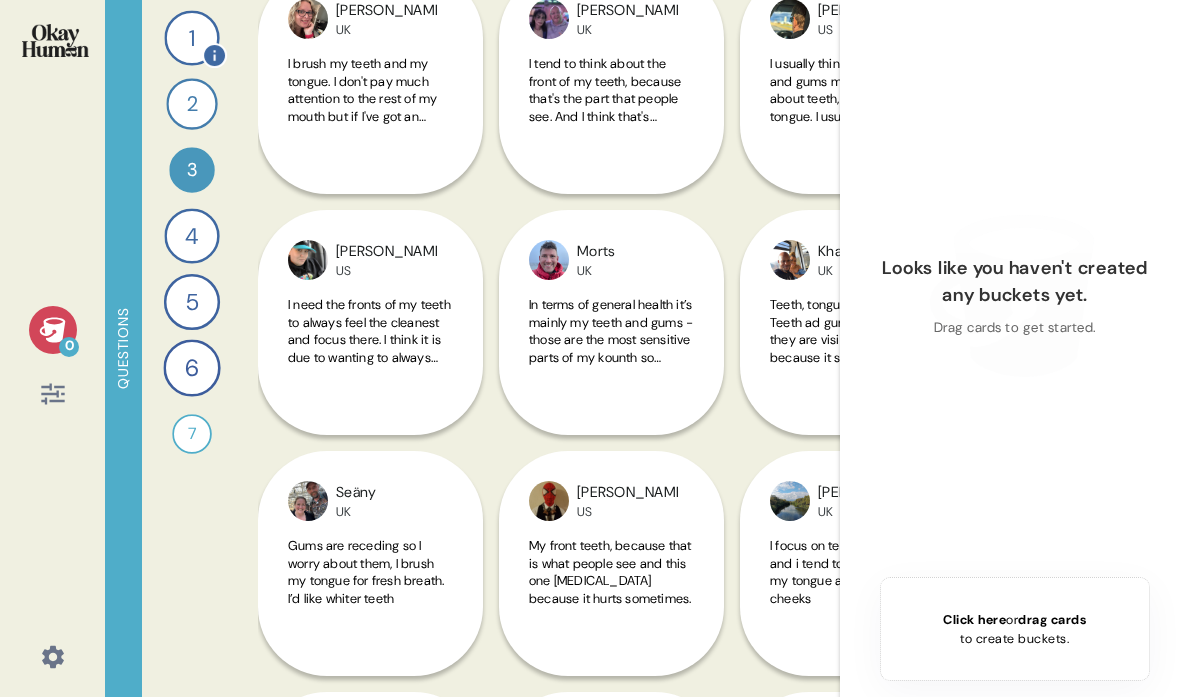 click on "1" at bounding box center [191, 37] 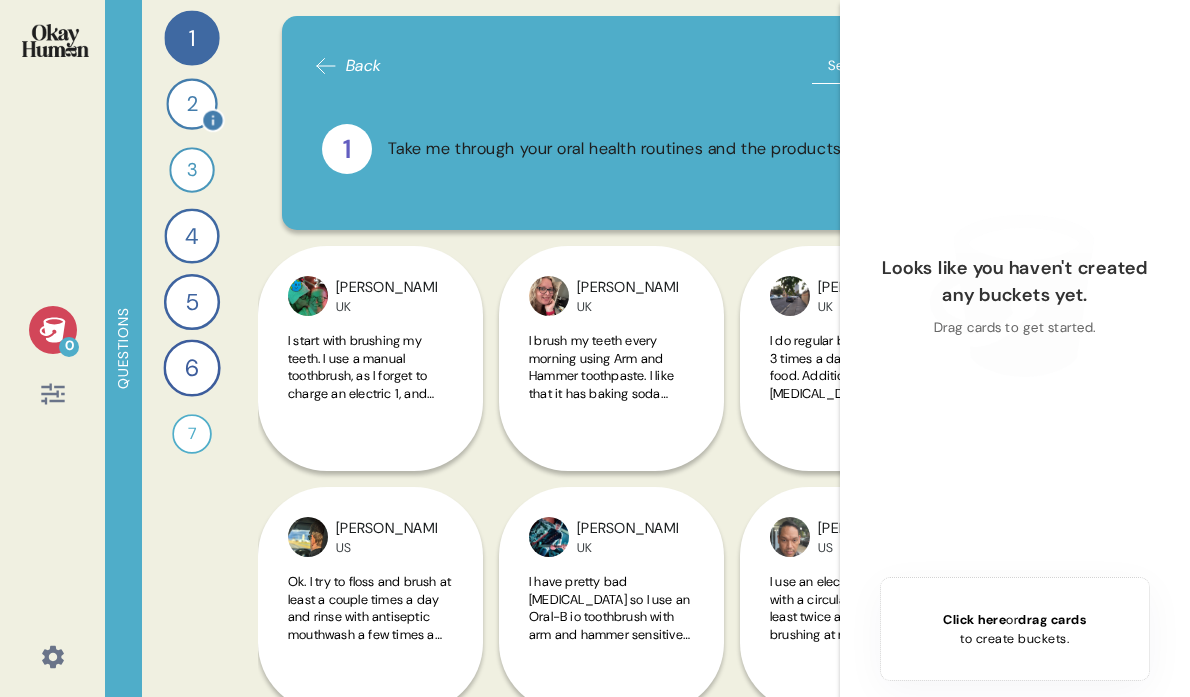 click on "2" at bounding box center (191, 103) 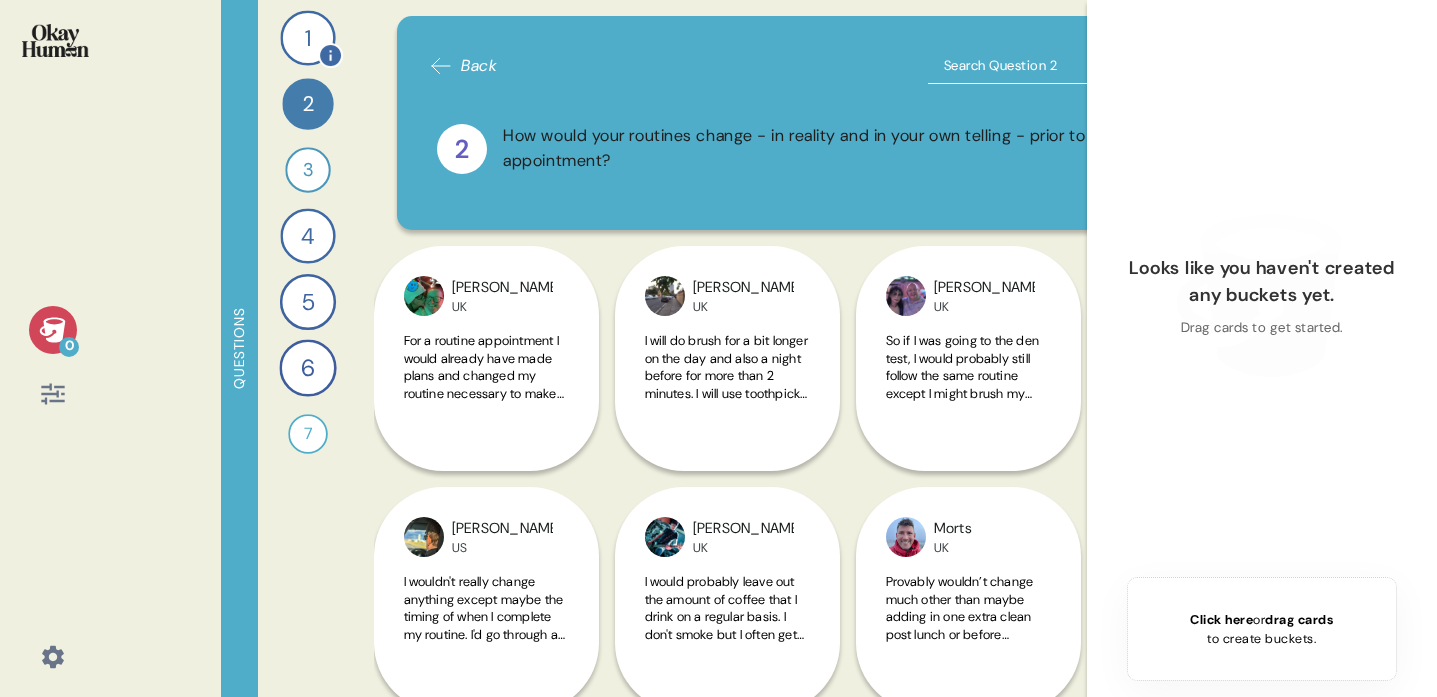 click on "1" at bounding box center (307, 37) 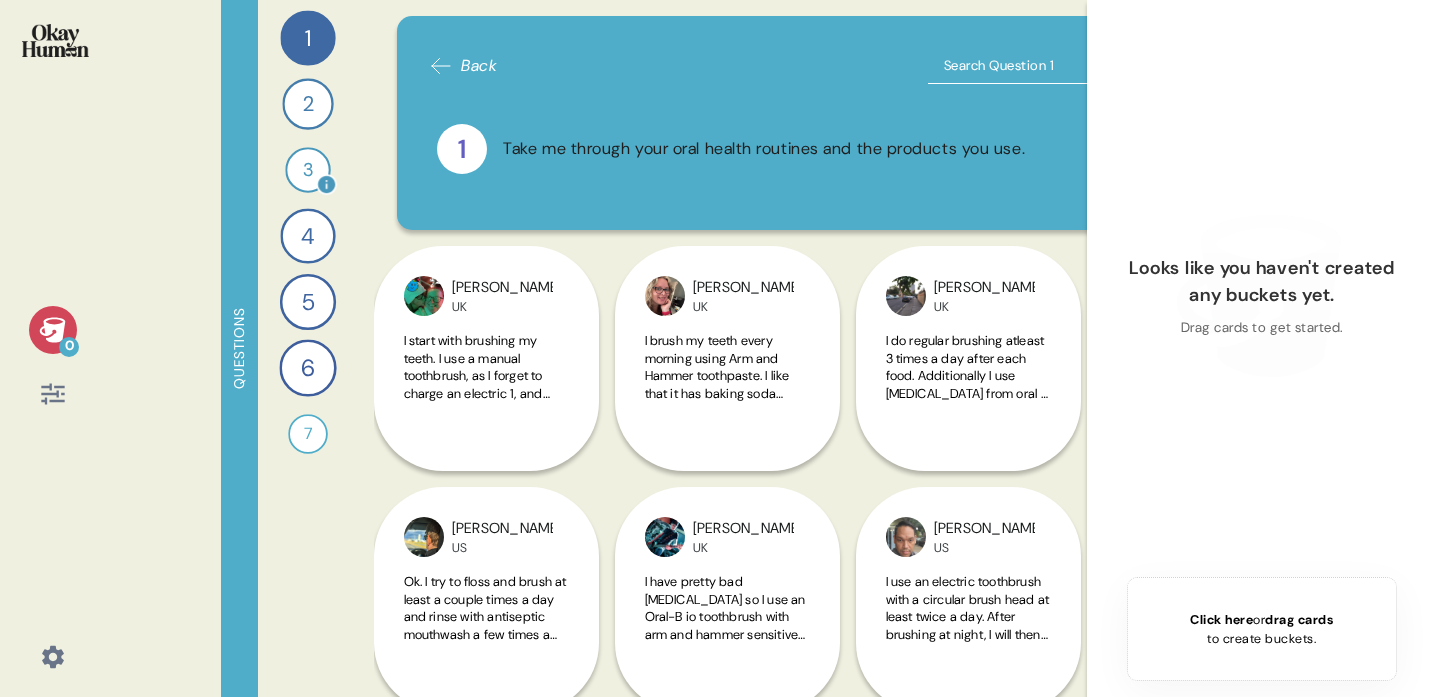 click on "3" at bounding box center [307, 169] 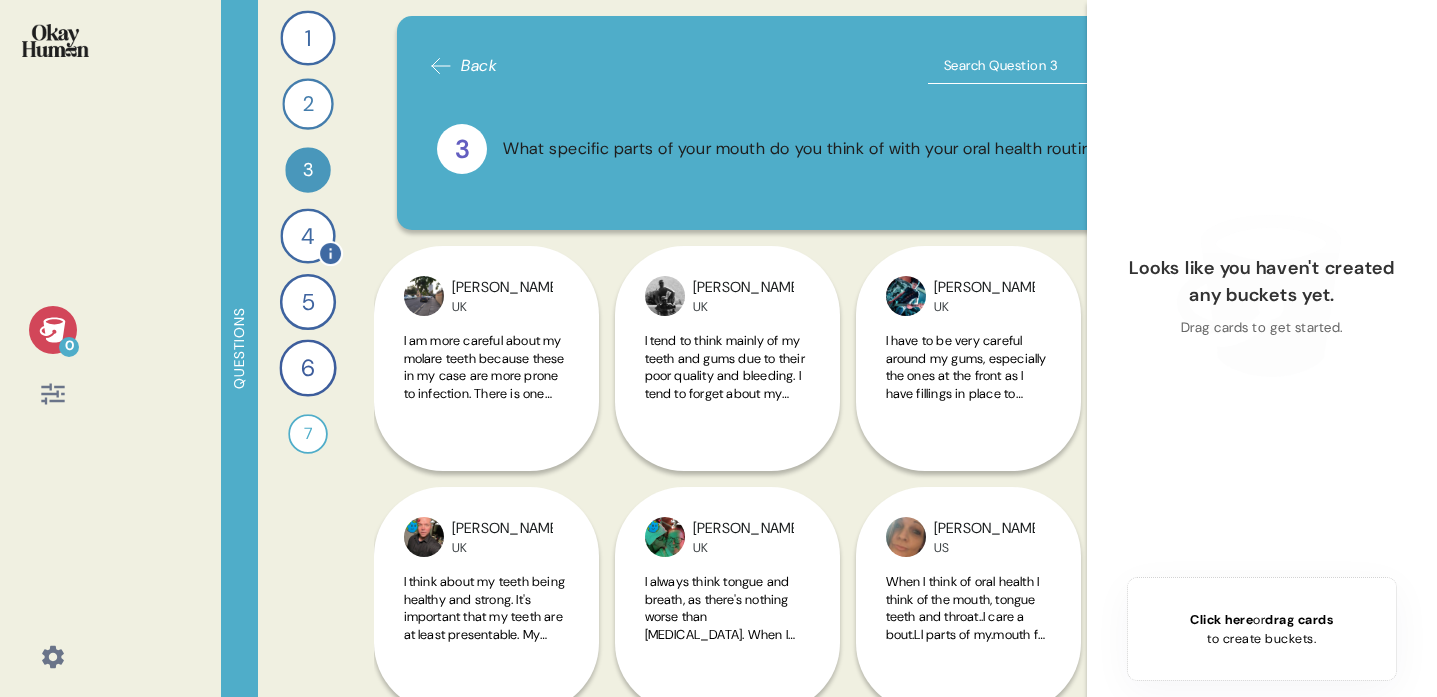 click 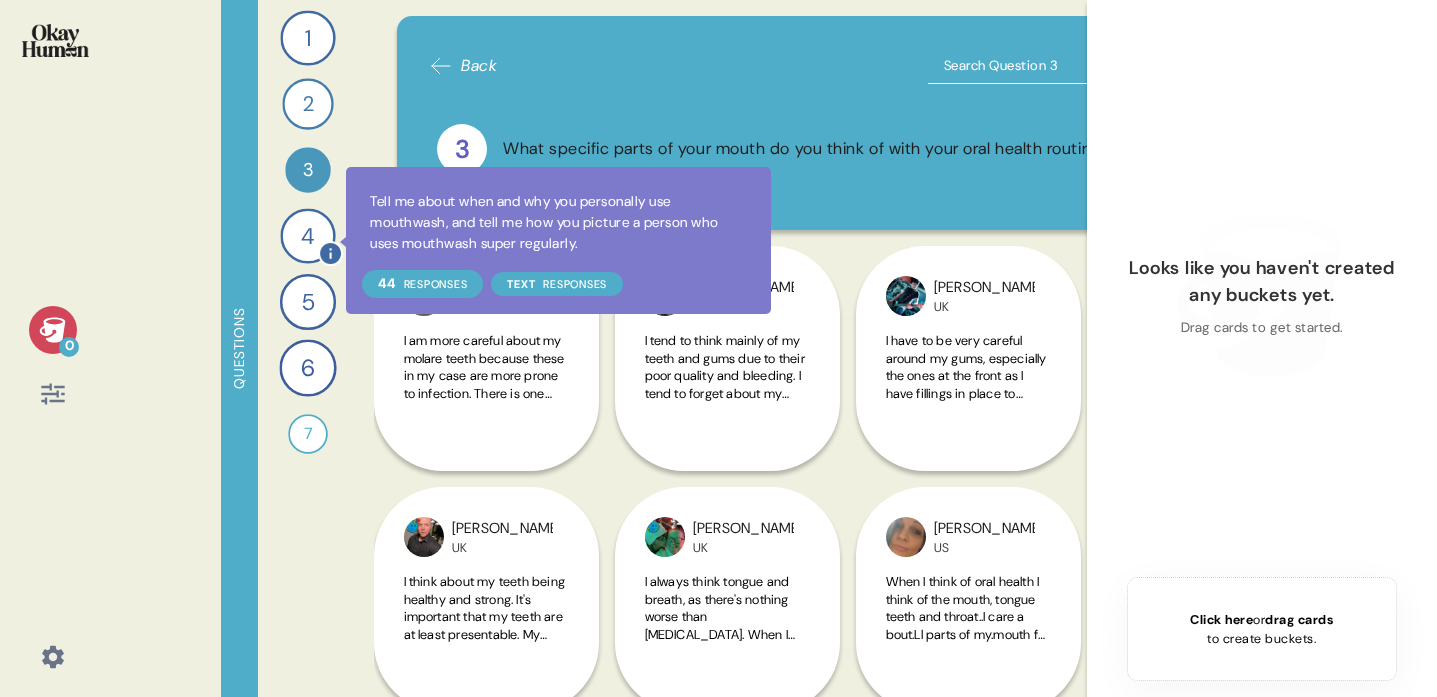 click at bounding box center [330, 253] 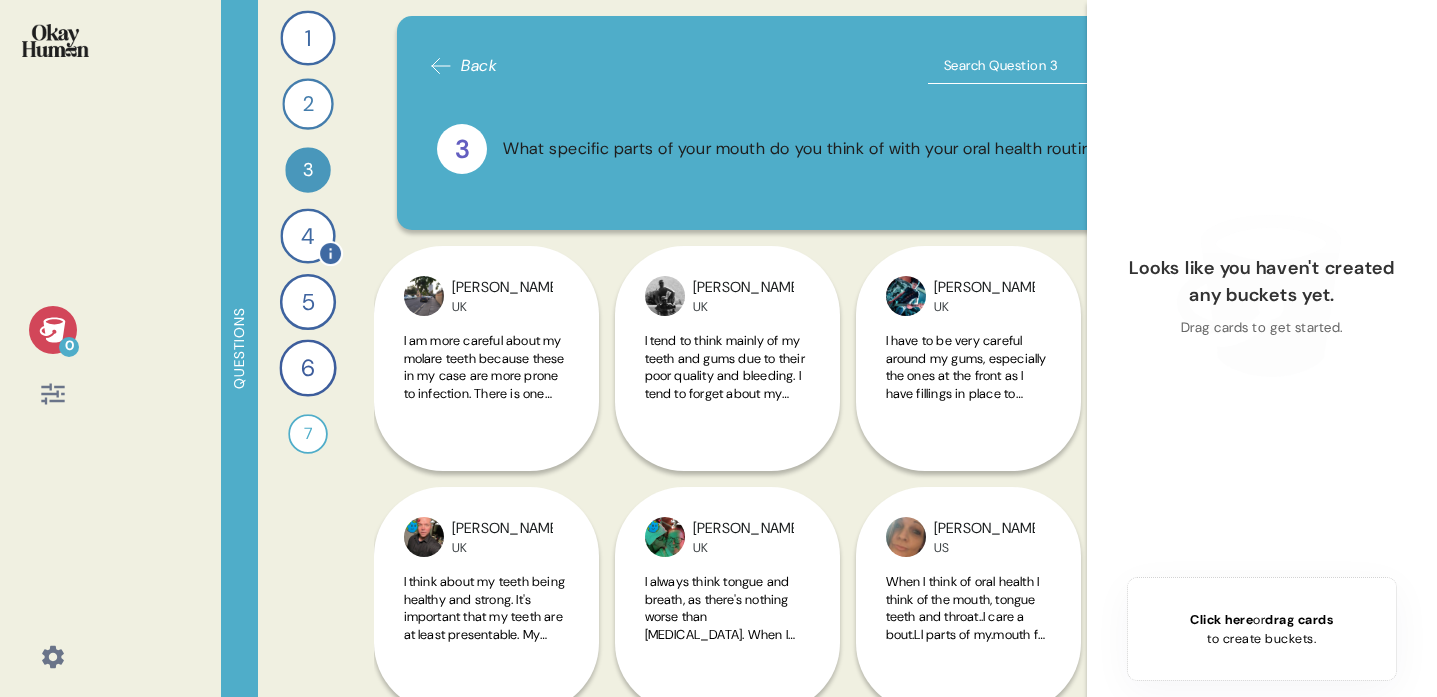 click on "4" at bounding box center [307, 235] 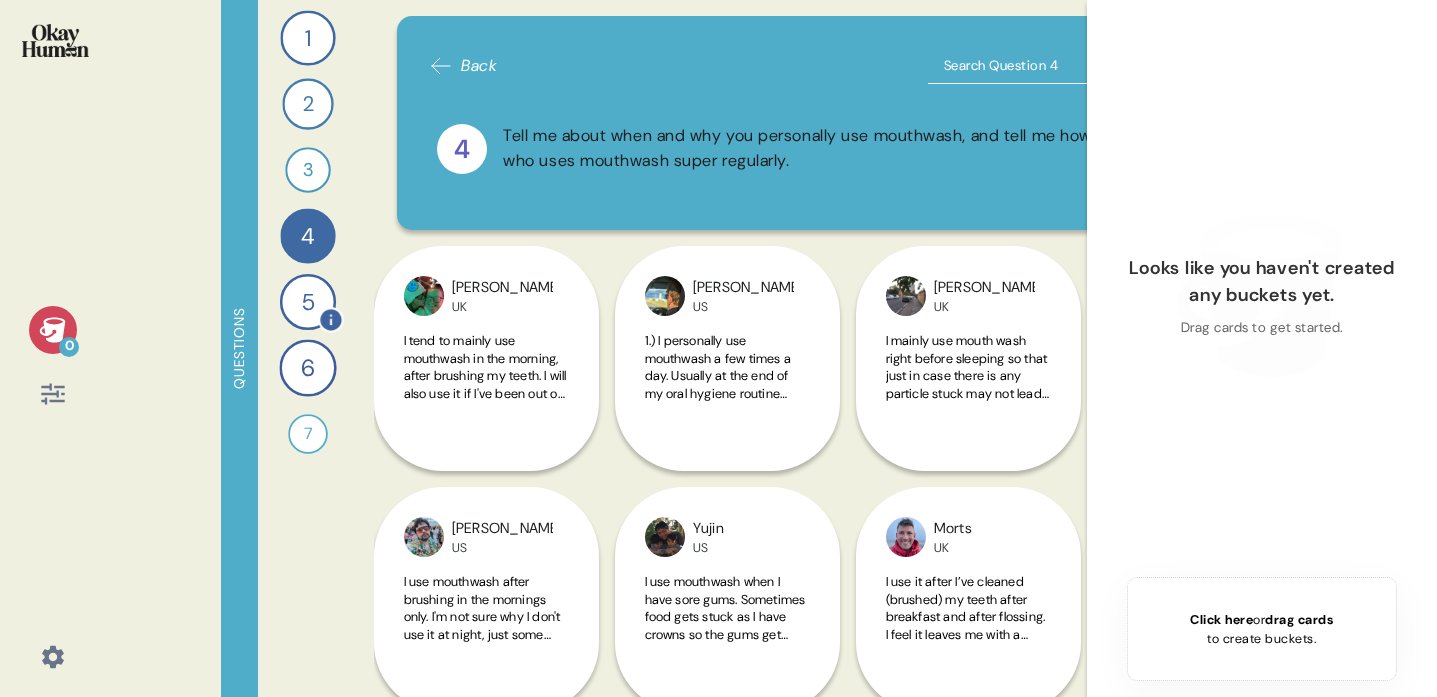 click on "5" at bounding box center [307, 302] 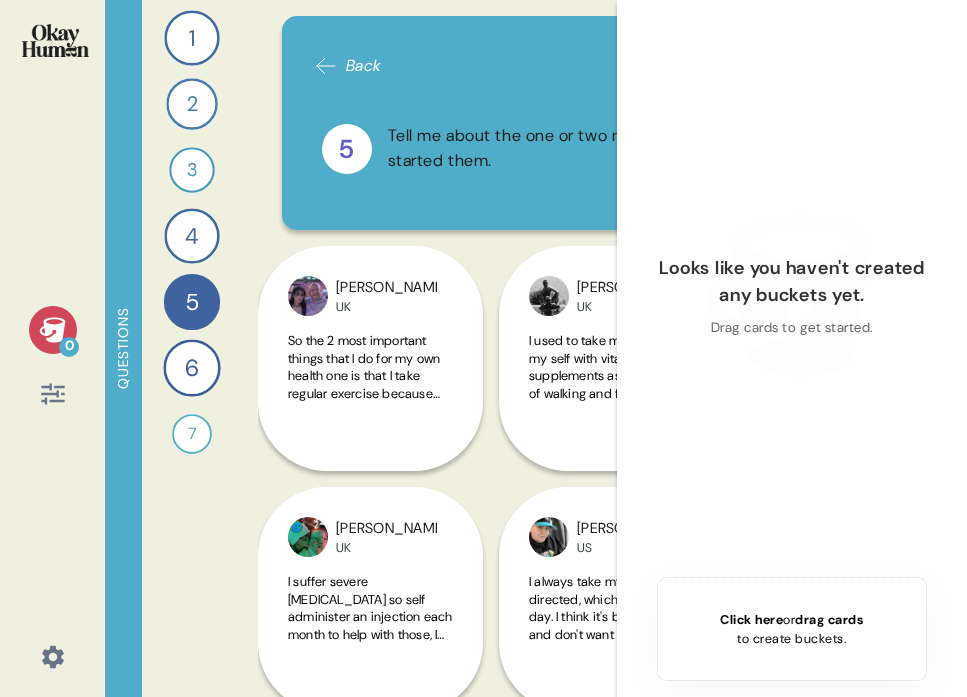 scroll, scrollTop: 768, scrollLeft: 0, axis: vertical 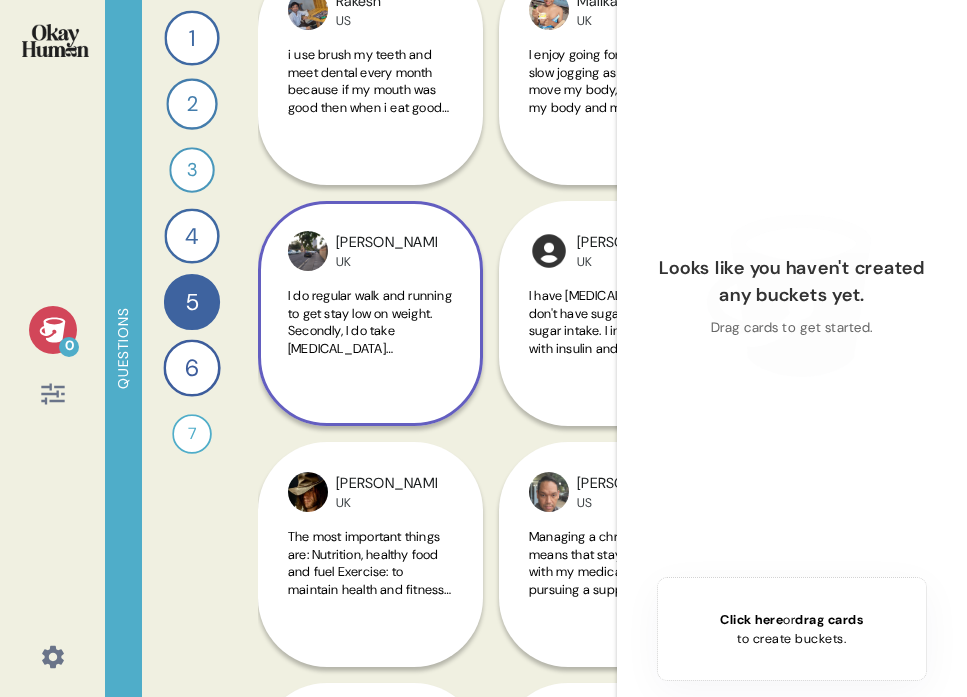 click on "I do regular walk and running to get stay low on weight. Secondly, I do take vitamin d supplements regularly so as not have body ache. I carefully chose items reading through the sugar content" at bounding box center [370, 365] 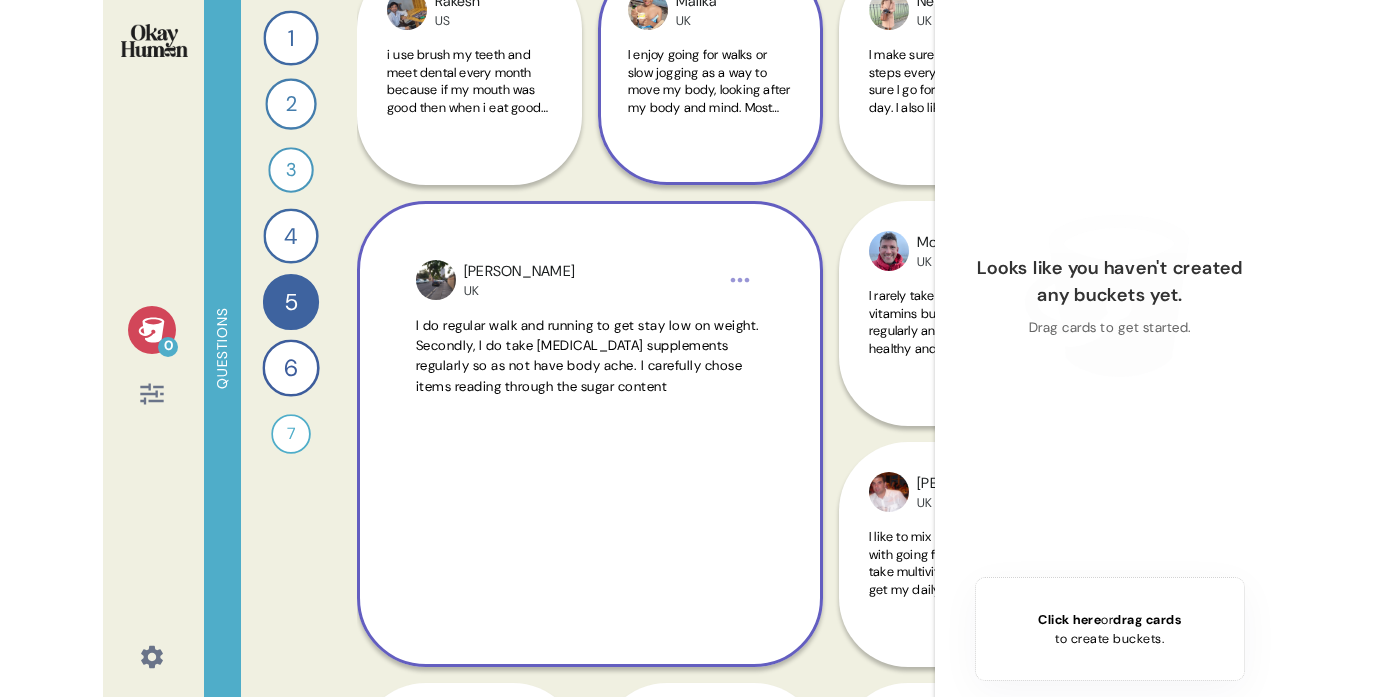 scroll, scrollTop: 0, scrollLeft: 24, axis: horizontal 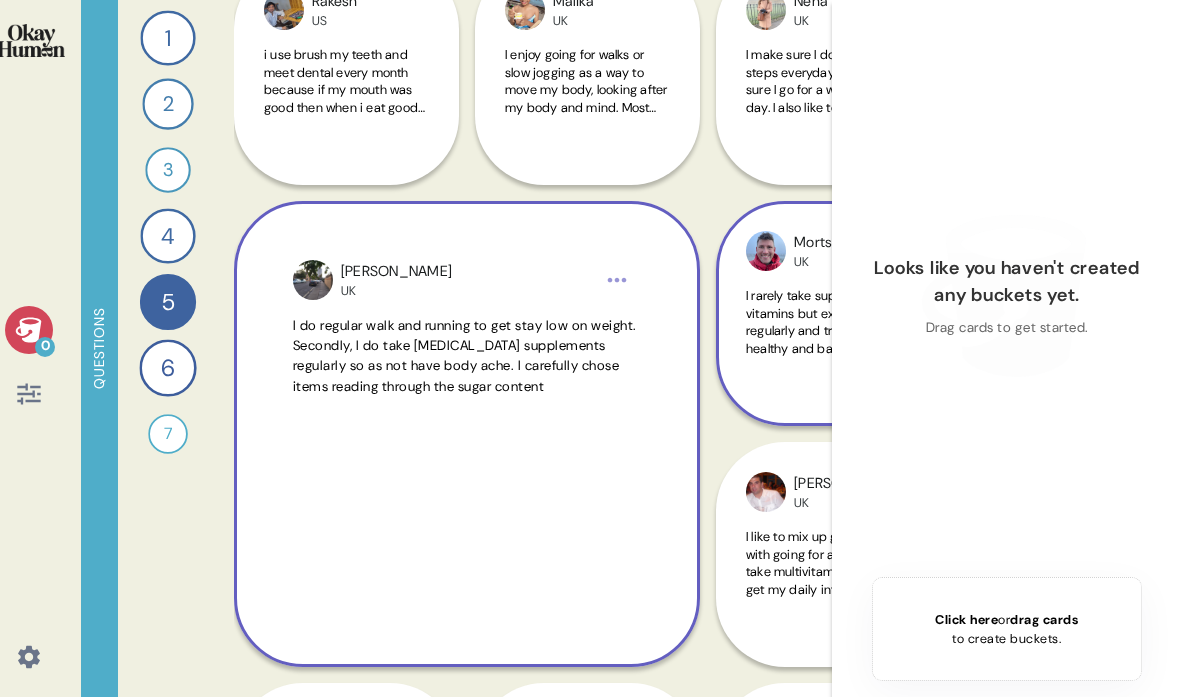 click on "I rarely take supplements or vitamins but exercise regularly and try to eat a healthy and balanced diet. To star balanced I also try to do yoga or similar a few times every week" at bounding box center [826, 348] 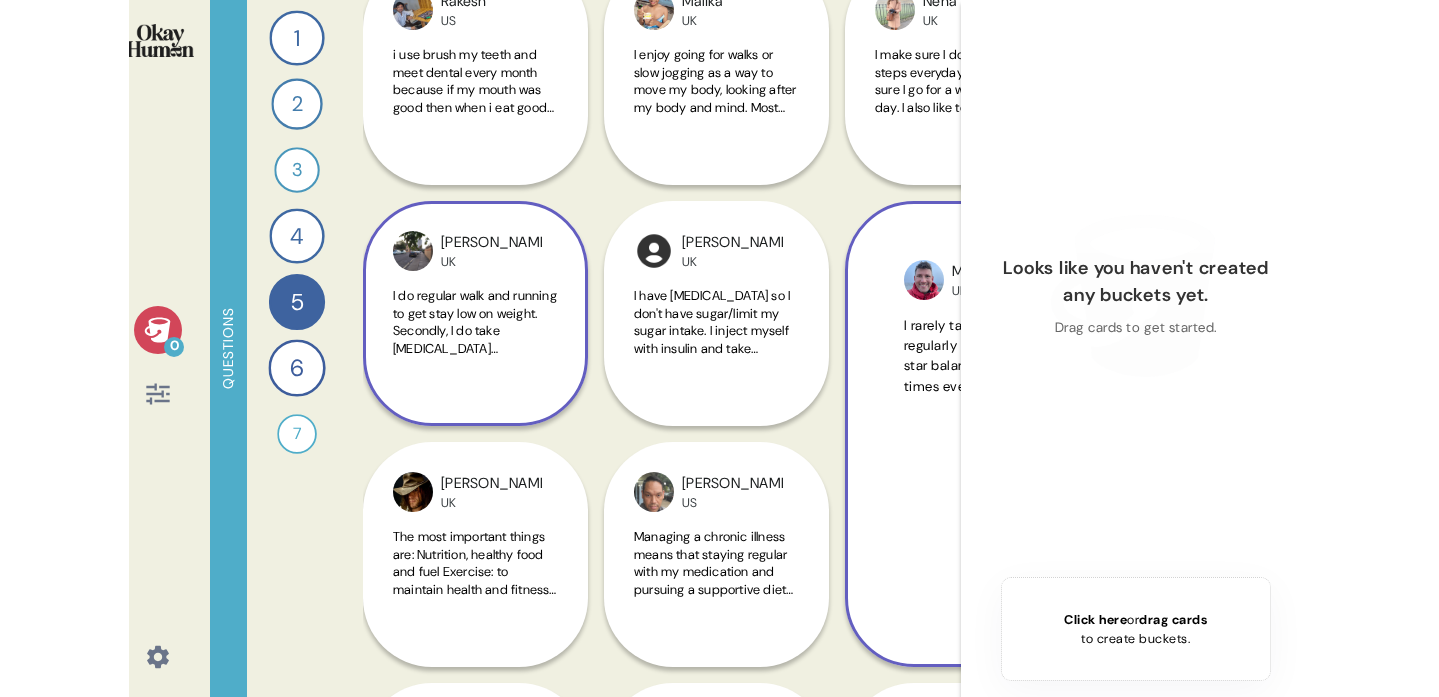 scroll, scrollTop: 0, scrollLeft: 0, axis: both 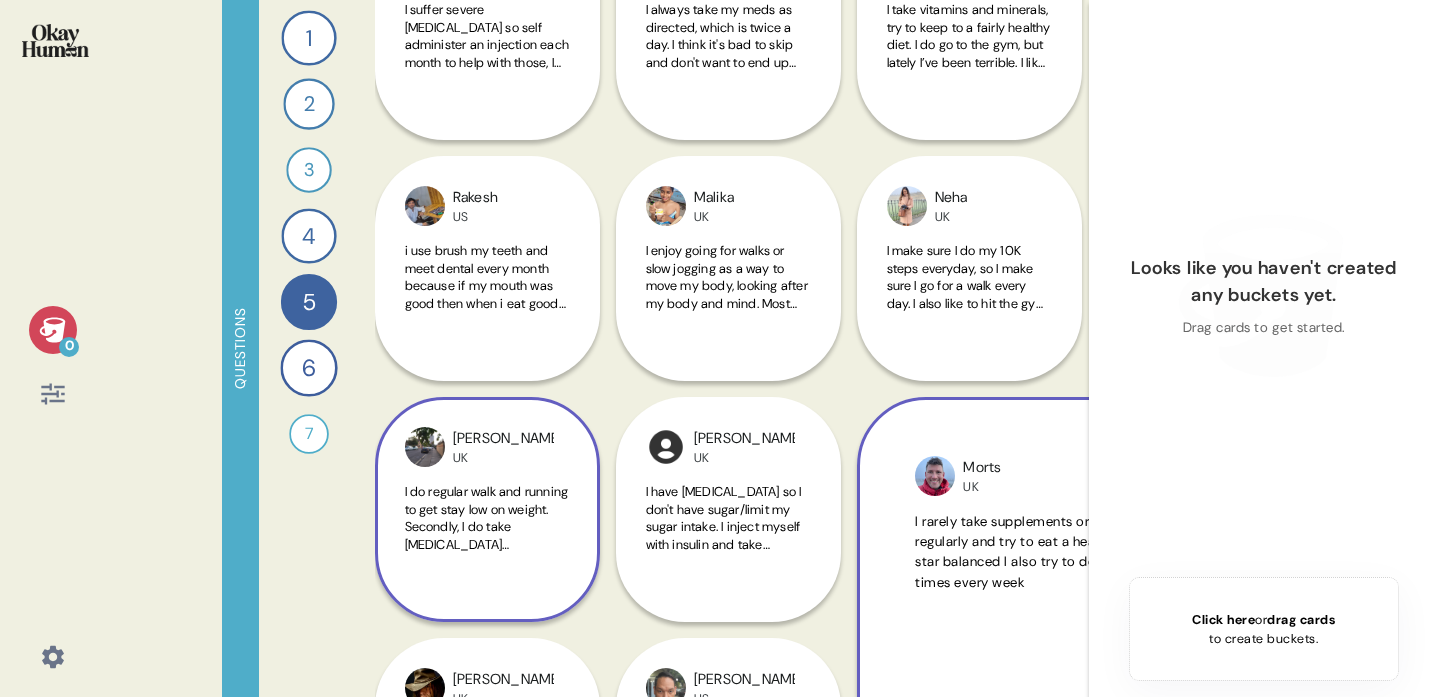 click on "I do regular walk and running to get stay low on weight. Secondly, I do take vitamin d supplements regularly so as not have body ache. I carefully chose items reading through the sugar content" at bounding box center (487, 561) 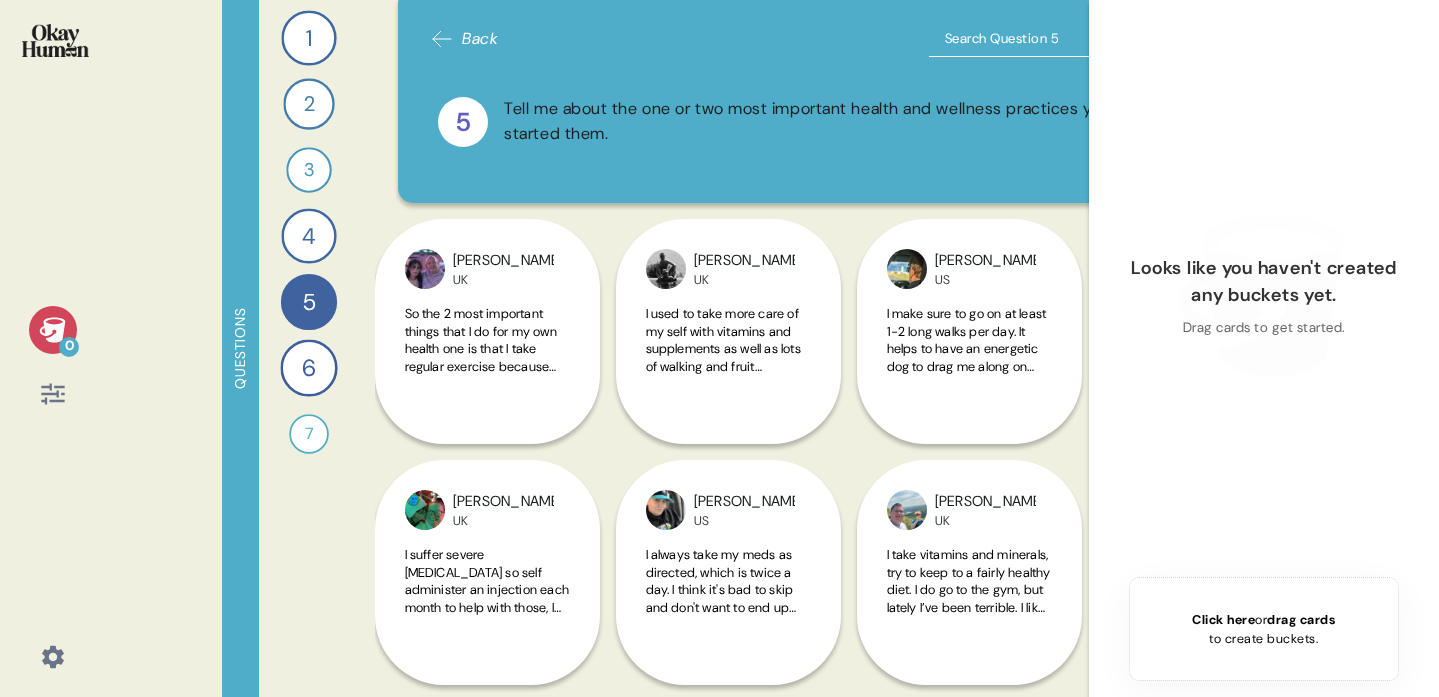 scroll, scrollTop: 765, scrollLeft: 0, axis: vertical 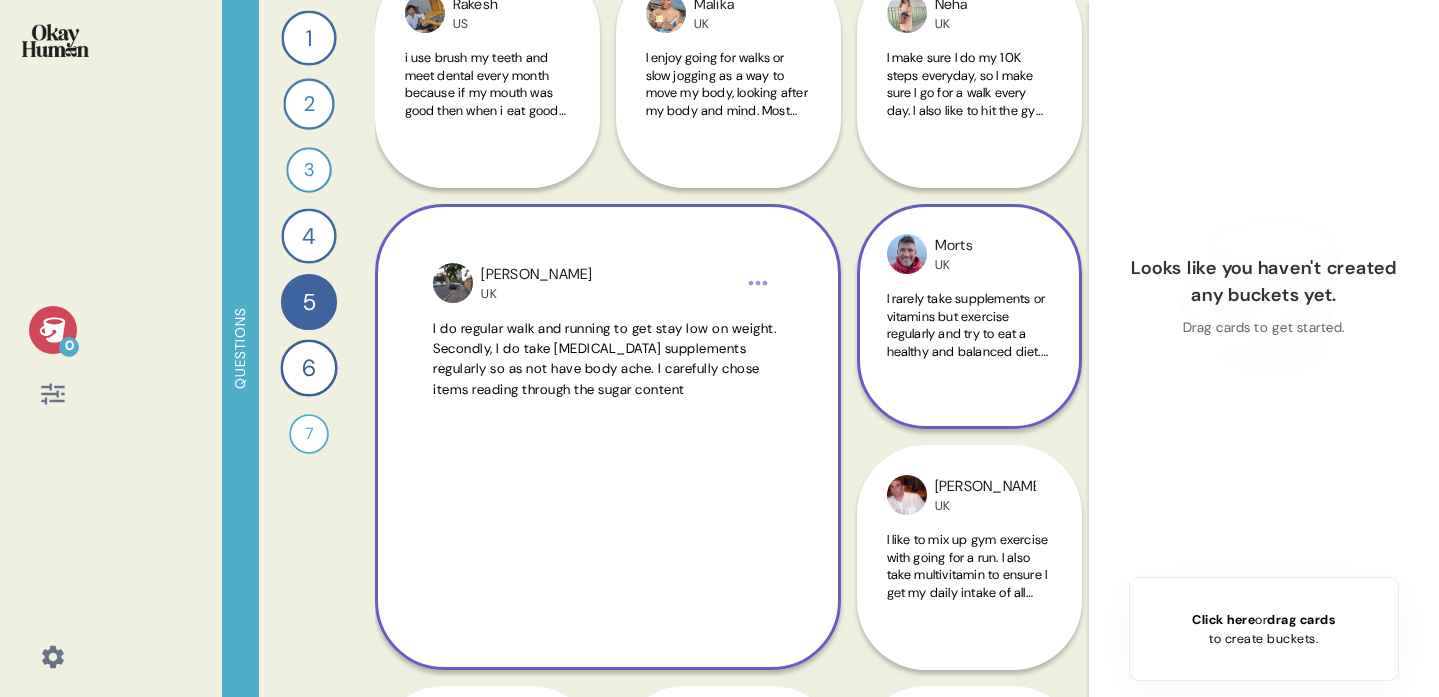 click on "I rarely take supplements or vitamins but exercise regularly and try to eat a healthy and balanced diet. To star balanced I also try to do yoga or similar a few times every week" at bounding box center (967, 351) 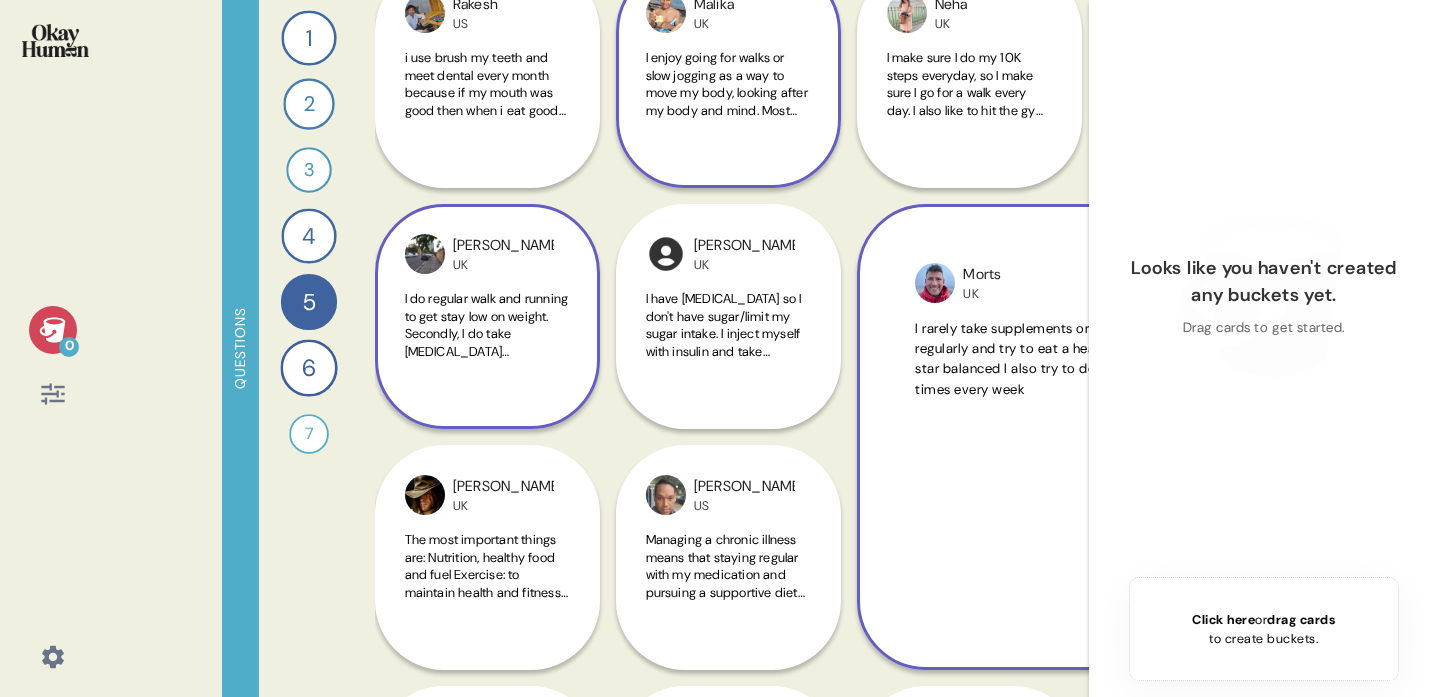 scroll, scrollTop: 1197, scrollLeft: 0, axis: vertical 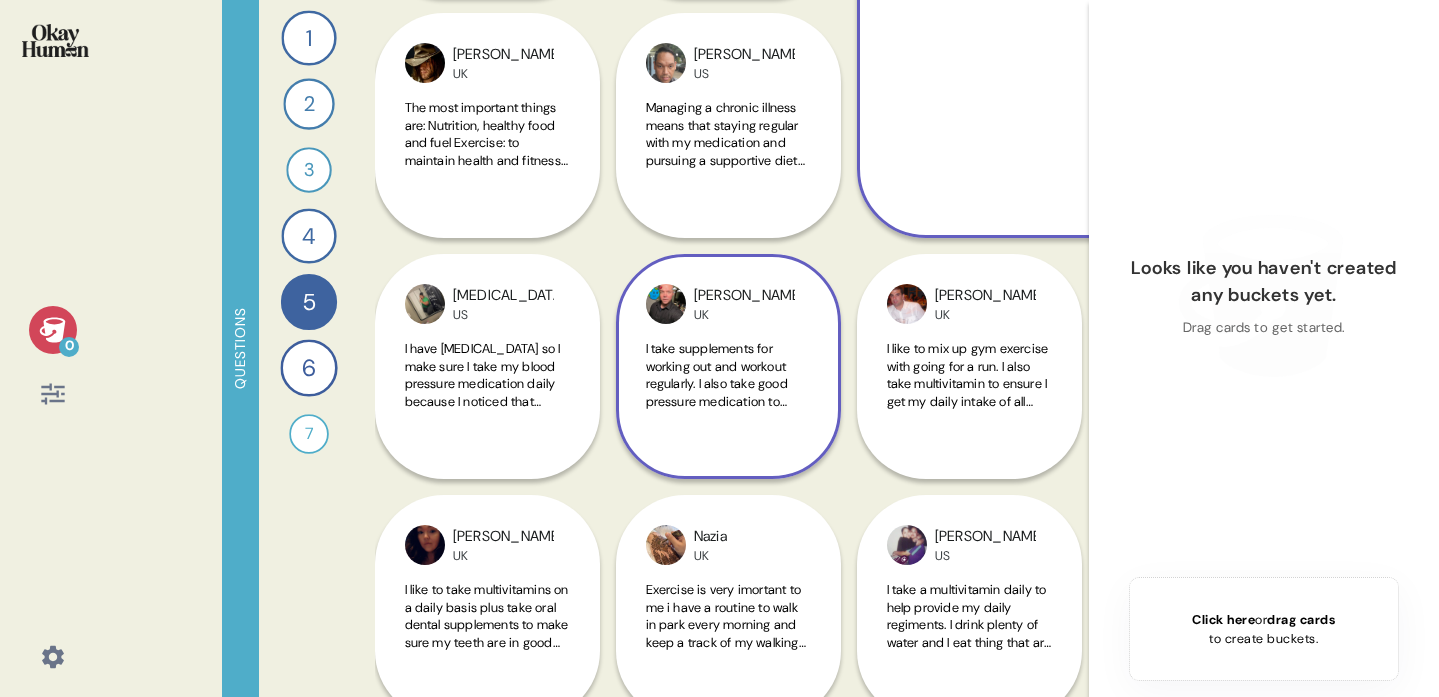 click on "UK" at bounding box center [744, 315] 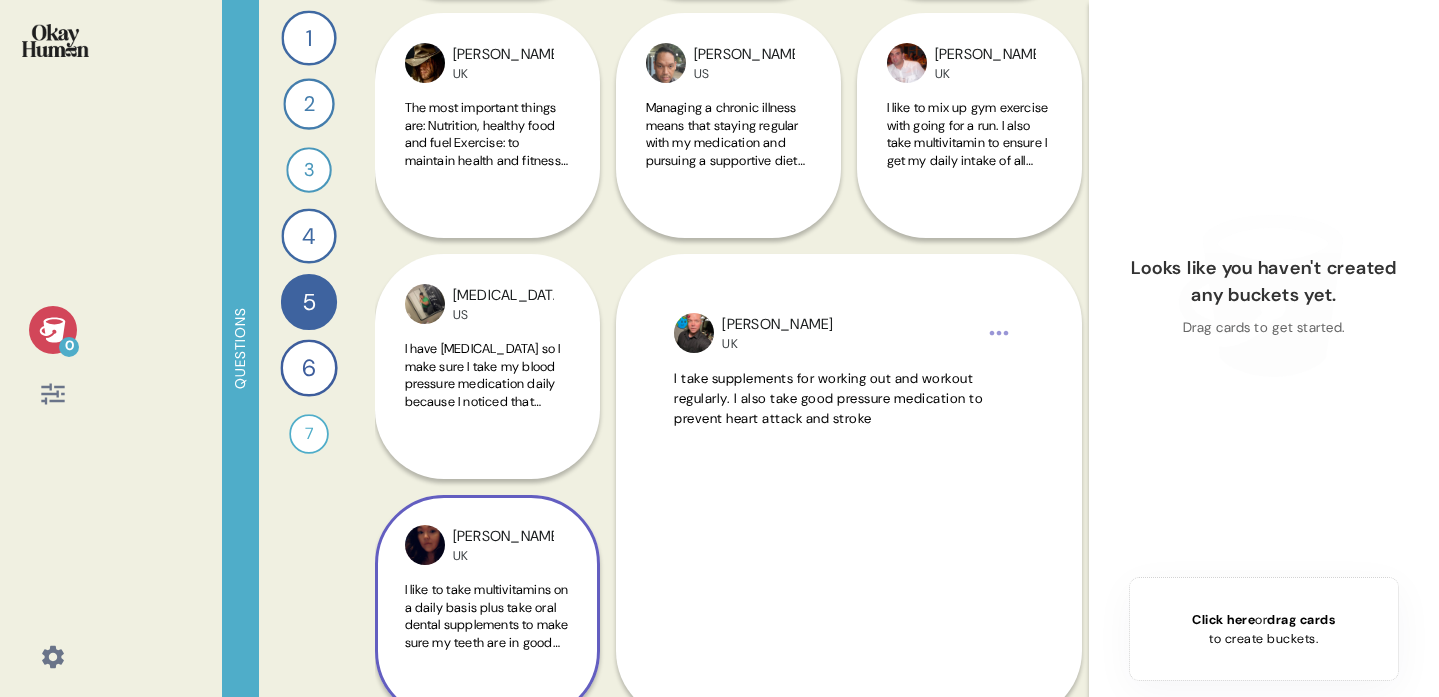 click on "Leslie UK" at bounding box center [503, 545] 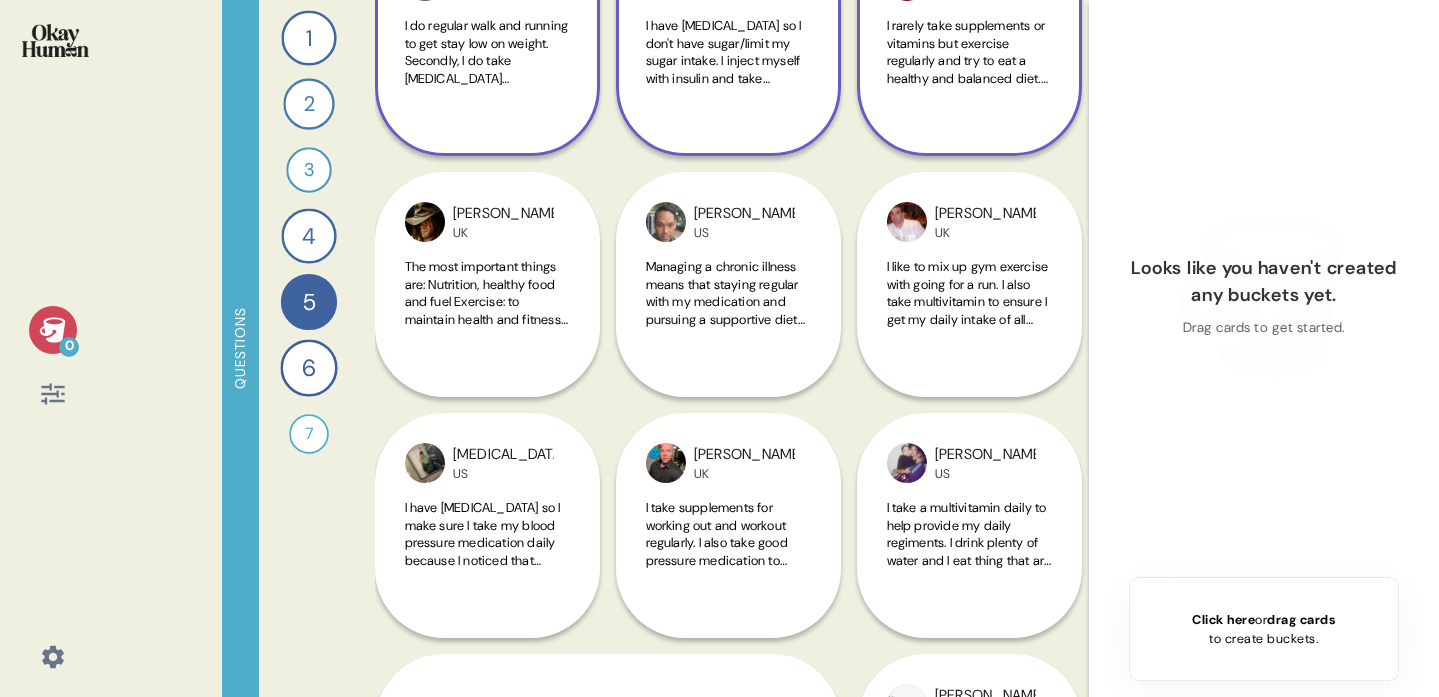 scroll, scrollTop: 1021, scrollLeft: 0, axis: vertical 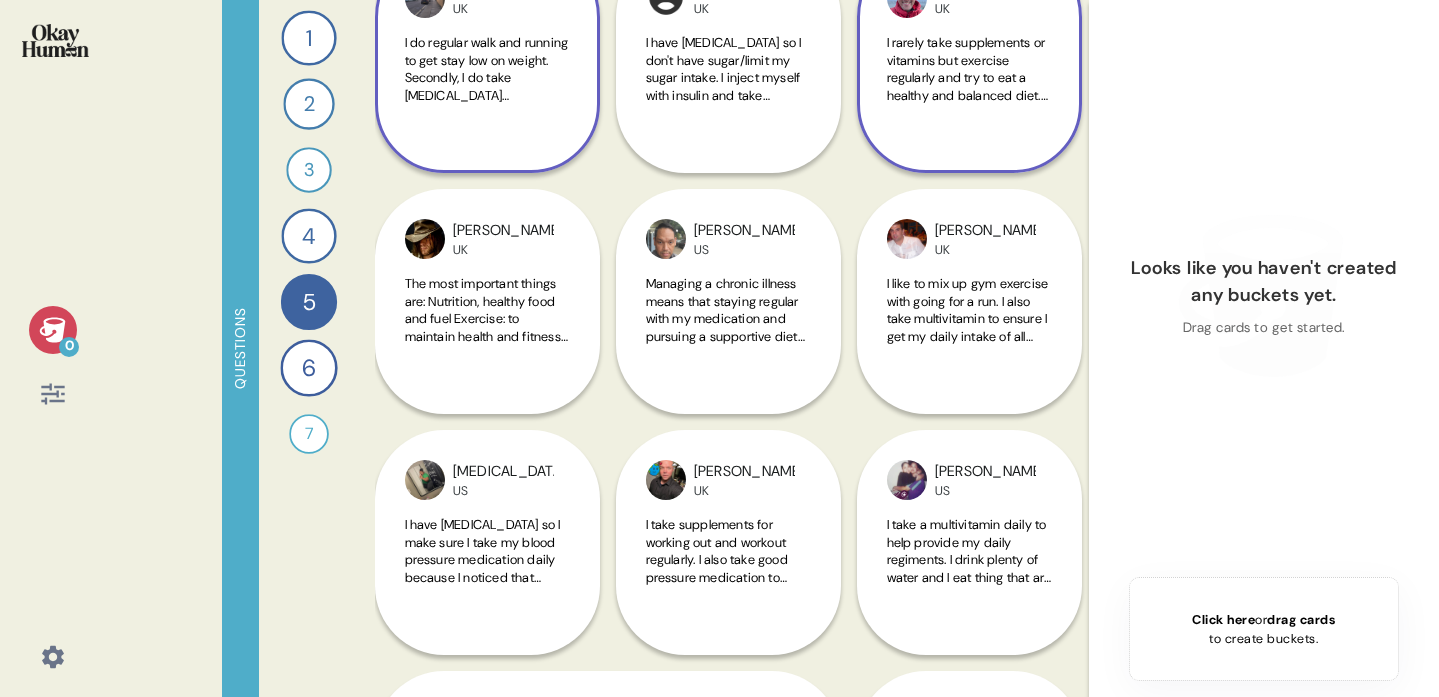 click on "I do regular walk and running to get stay low on weight. Secondly, I do take vitamin d supplements regularly so as not have body ache. I carefully chose items reading through the sugar content" at bounding box center [487, 112] 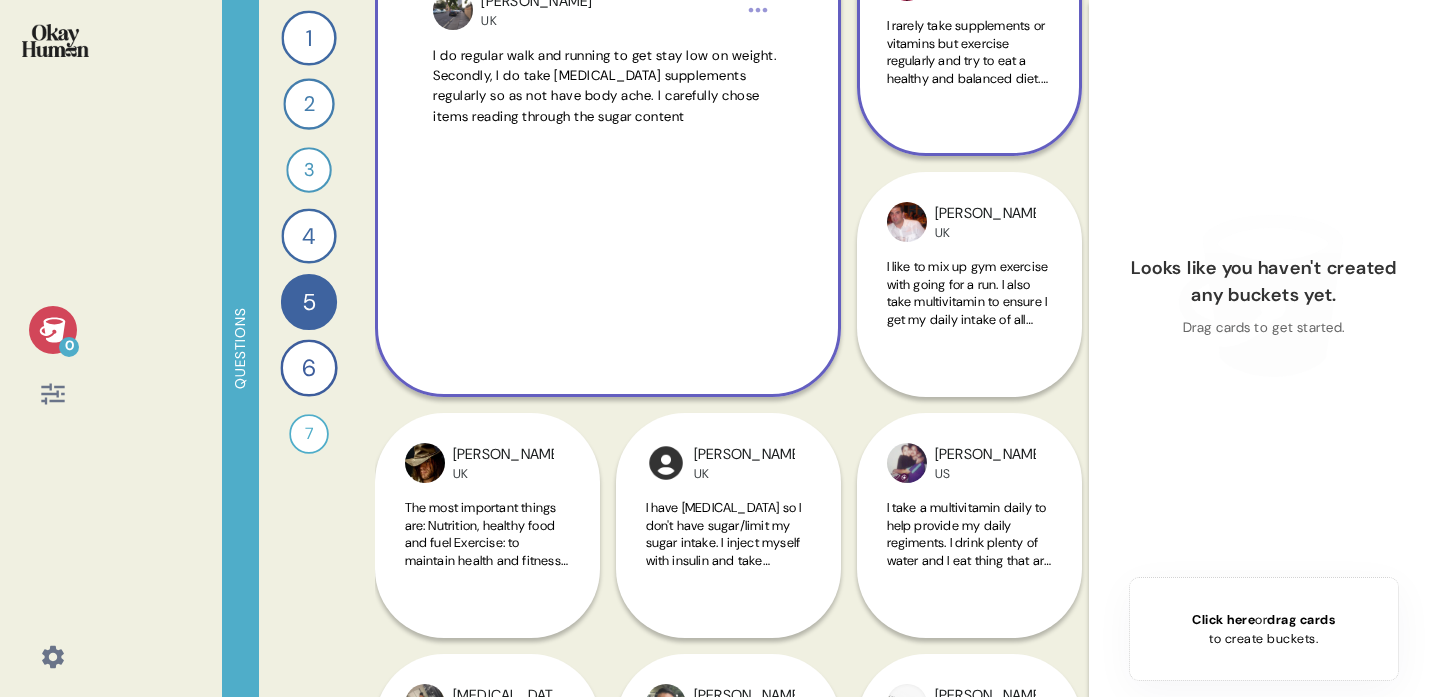 scroll, scrollTop: 1025, scrollLeft: 0, axis: vertical 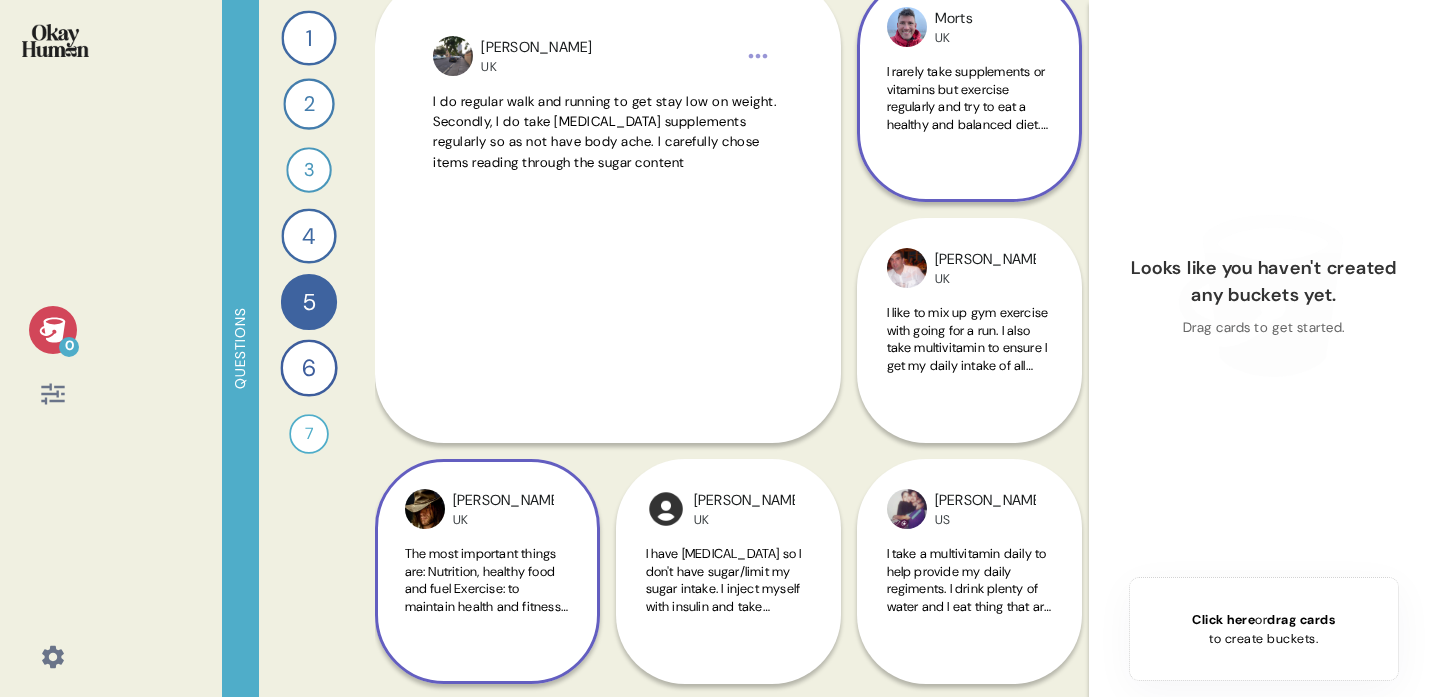 click on "The most important things are:
Nutrition, healthy food and fuel
Exercise: to maintain health and fitness
Supplements: to ensure optimum intake of essential chemicals" at bounding box center [486, 606] 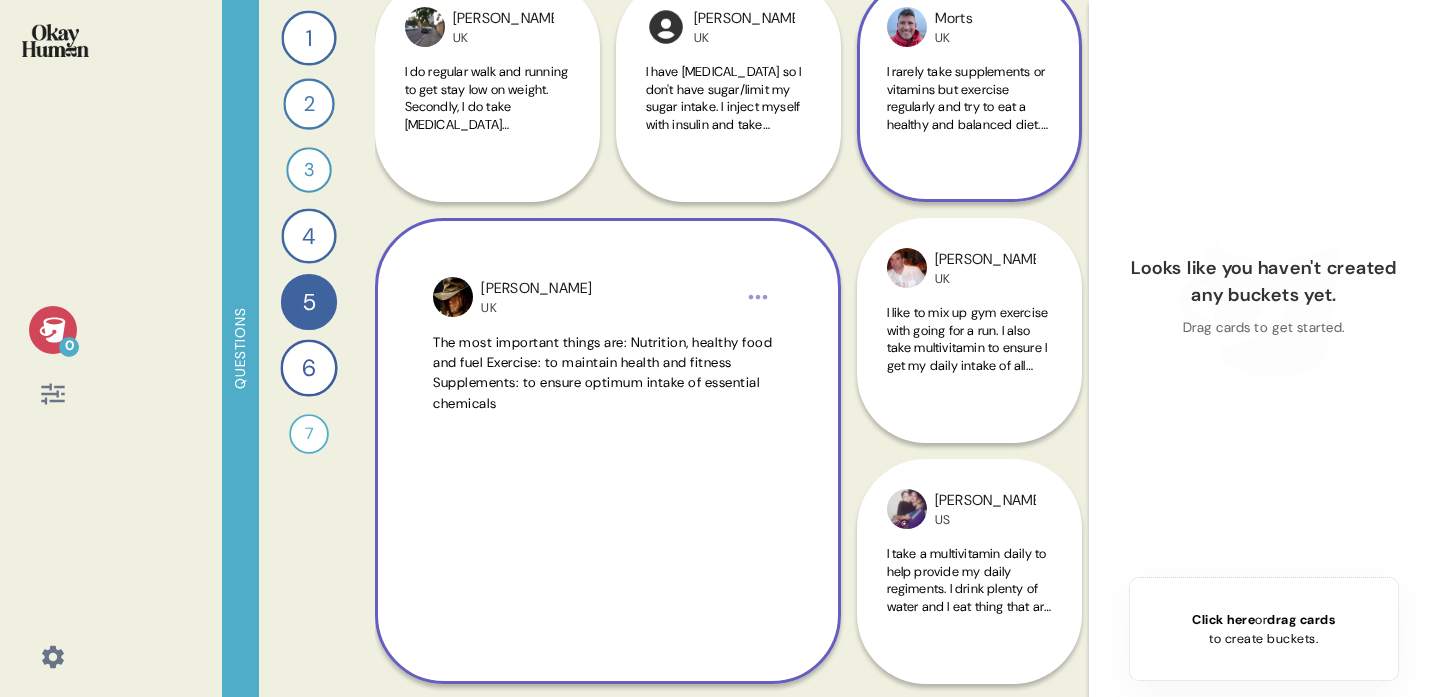 click on "Looks like you haven't created any buckets yet. Drag cards to get started." at bounding box center (1264, 296) 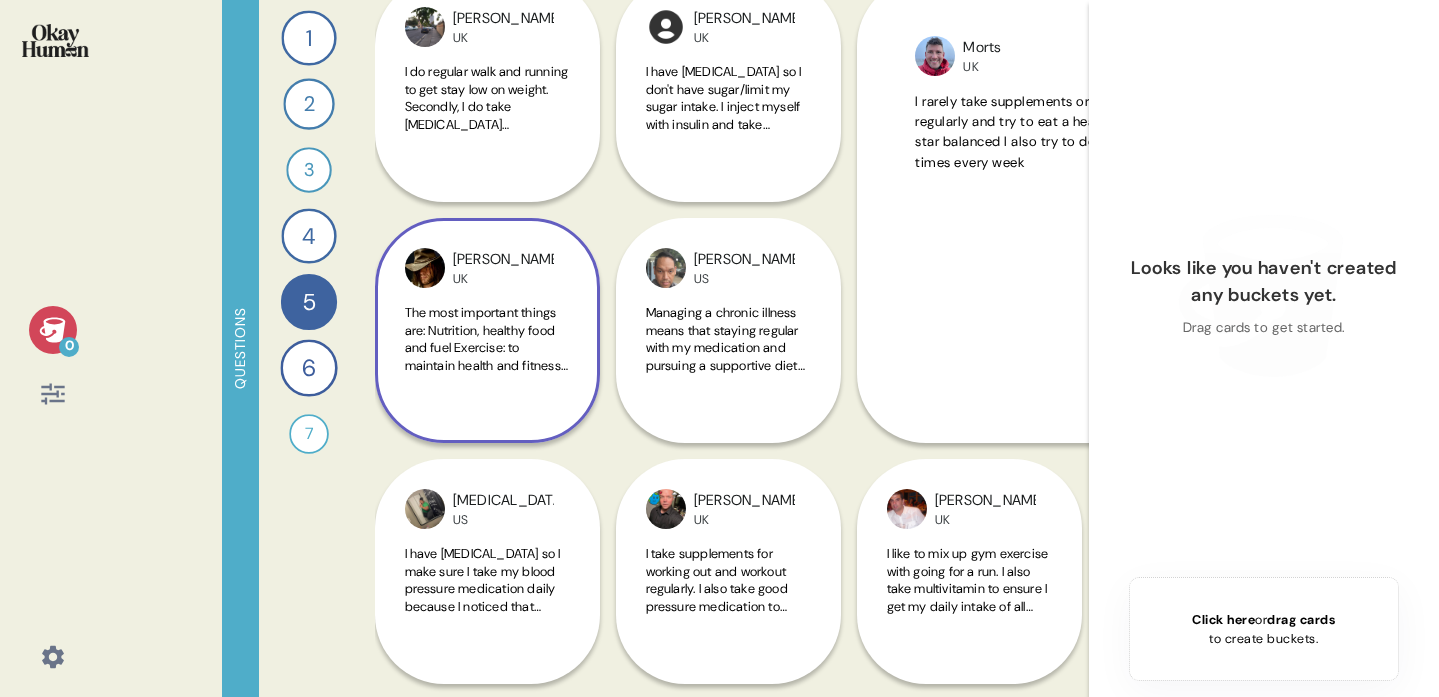 scroll, scrollTop: 990, scrollLeft: 0, axis: vertical 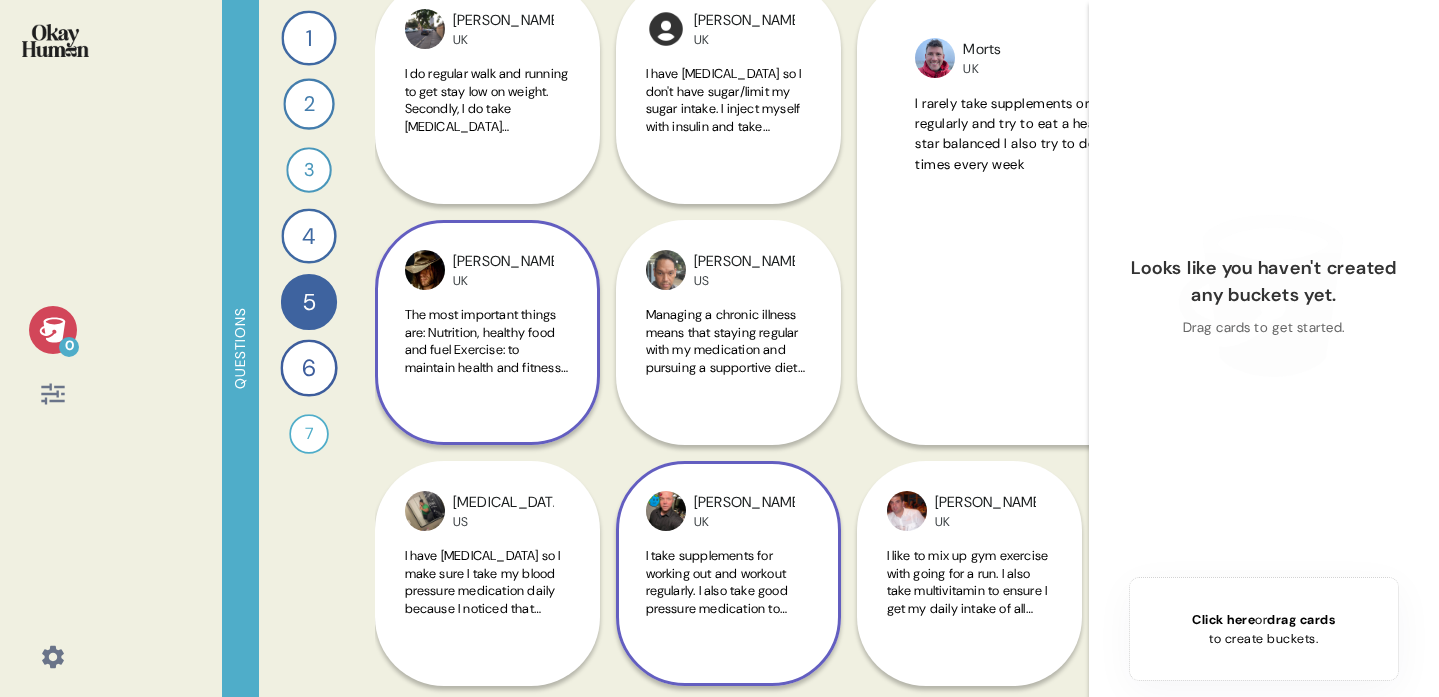 click on "Vince UK" at bounding box center [728, 511] 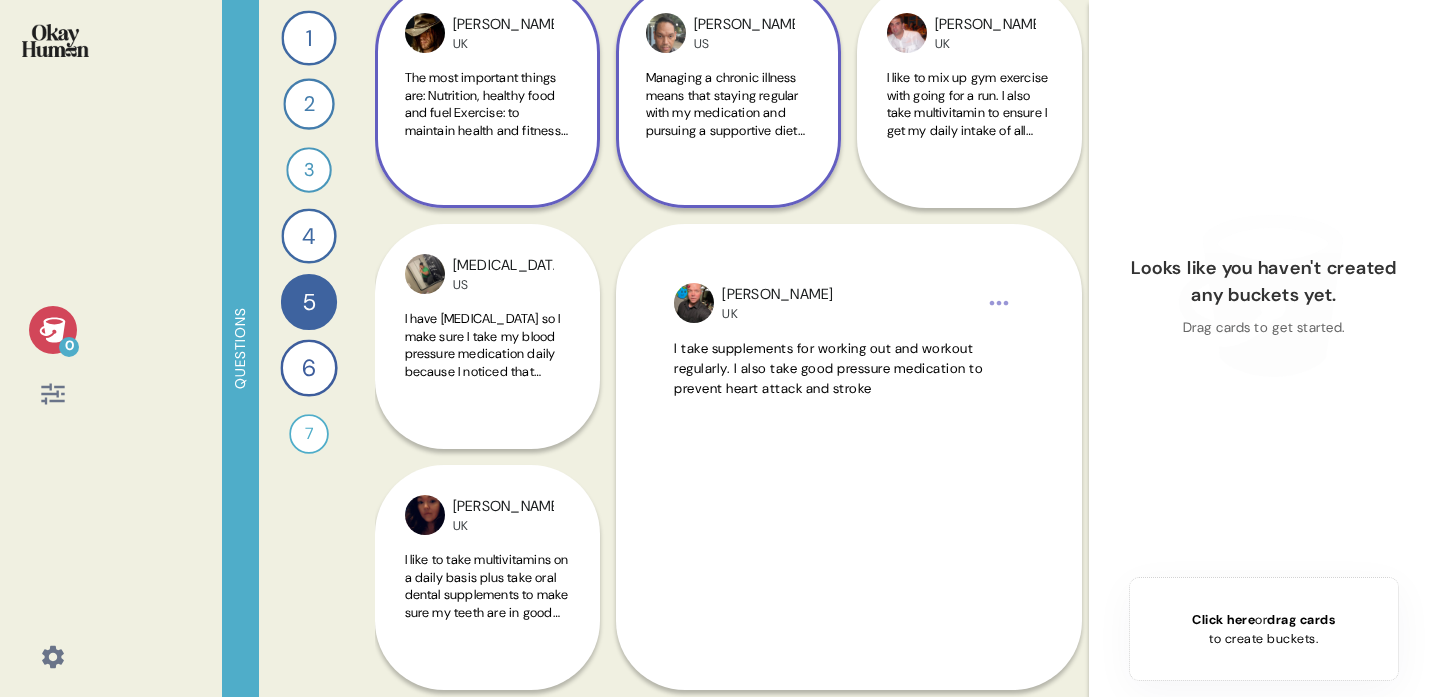 scroll, scrollTop: 535, scrollLeft: 0, axis: vertical 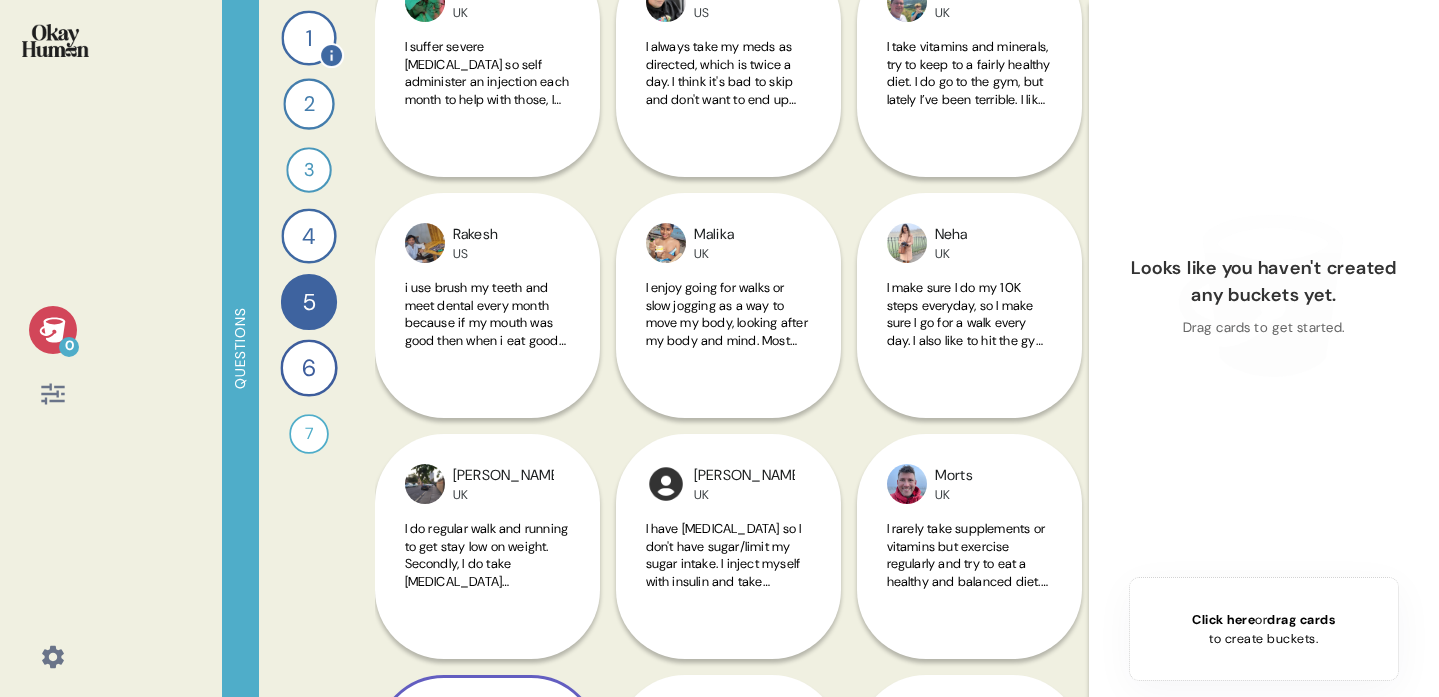 click on "1" at bounding box center [308, 37] 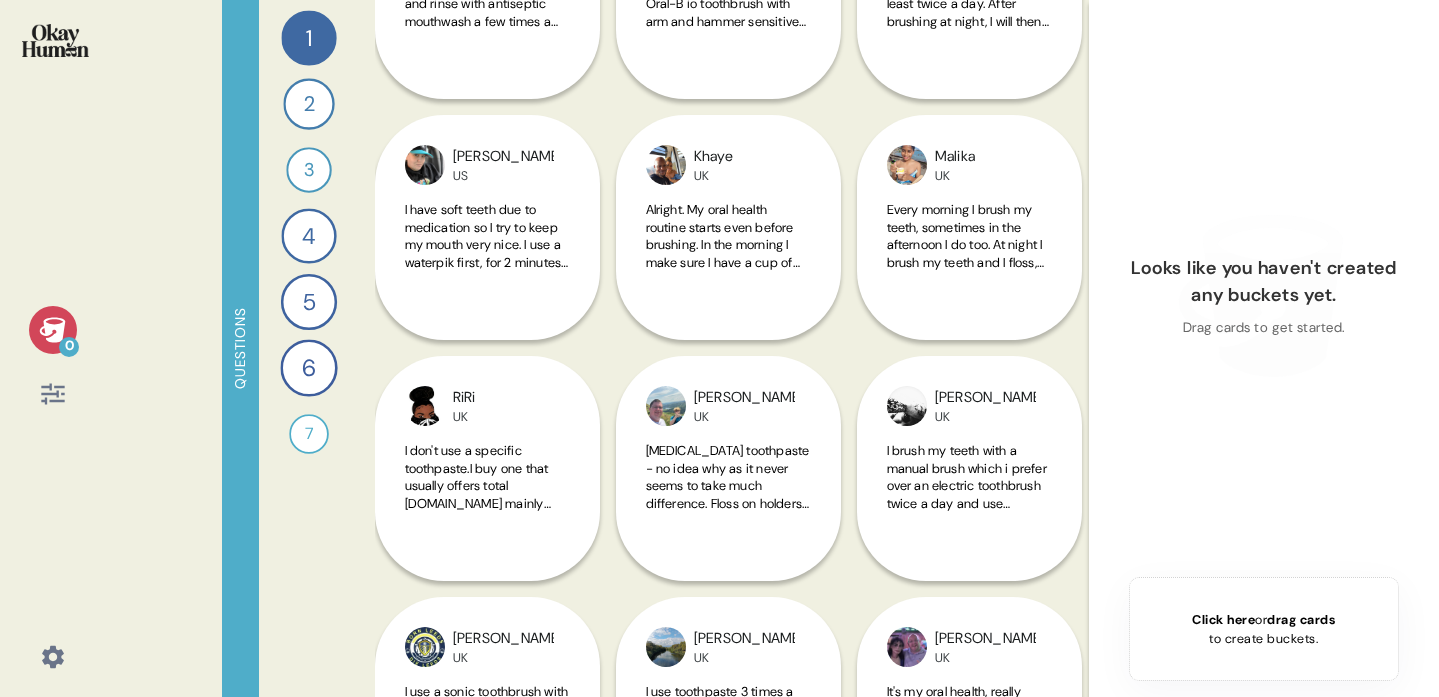 scroll, scrollTop: 600, scrollLeft: 0, axis: vertical 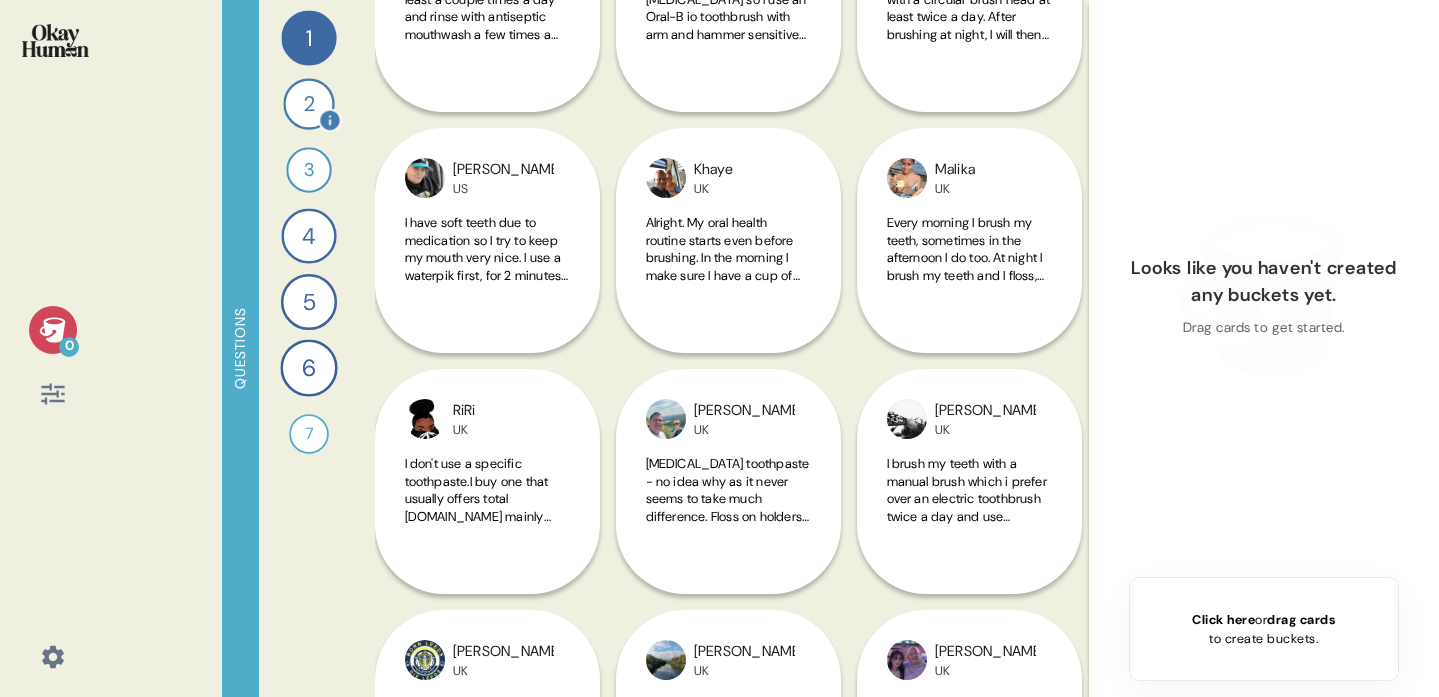 click on "2" at bounding box center [308, 103] 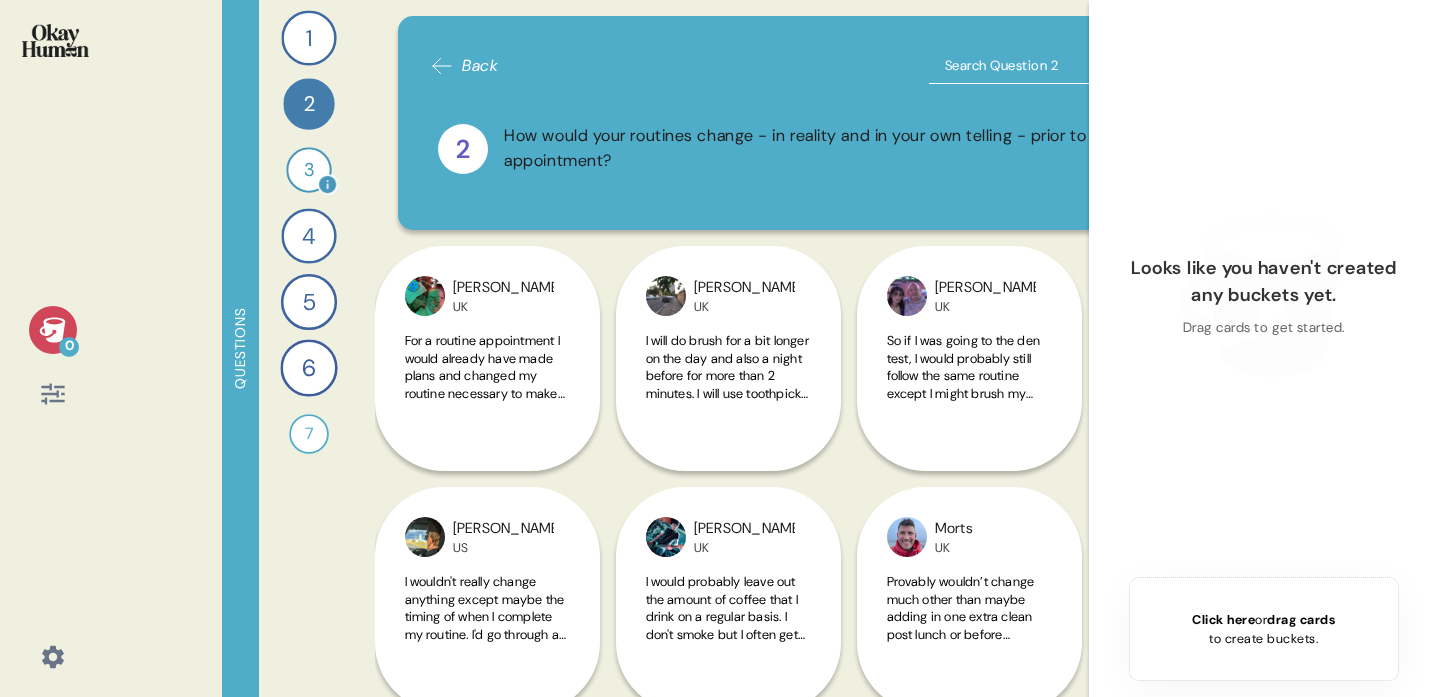 click on "3" at bounding box center [308, 169] 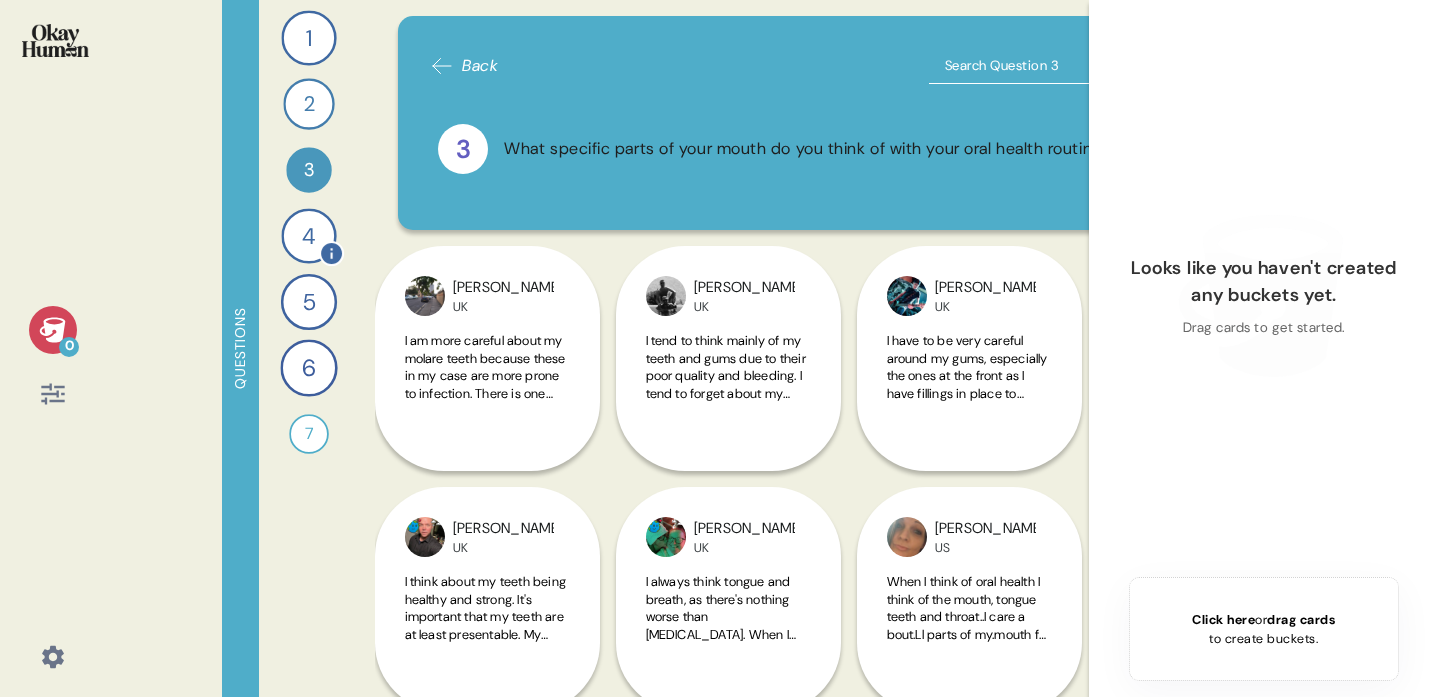click on "4" at bounding box center [308, 235] 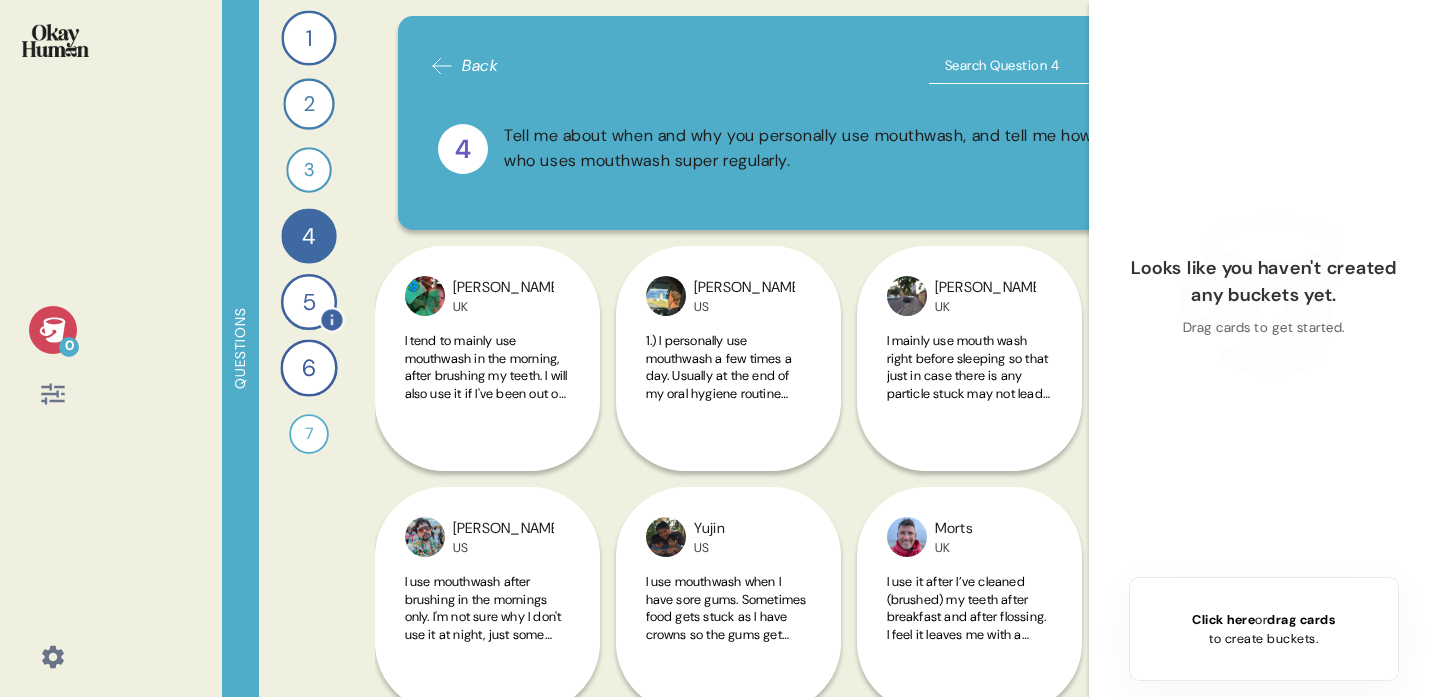 click on "5" at bounding box center [308, 302] 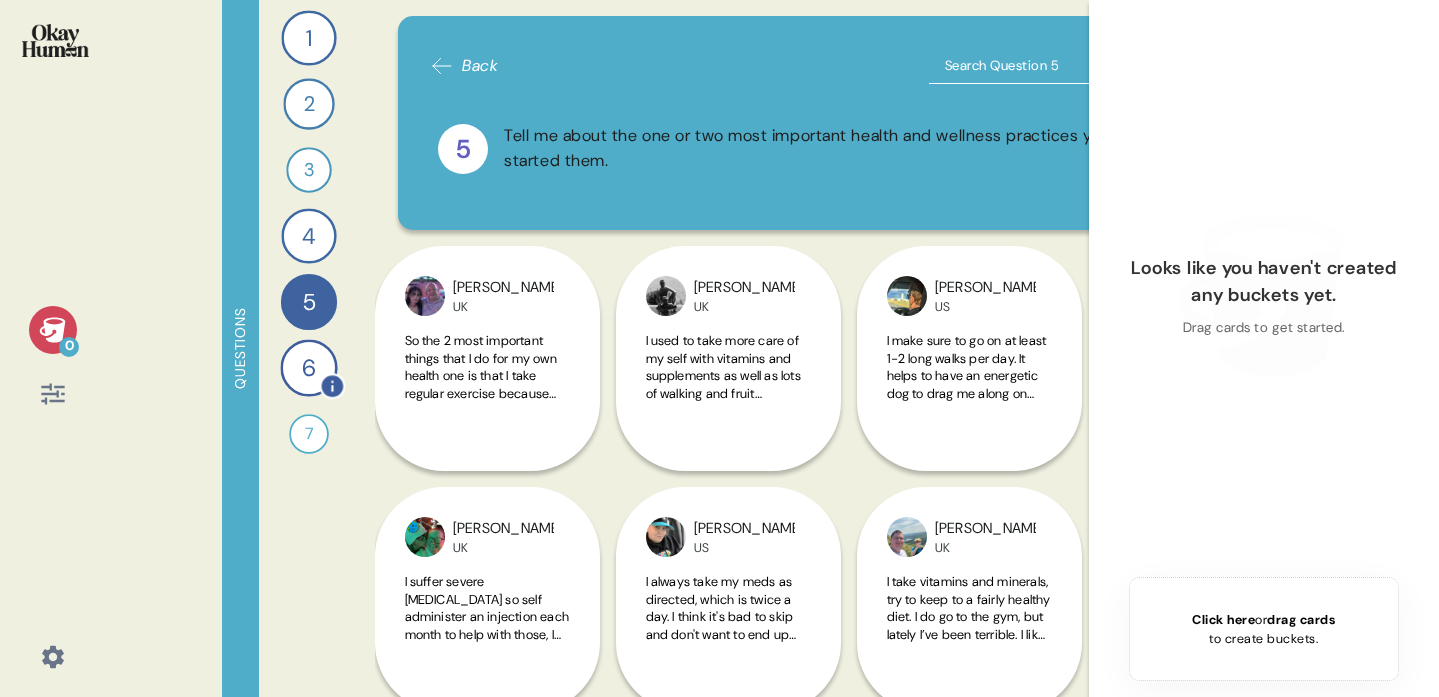 click on "6" at bounding box center [308, 367] 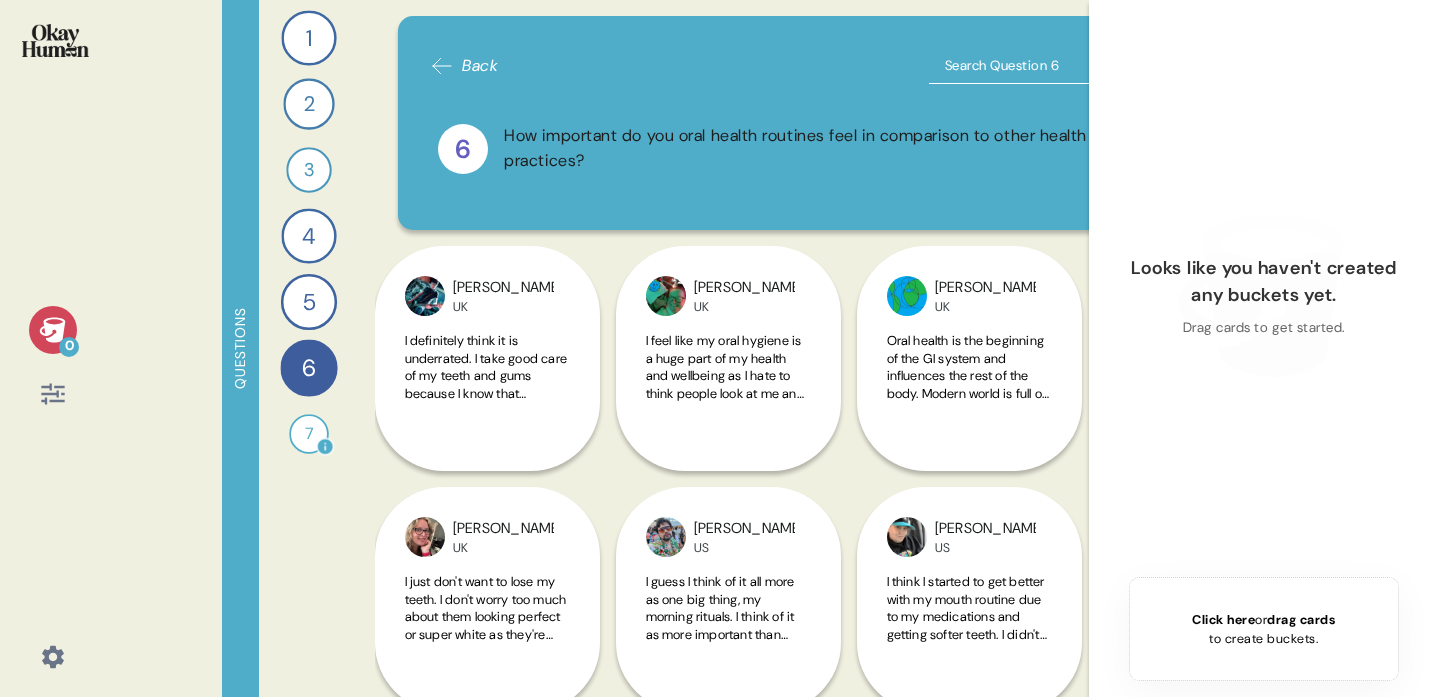 click on "7" at bounding box center [309, 434] 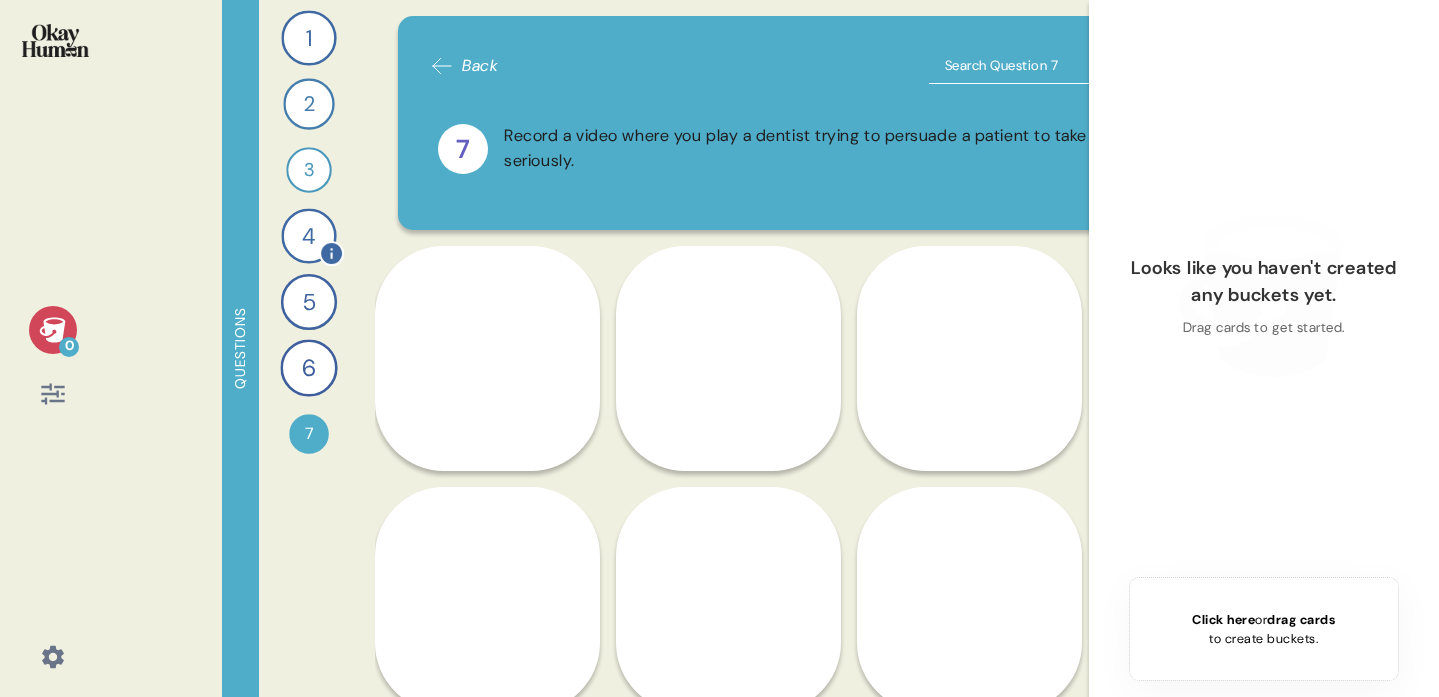click on "4" at bounding box center (308, 235) 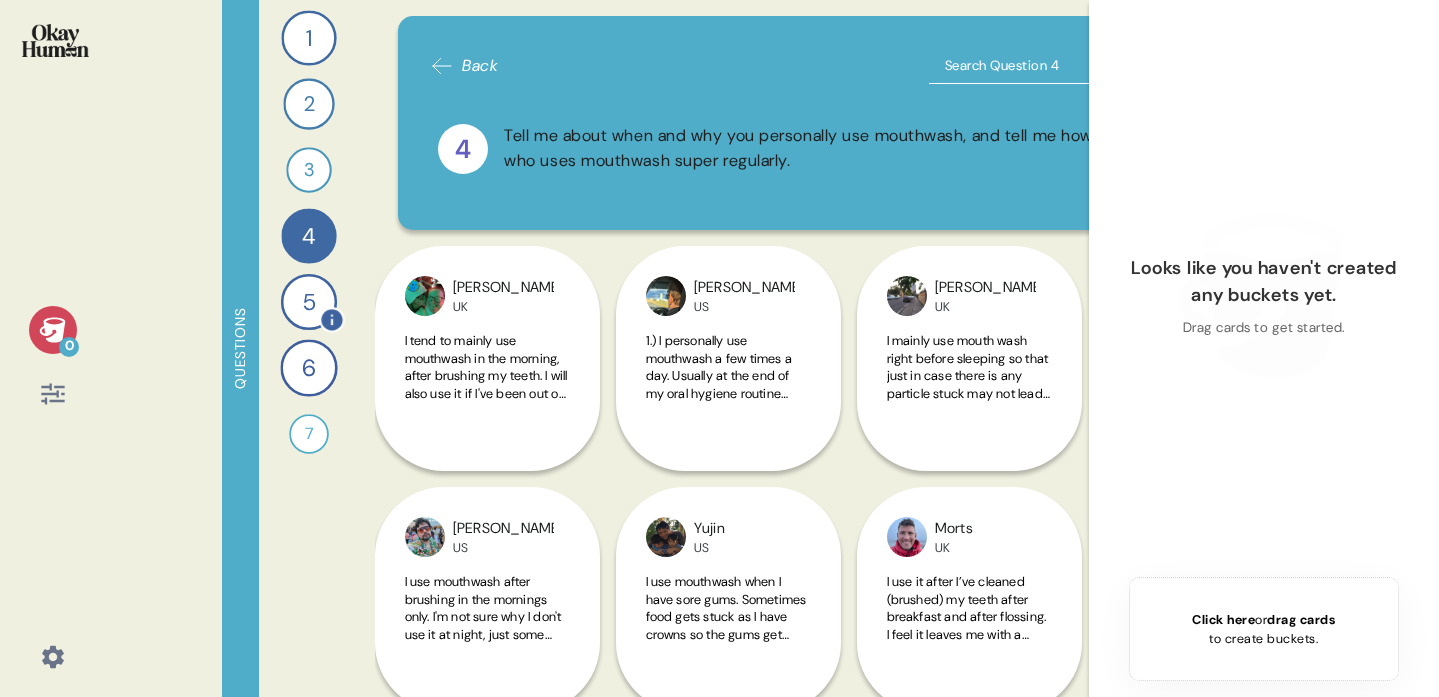 click on "5" at bounding box center [308, 302] 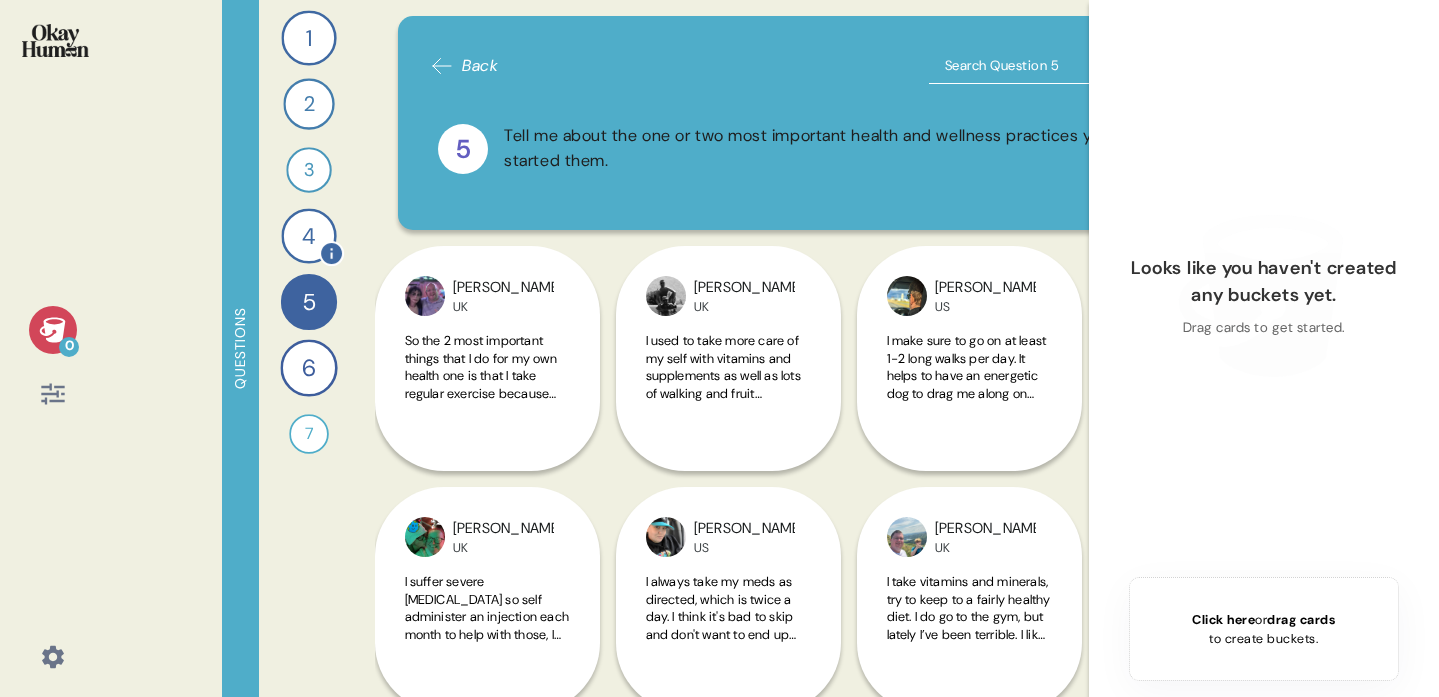 click on "4" at bounding box center (308, 235) 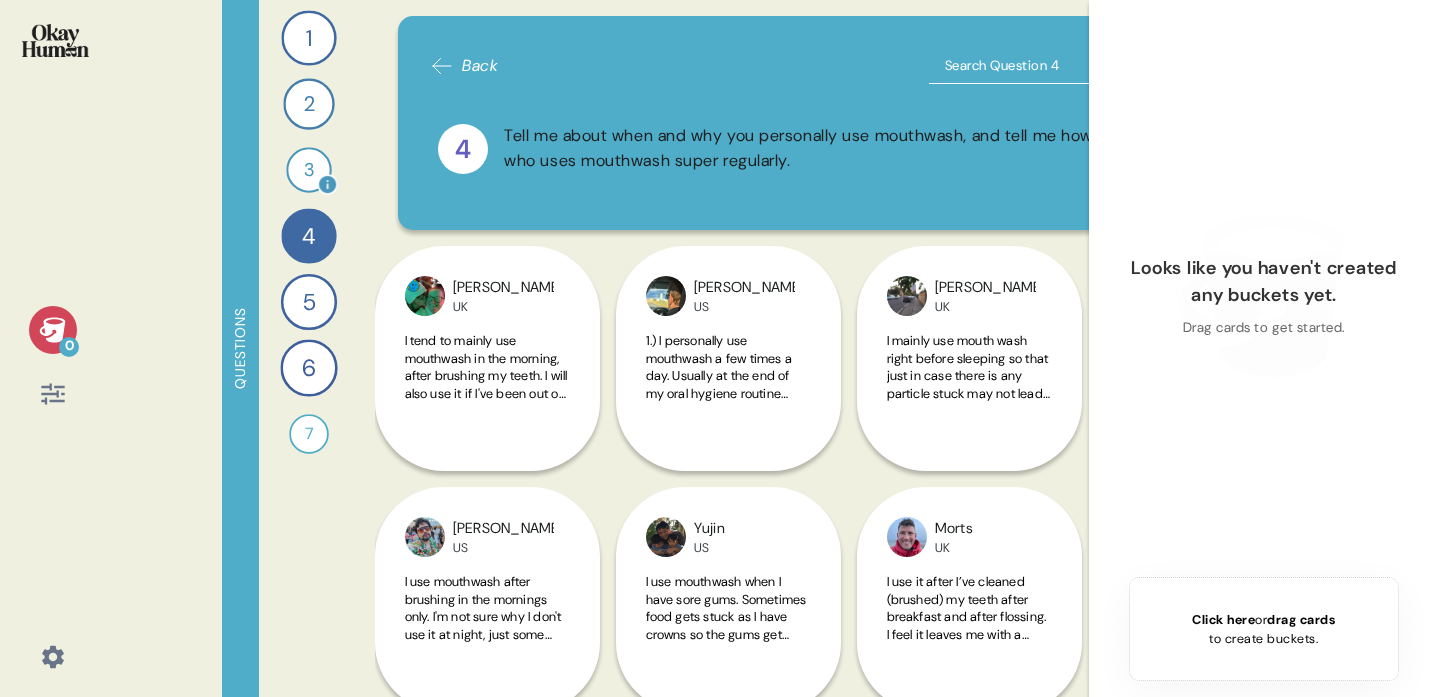 click on "3" at bounding box center [308, 169] 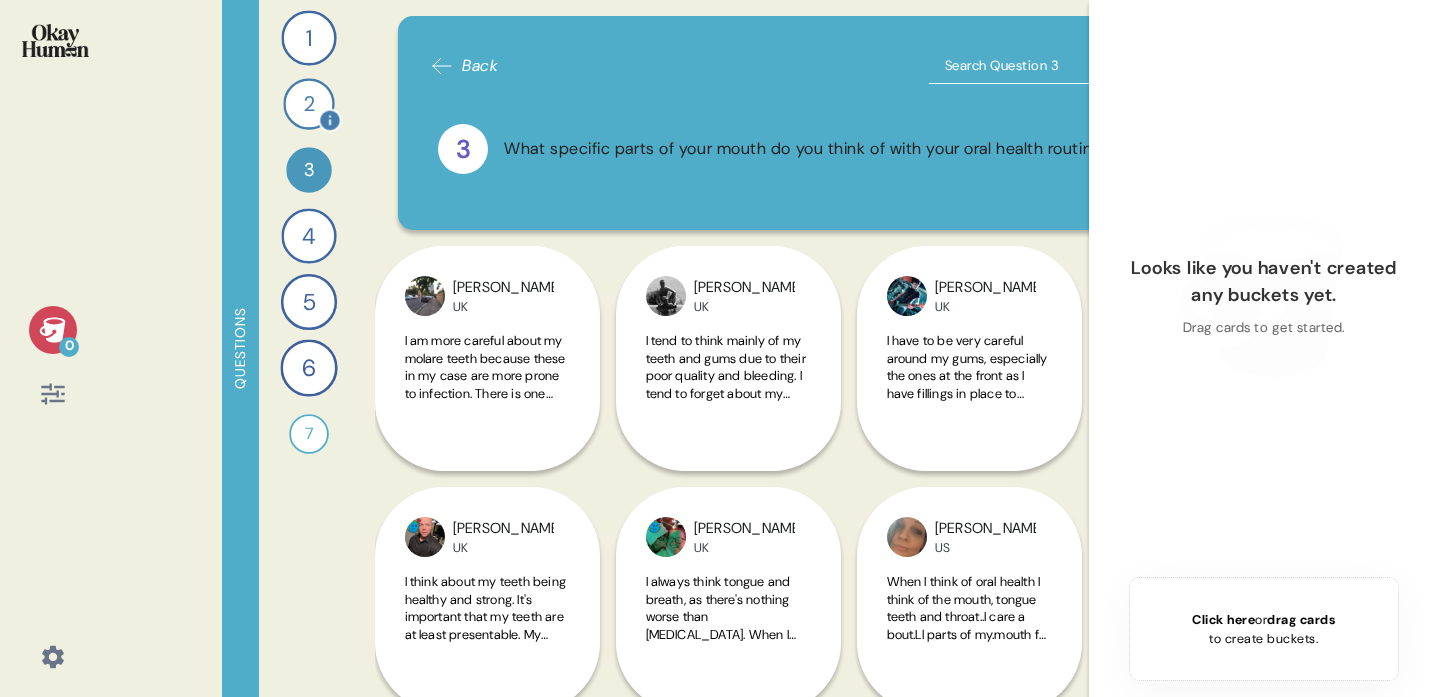 click on "2" at bounding box center [308, 103] 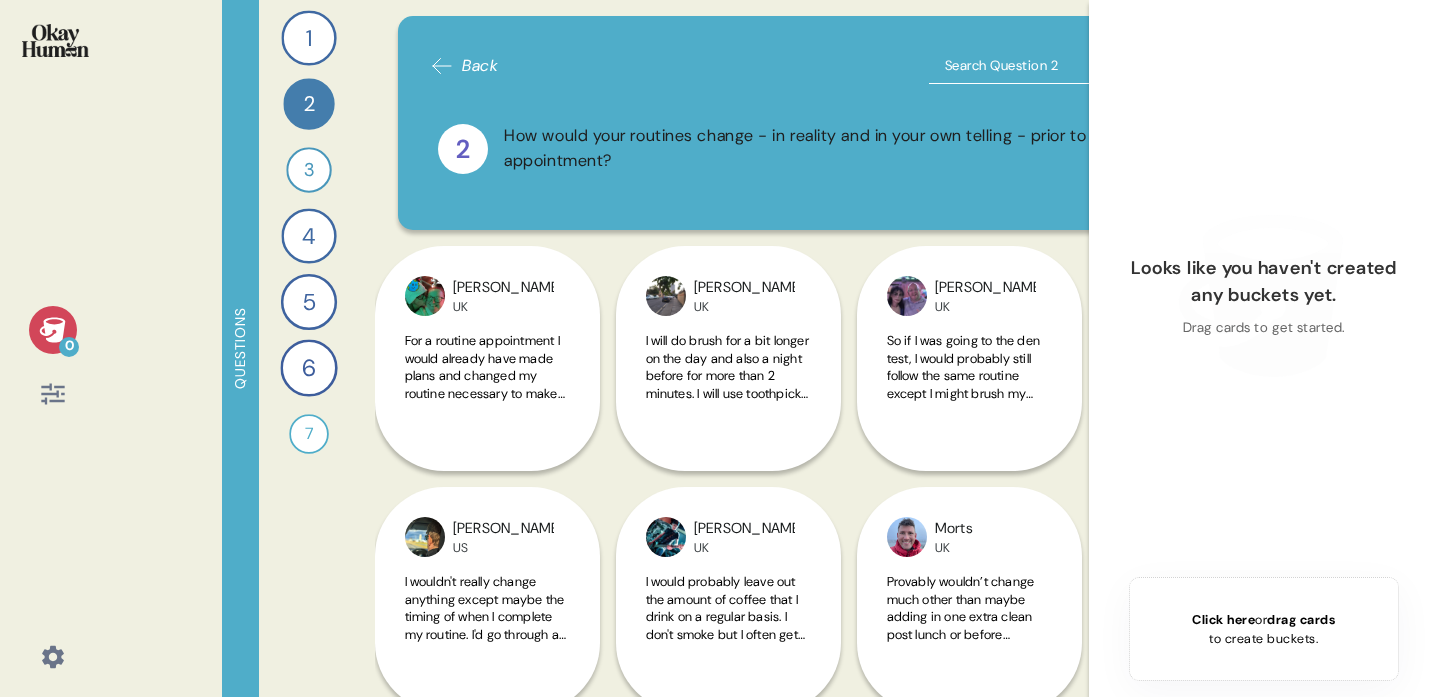 click on "Looks like you haven't created any buckets yet. Drag cards to get started." at bounding box center (1264, 296) 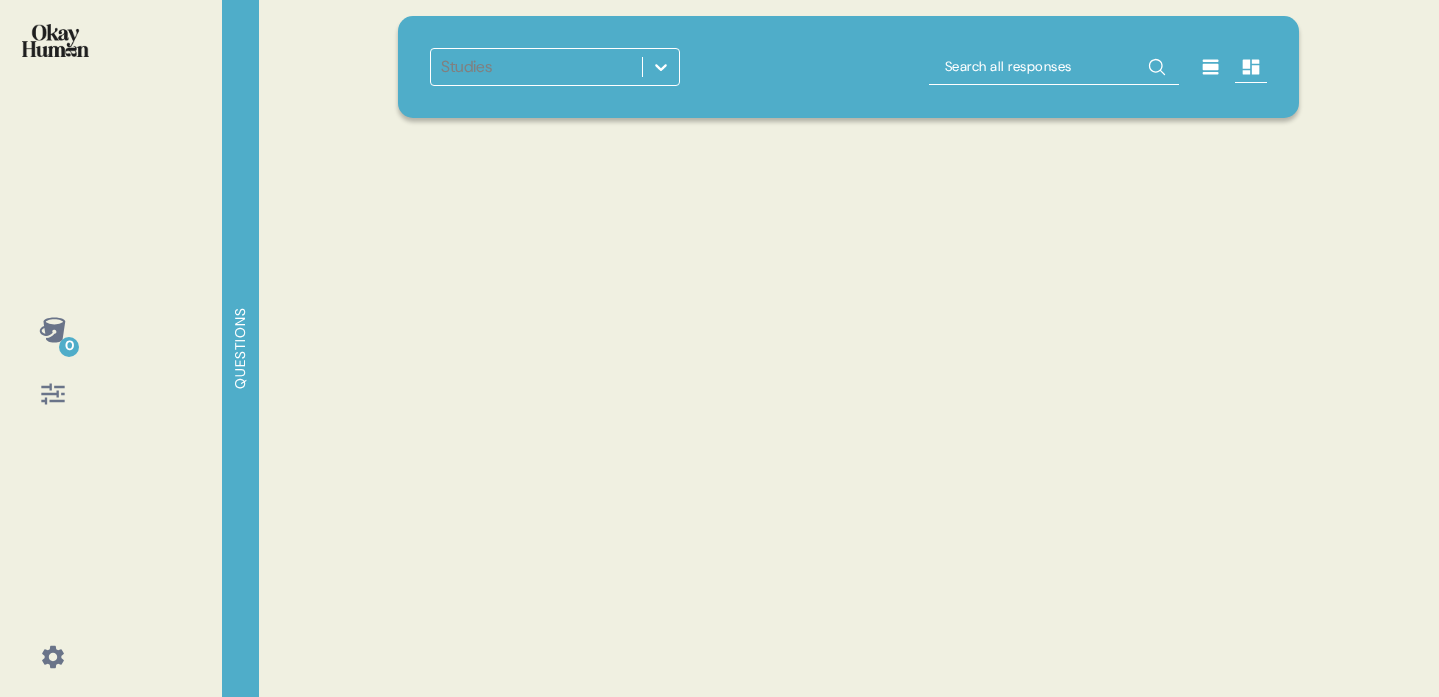 scroll, scrollTop: 0, scrollLeft: 0, axis: both 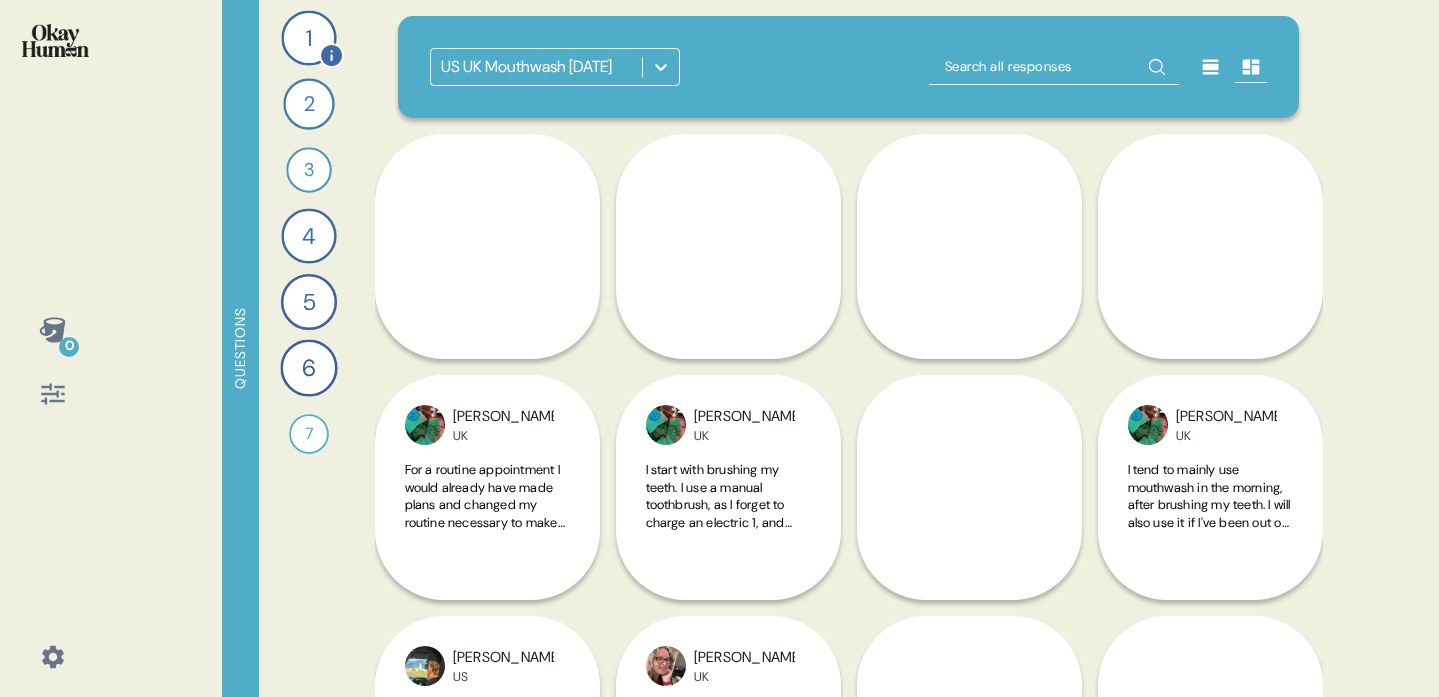 click on "1" at bounding box center (308, 37) 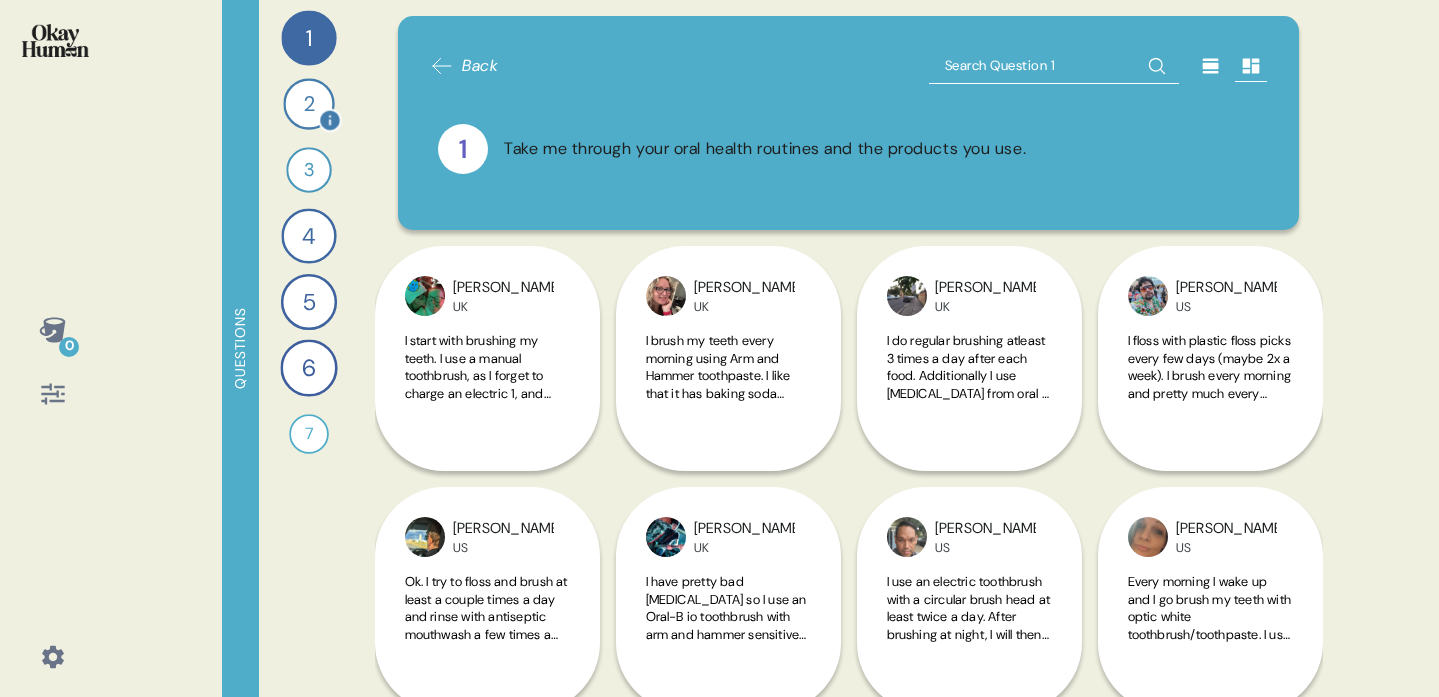click on "2" at bounding box center (308, 103) 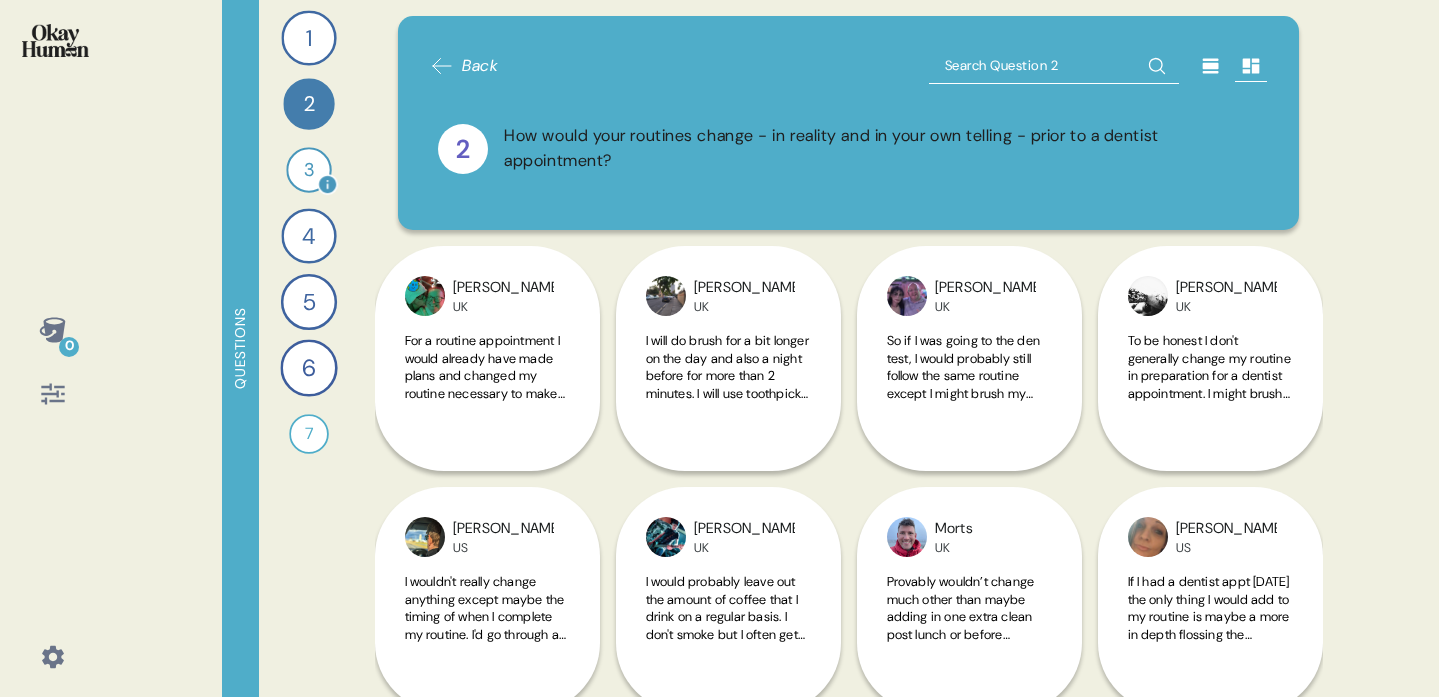 click on "3" at bounding box center [308, 169] 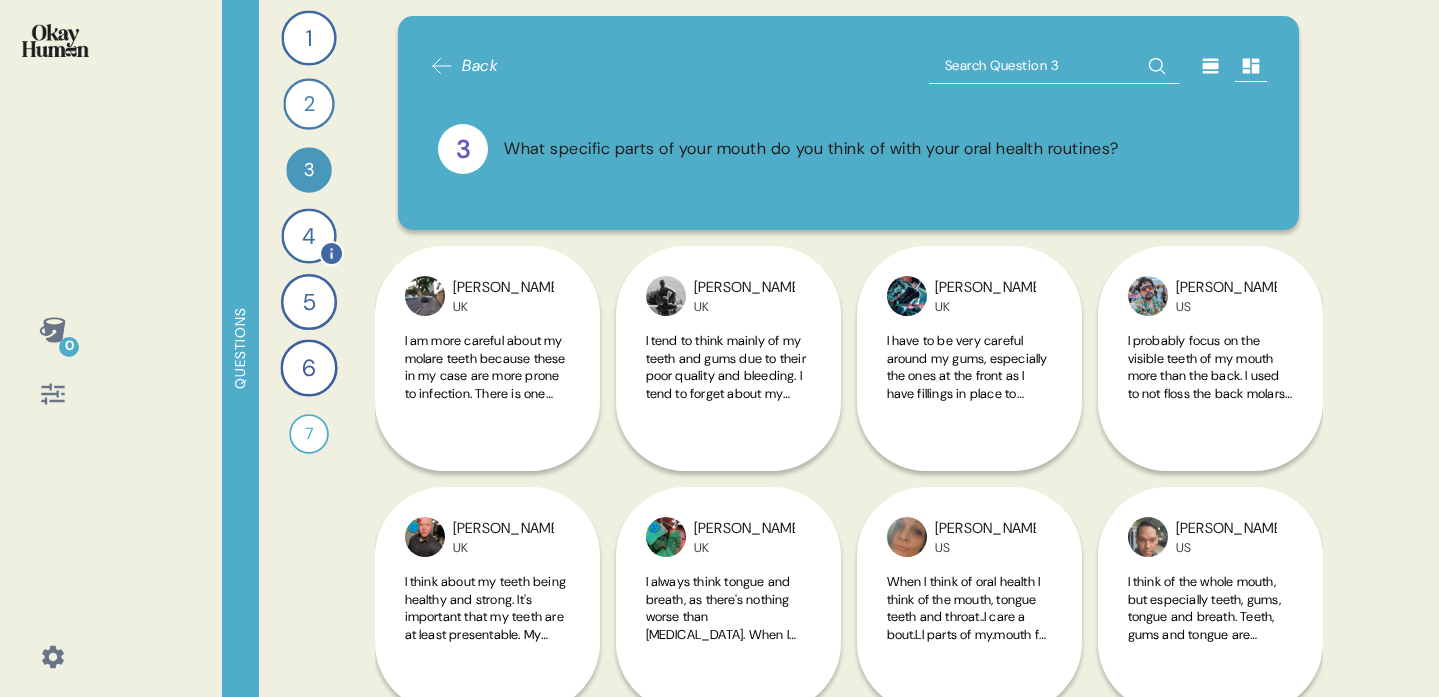 click on "4" at bounding box center [308, 235] 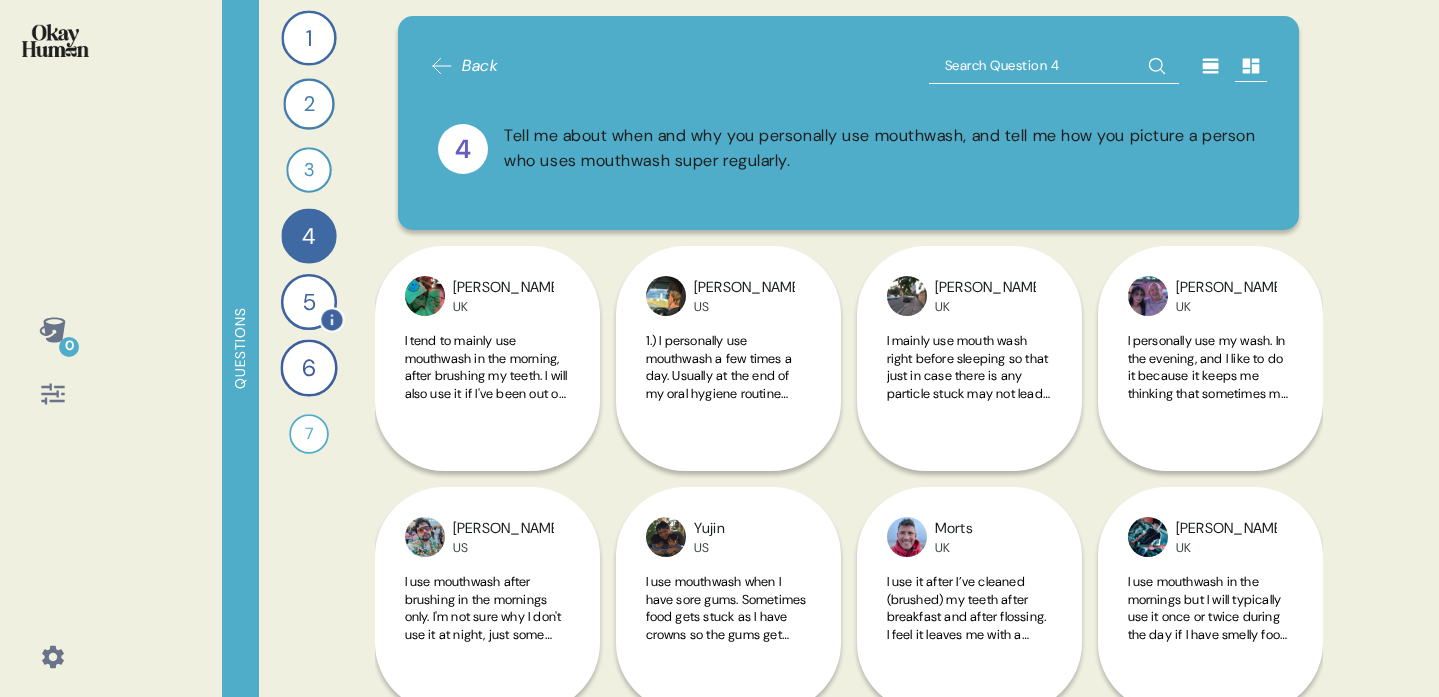 click on "5" at bounding box center (308, 302) 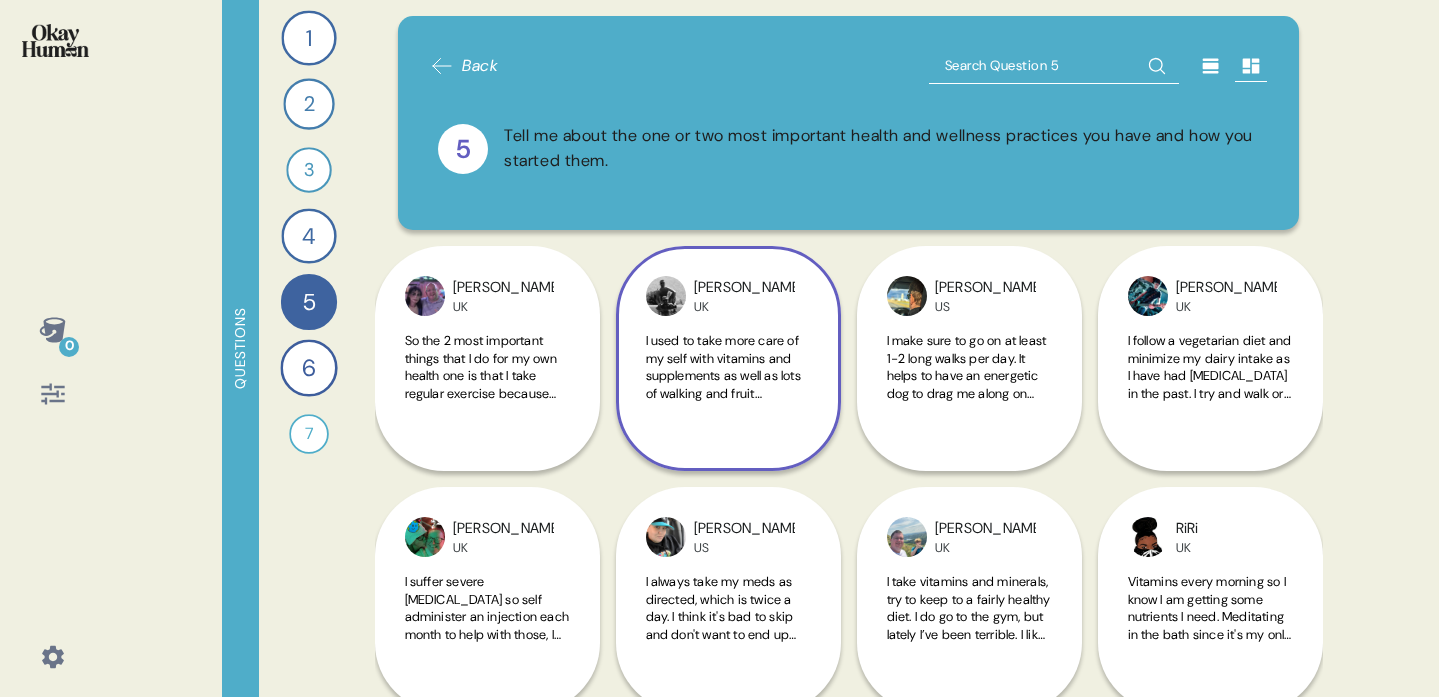 scroll, scrollTop: 974, scrollLeft: 0, axis: vertical 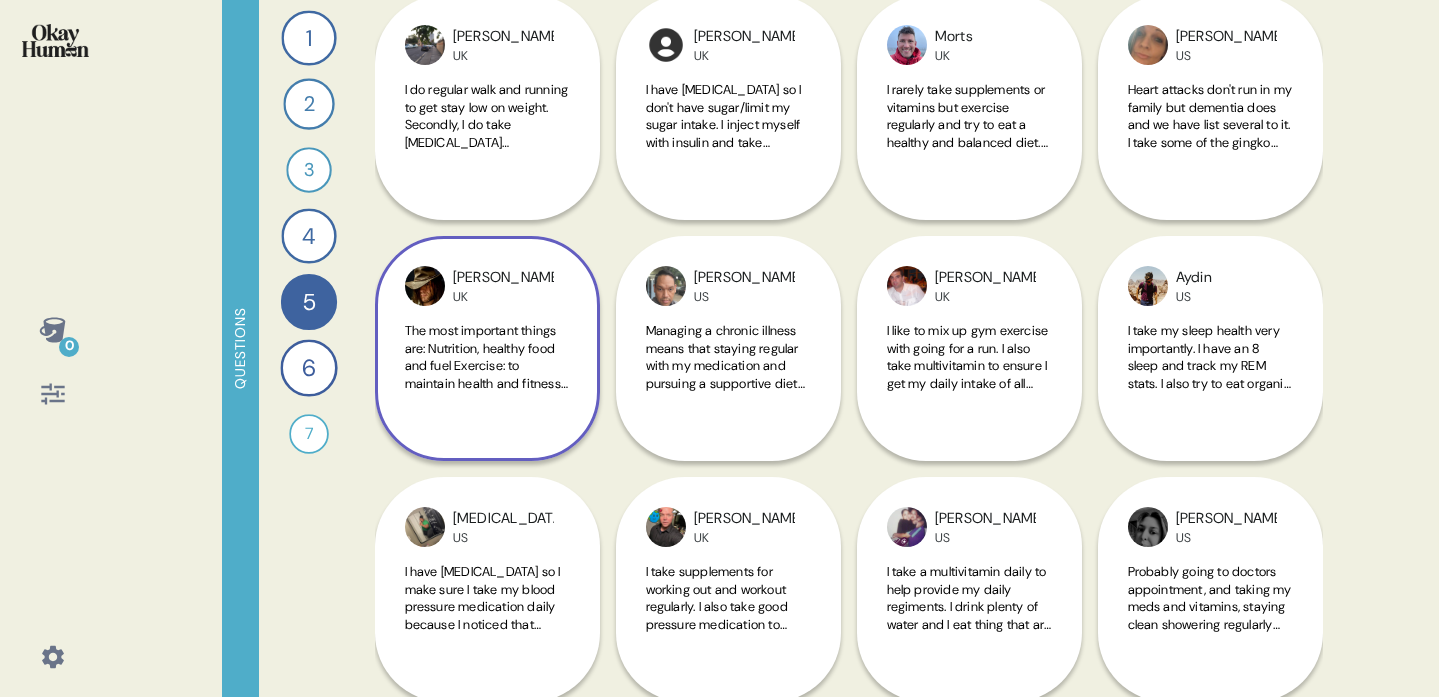 click on "Dave UK The most important things are:
Nutrition, healthy food and fuel
Exercise: to maintain health and fitness
Supplements: to ensure optimum intake of essential chemicals" at bounding box center [487, 348] 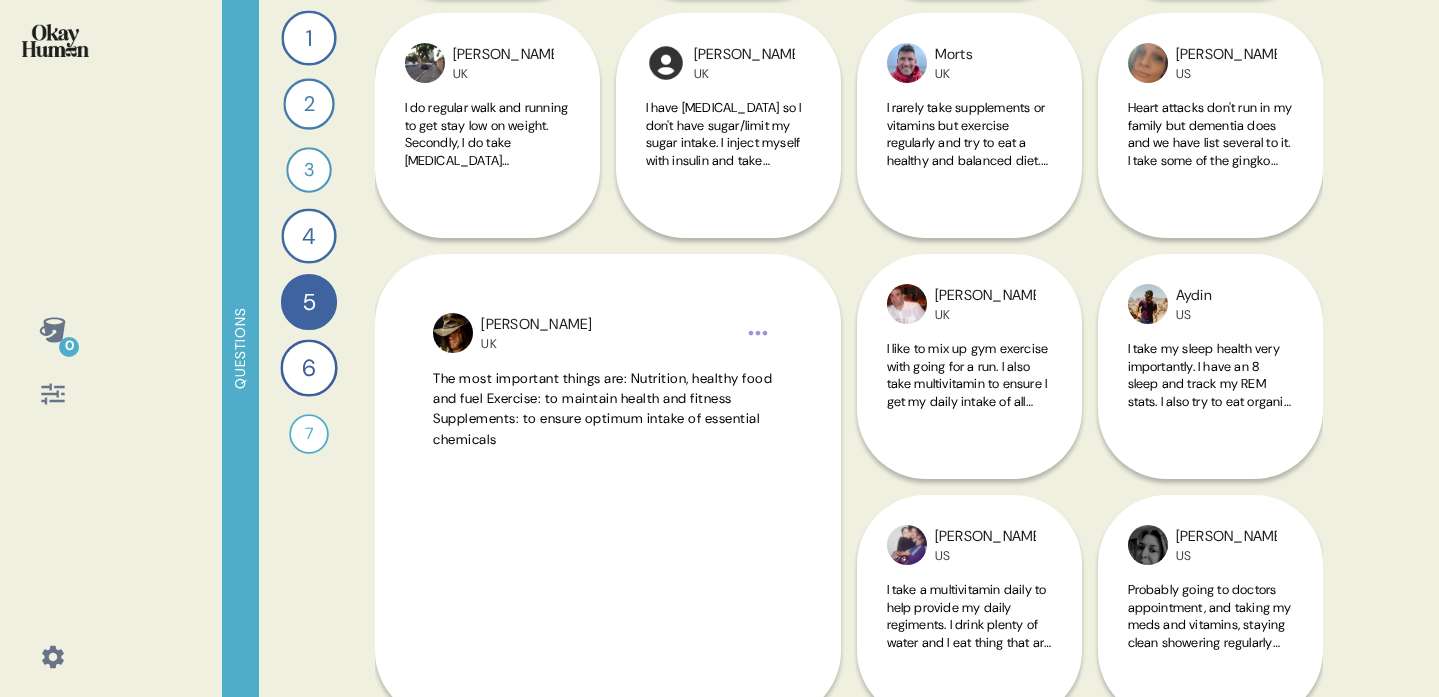 scroll, scrollTop: 286, scrollLeft: 0, axis: vertical 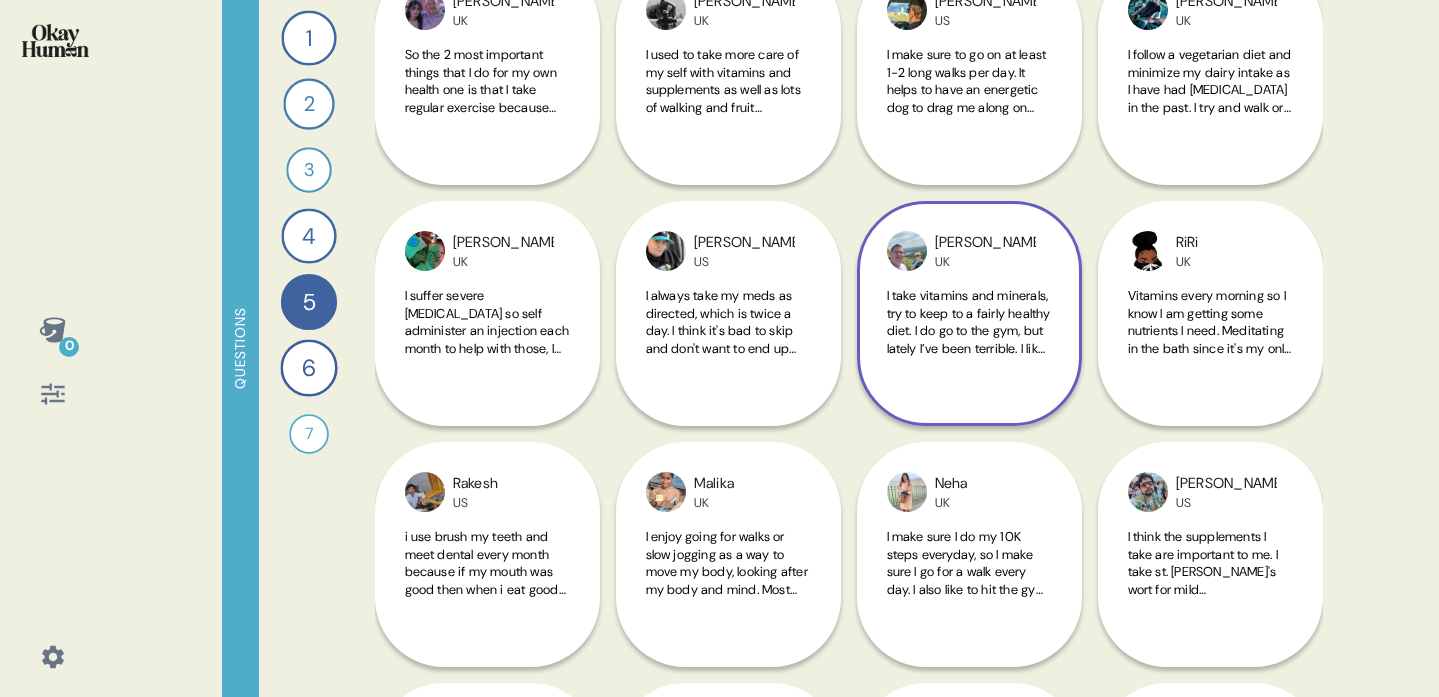 click on "I take vitamins and minerals, try to keep to a fairly healthy diet. I do go to the gym, but lately I’ve been terrible. I like to take time out to reflect, just 10 mins a day to myself, I started doing this about 5 years ago to help with anxiety" at bounding box center (969, 333) 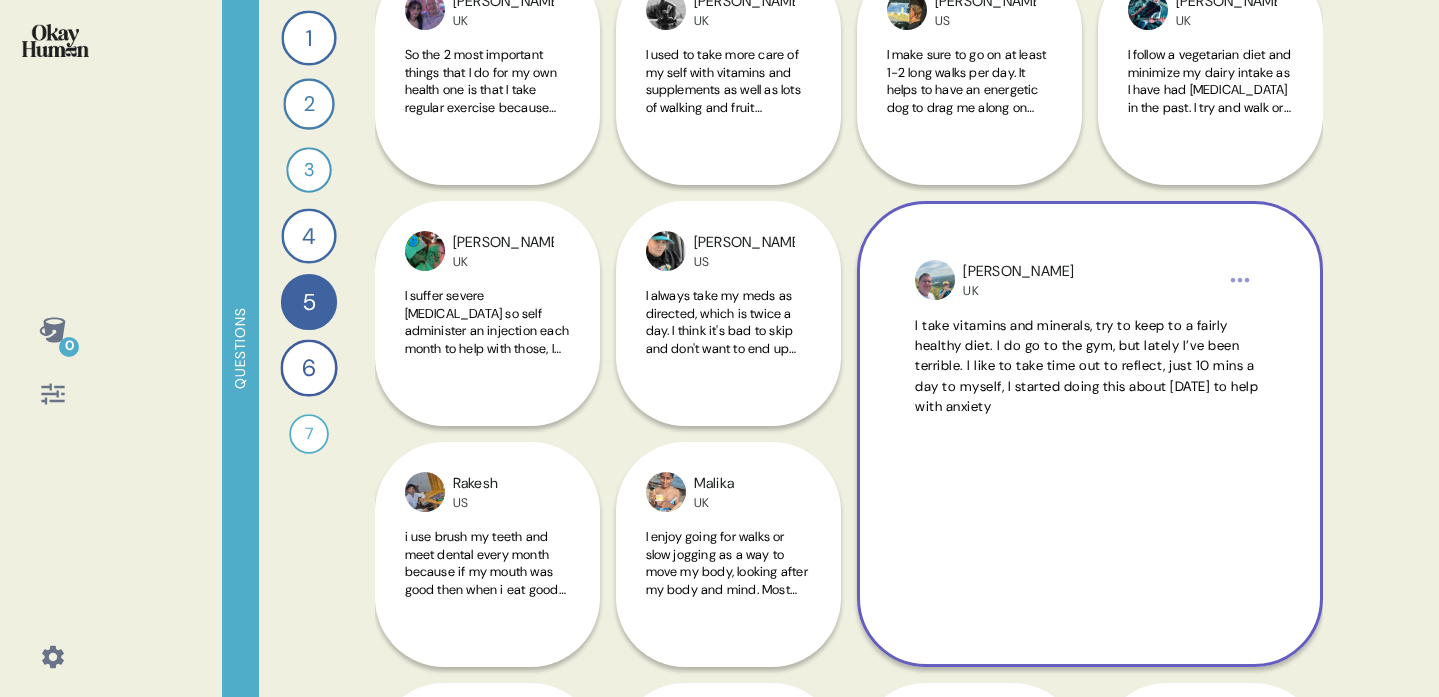 click on "Marc UK I take vitamins and minerals, try to keep to a fairly healthy diet. I do go to the gym, but lately I’ve been terrible. I like to take time out to reflect, just 10 mins a day to myself, I started doing this about 5 years ago to help with anxiety" at bounding box center (1090, 434) 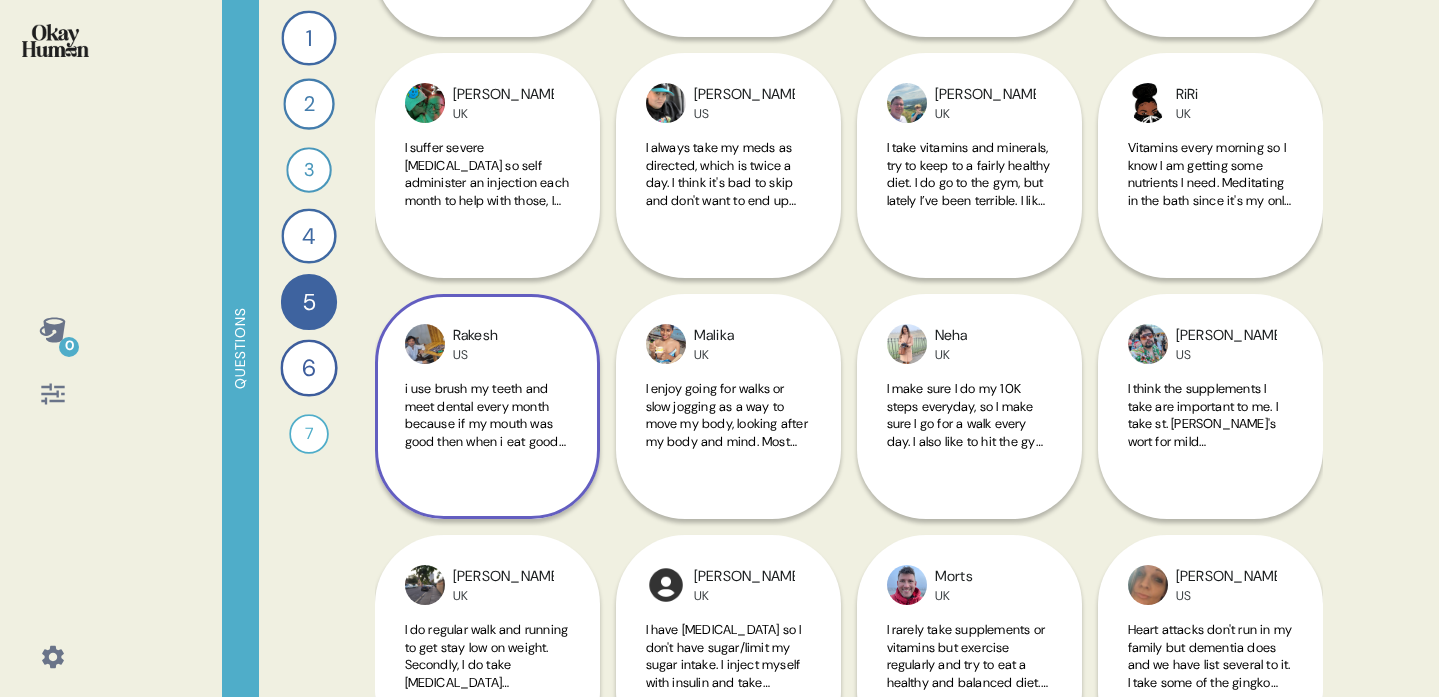 click on "Rakesh US" at bounding box center [503, 344] 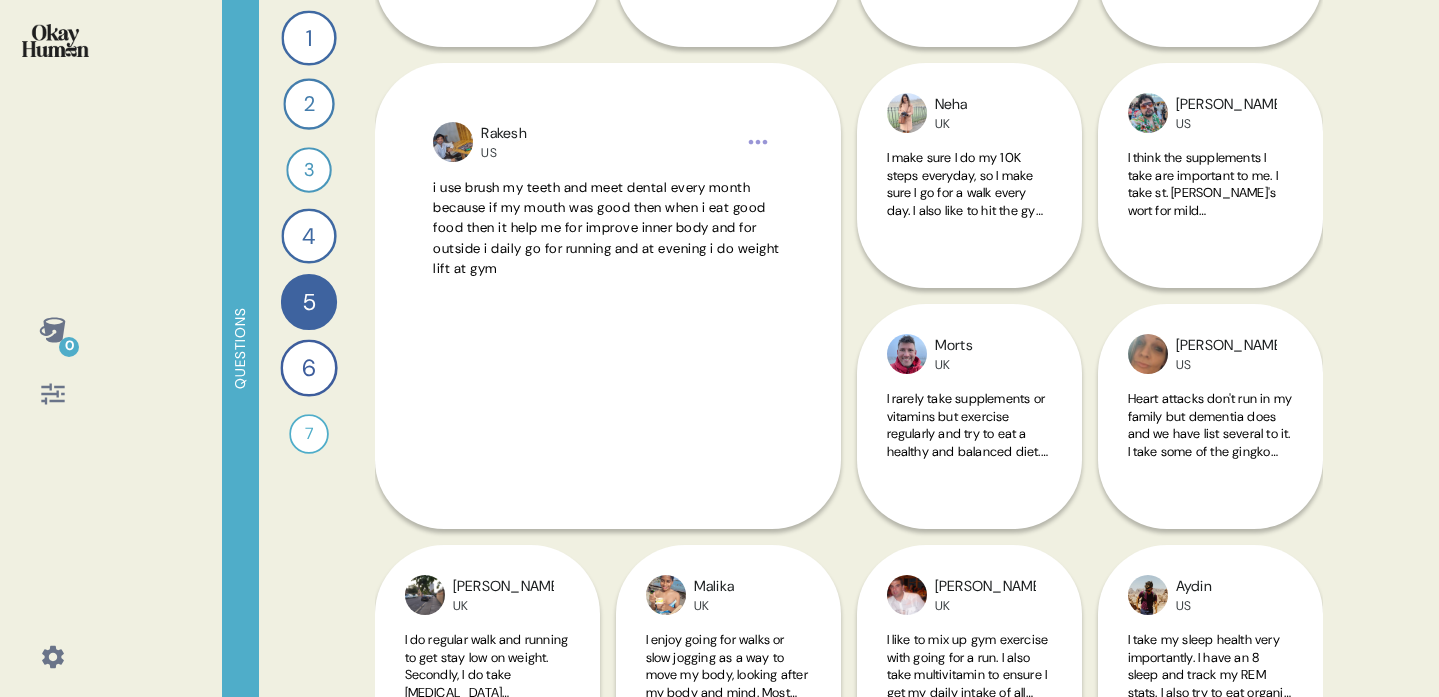scroll, scrollTop: 675, scrollLeft: 0, axis: vertical 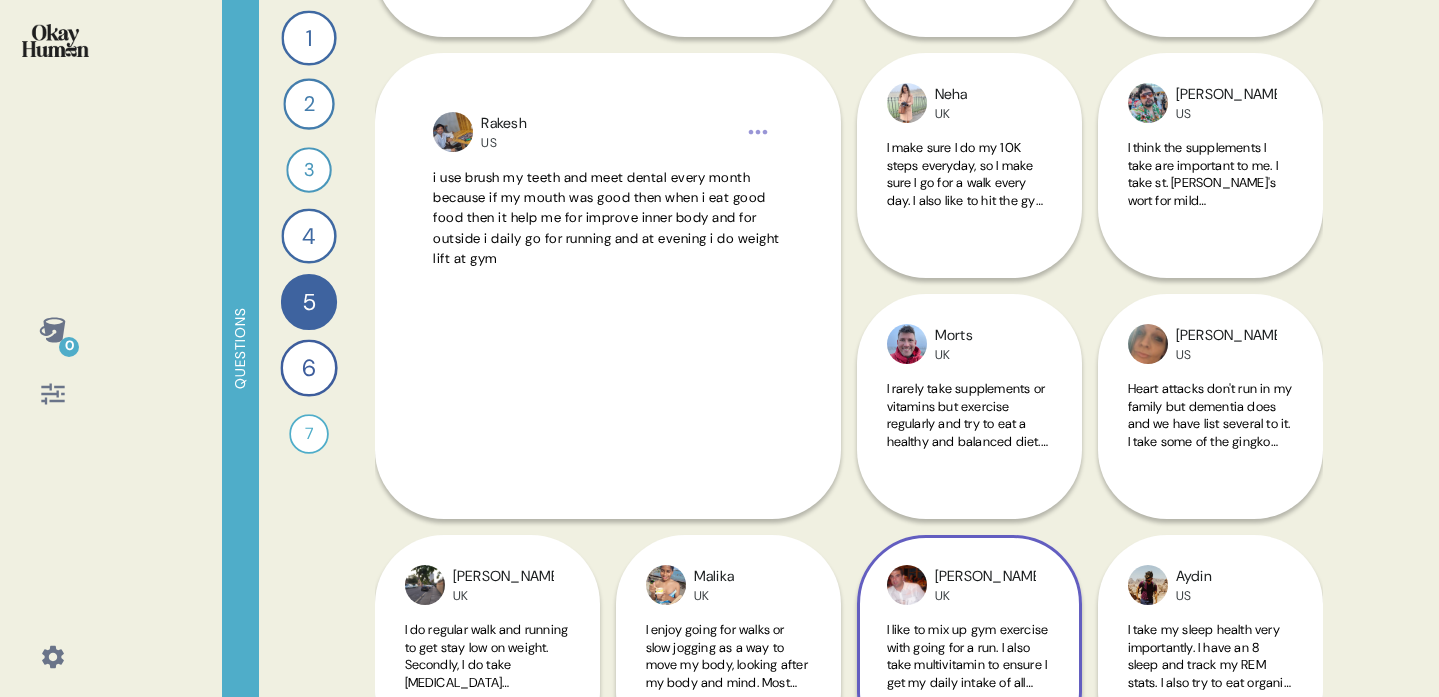 click on "Steven UK" at bounding box center [969, 585] 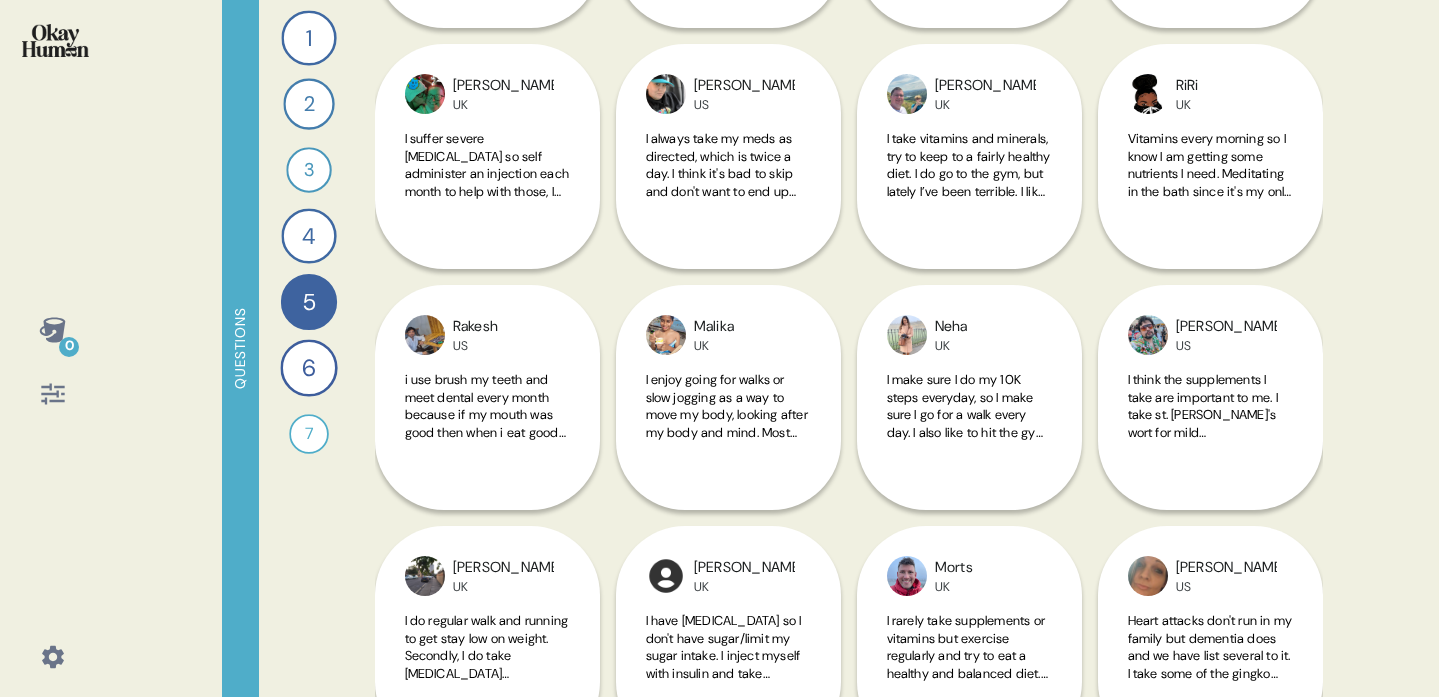 scroll, scrollTop: 434, scrollLeft: 0, axis: vertical 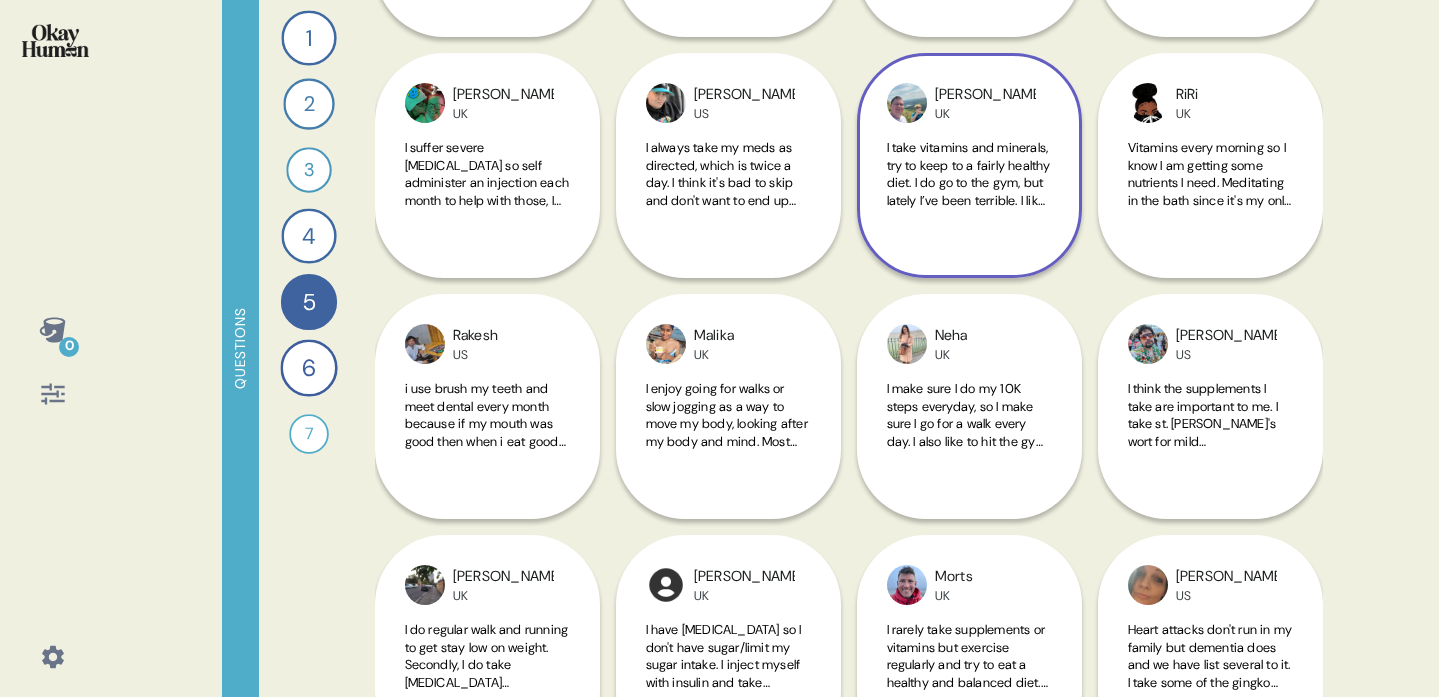 click on "I take vitamins and minerals, try to keep to a fairly healthy diet. I do go to the gym, but lately I’ve been terrible. I like to take time out to reflect, just 10 mins a day to myself, I started doing this about 5 years ago to help with anxiety" at bounding box center (969, 209) 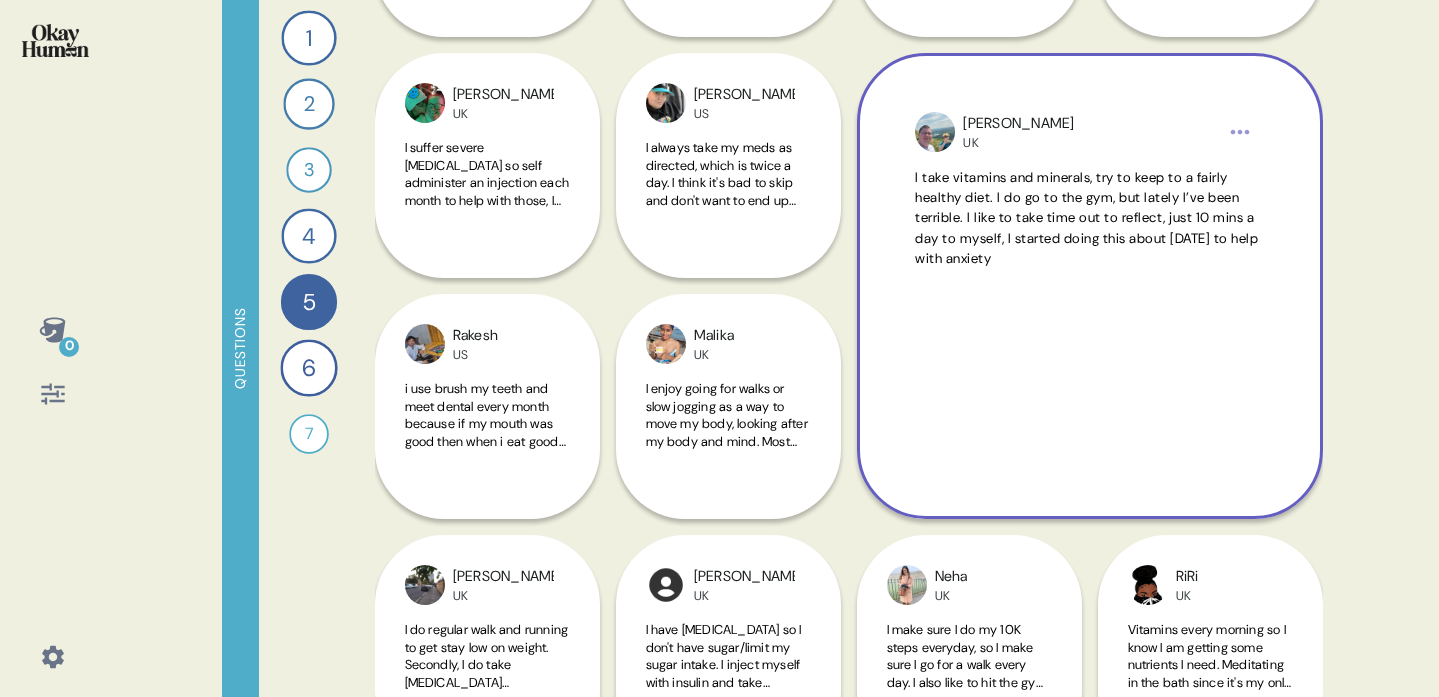 click on "0 Questions 1 Take me through your oral health routines and the products you use. 44 Responses text Responses 2 How would your routines change - in reality and in your own telling - prior to a dentist appointment? 40 Responses text Responses 3 What specific parts of your mouth do you think of with your oral health routines? 34 Responses text Responses 4 Tell me about when and why you personally use mouthwash, and tell me how you picture a person who uses mouthwash super regularly. 44 Responses text Responses 5 Tell me about the one or two most important health and wellness practices you have and how you started them. 45 Responses text Responses 6 How important do you oral health routines feel in comparison to other health & wellness practices? 46 Responses text Responses 7 Record a video where you play a dentist trying to persuade a patient to take whole mouth health seriously. 28 Responses video Responses   Back 5 Zuhaib UK Nigel UK Morts UK Megan US Seäny UK Steve UK Tara UK Daniel US Nikita US Vince UK US" at bounding box center (719, 348) 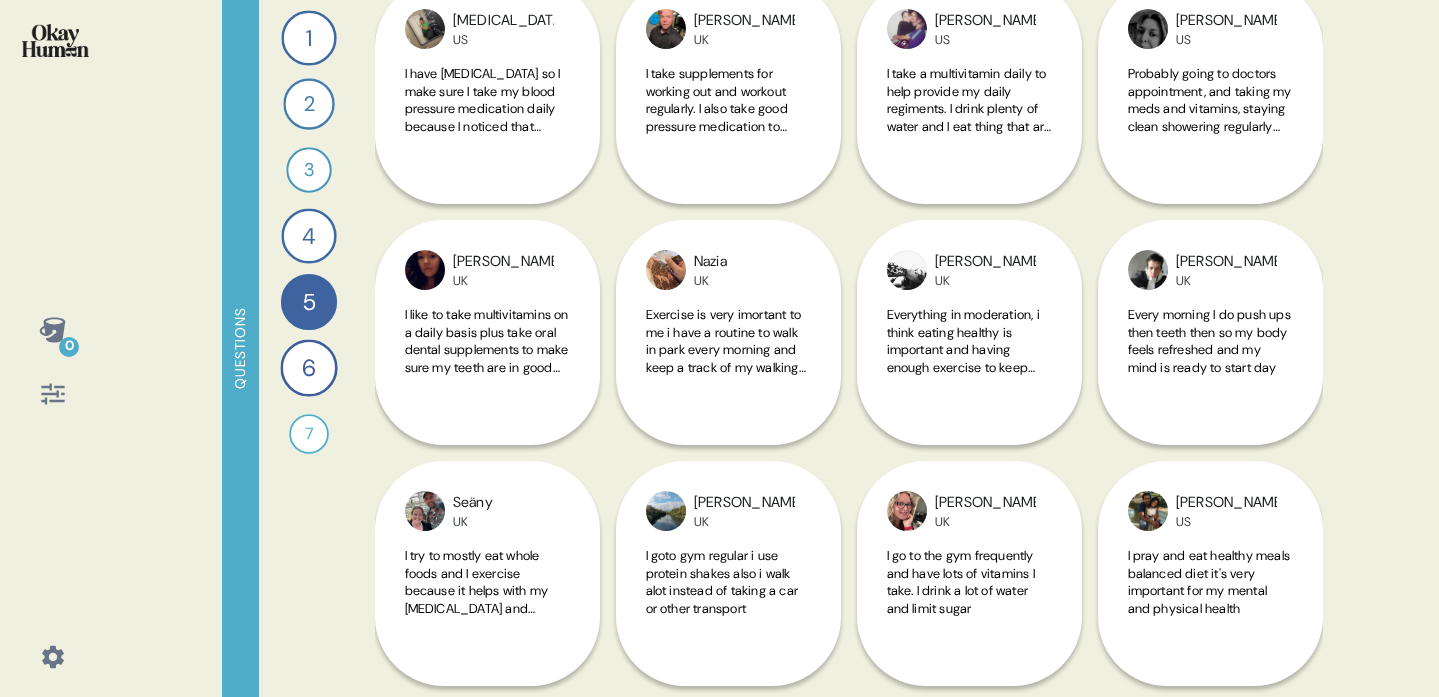 scroll, scrollTop: 903, scrollLeft: 0, axis: vertical 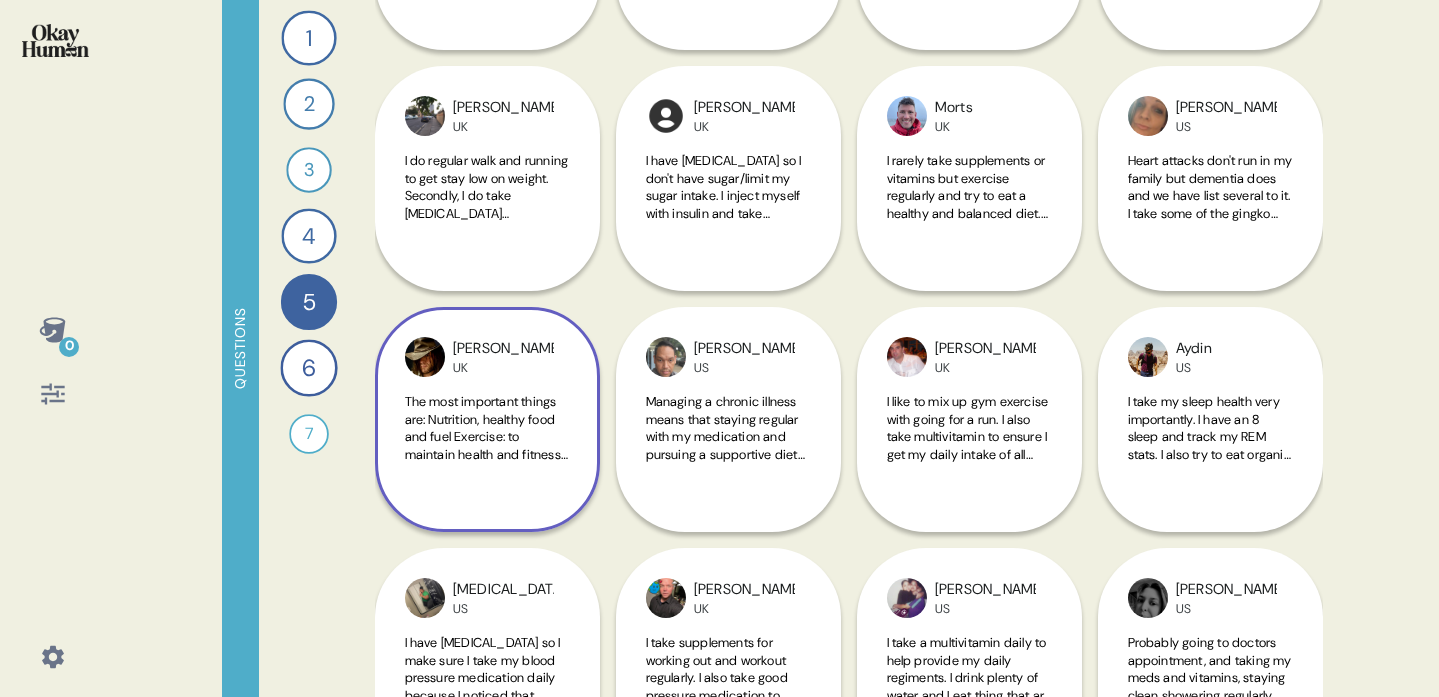 click on "The most important things are:
Nutrition, healthy food and fuel
Exercise: to maintain health and fitness
Supplements: to ensure optimum intake of essential chemicals" at bounding box center (486, 454) 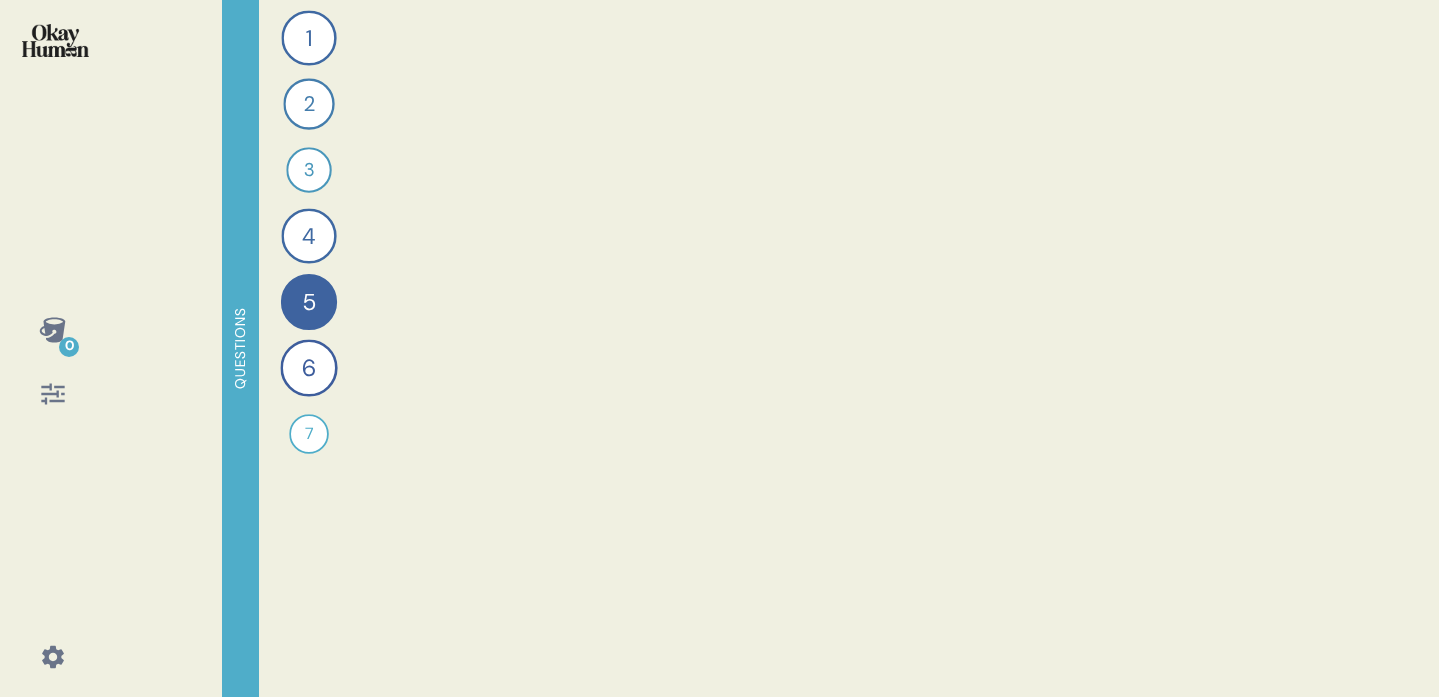 scroll, scrollTop: 2437, scrollLeft: 0, axis: vertical 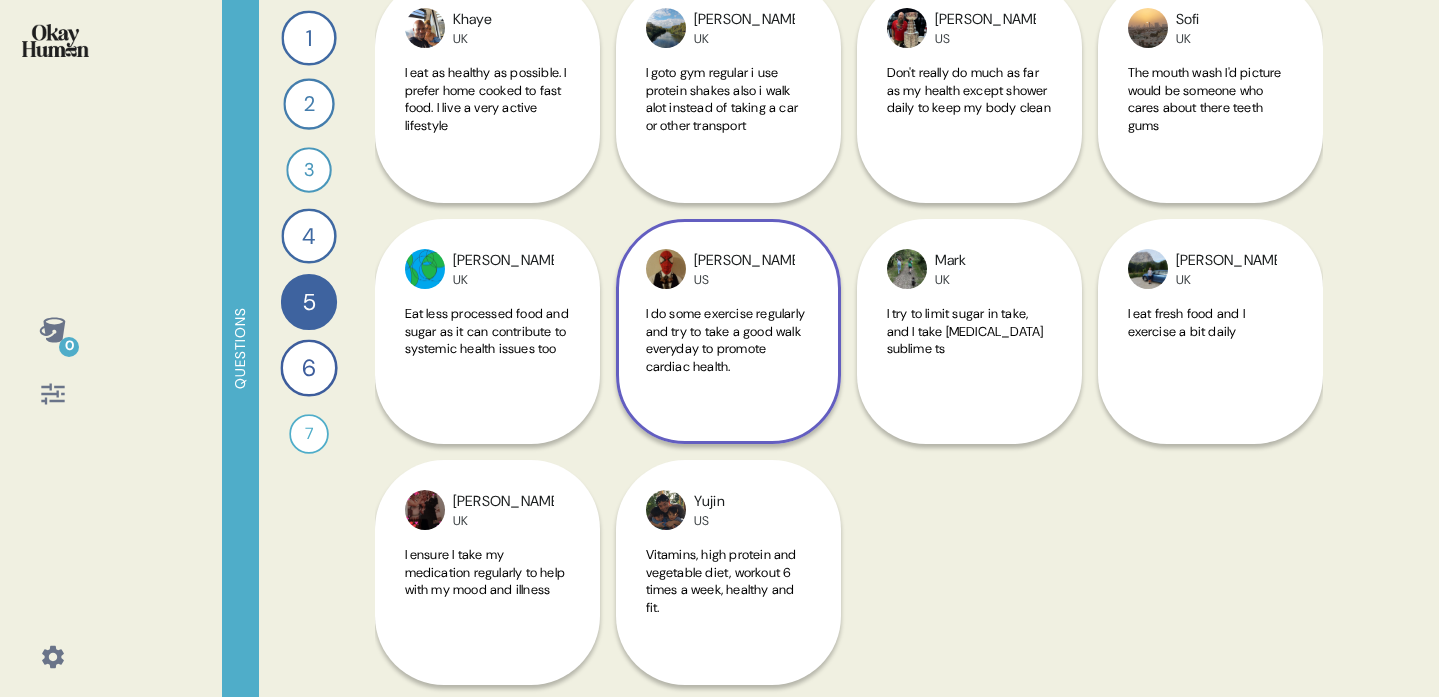 click on "I do some exercise regularly and try to take a good walk everyday to promote cardiac health." at bounding box center [726, 340] 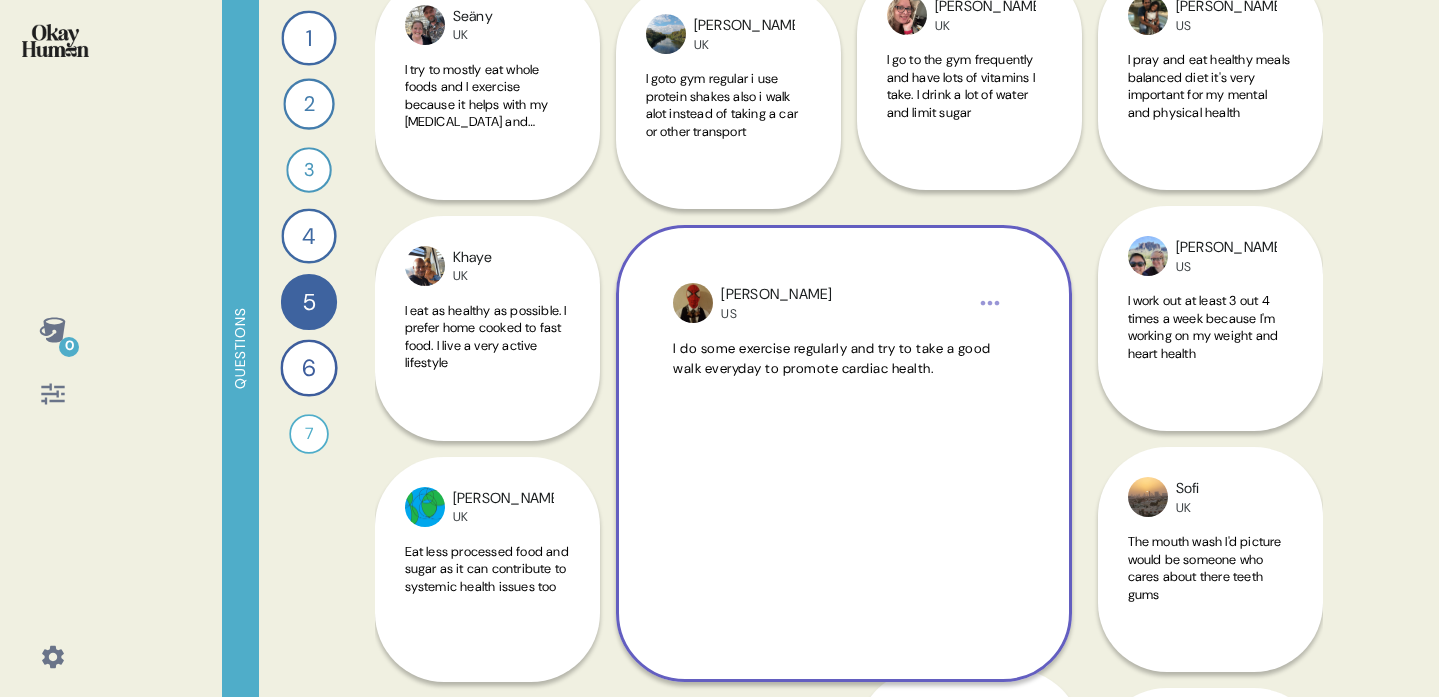 scroll, scrollTop: 1955, scrollLeft: 0, axis: vertical 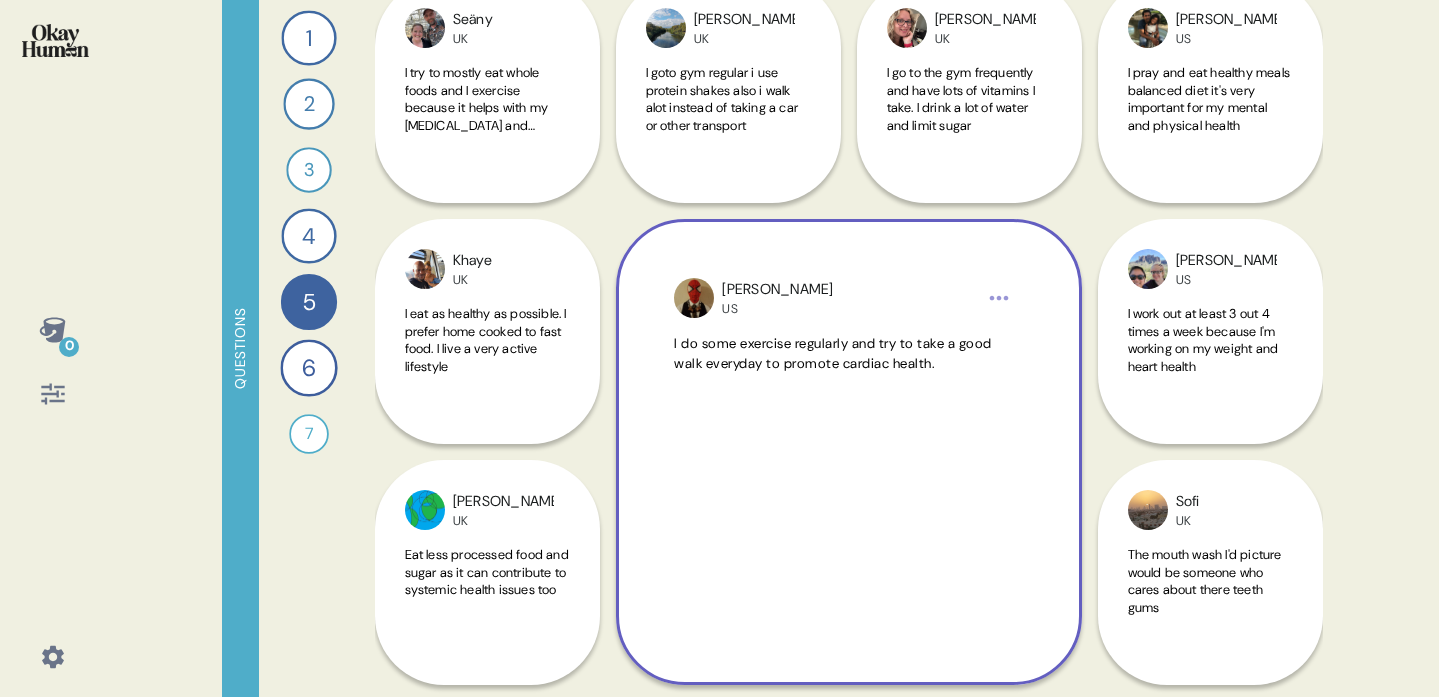 click on "I do some exercise regularly and try to take a good walk everyday to promote cardiac health." at bounding box center (833, 353) 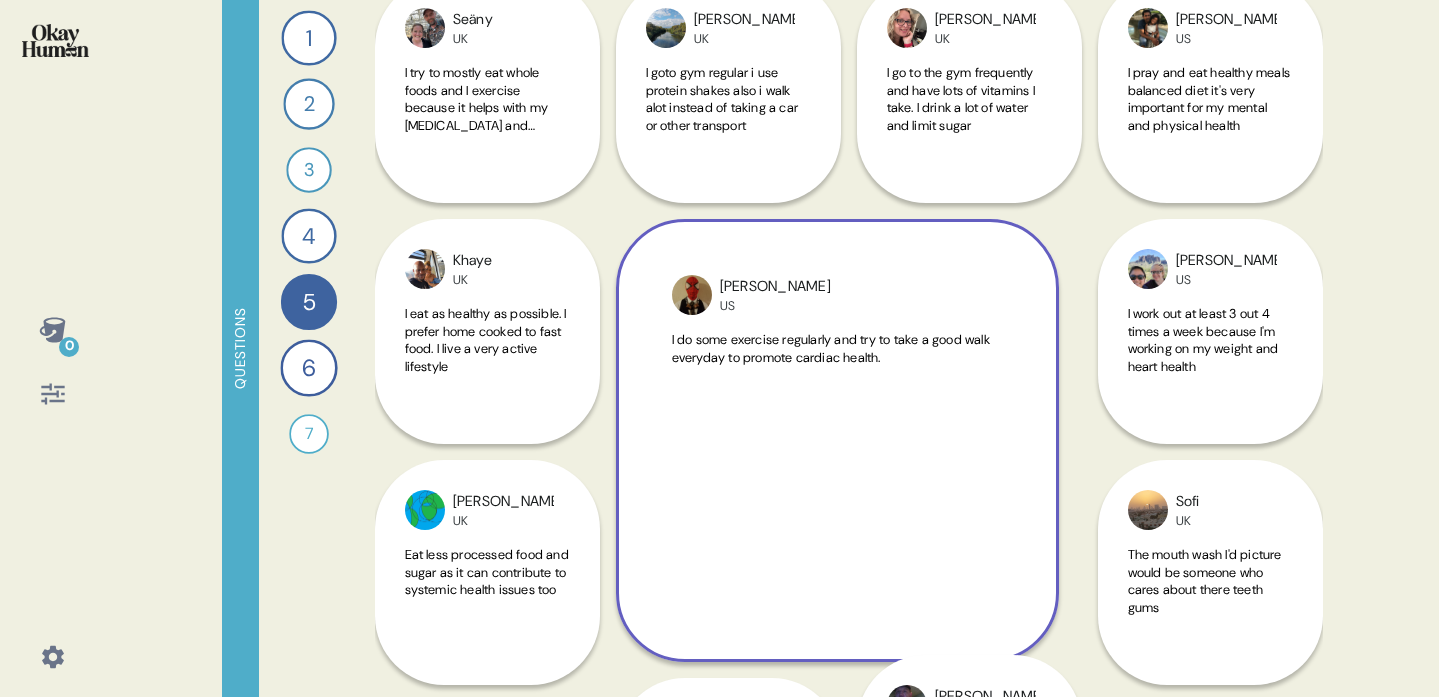 click on "I do some exercise regularly and try to take a good walk everyday to promote cardiac health." at bounding box center (837, 348) 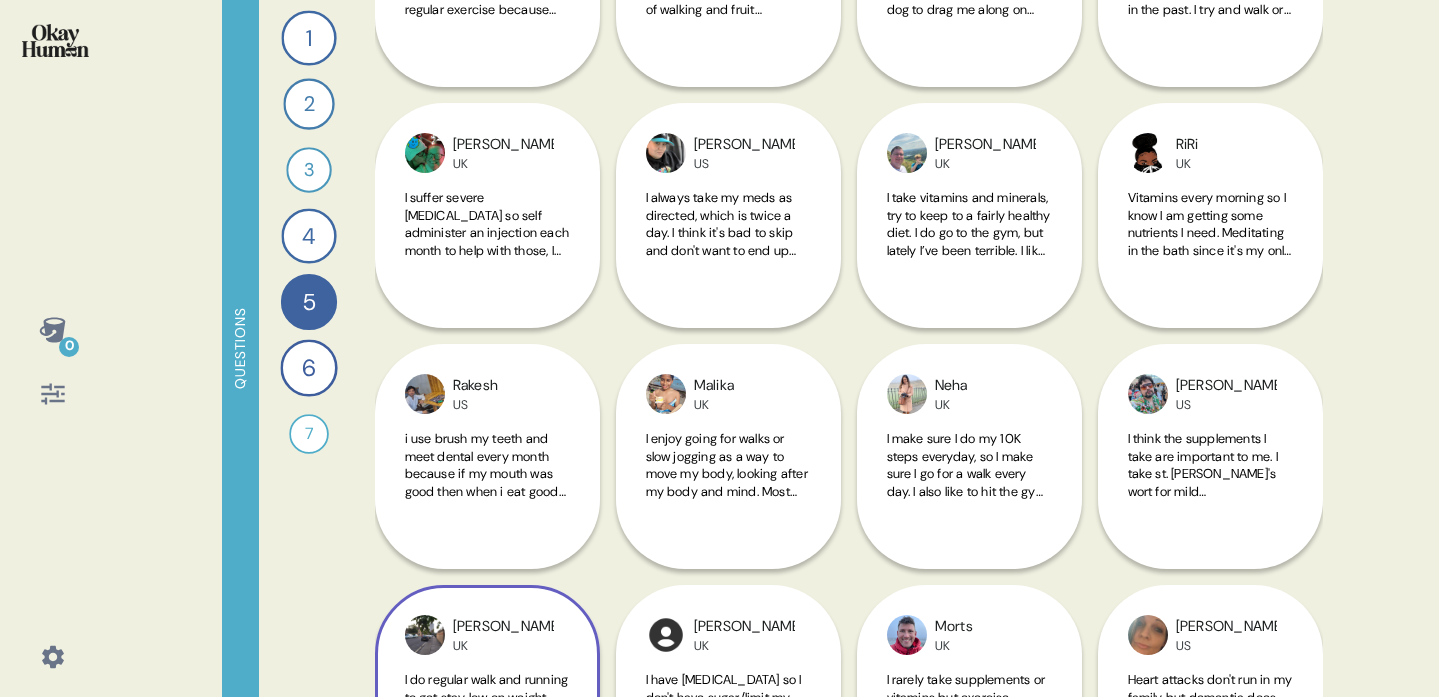 scroll, scrollTop: 0, scrollLeft: 0, axis: both 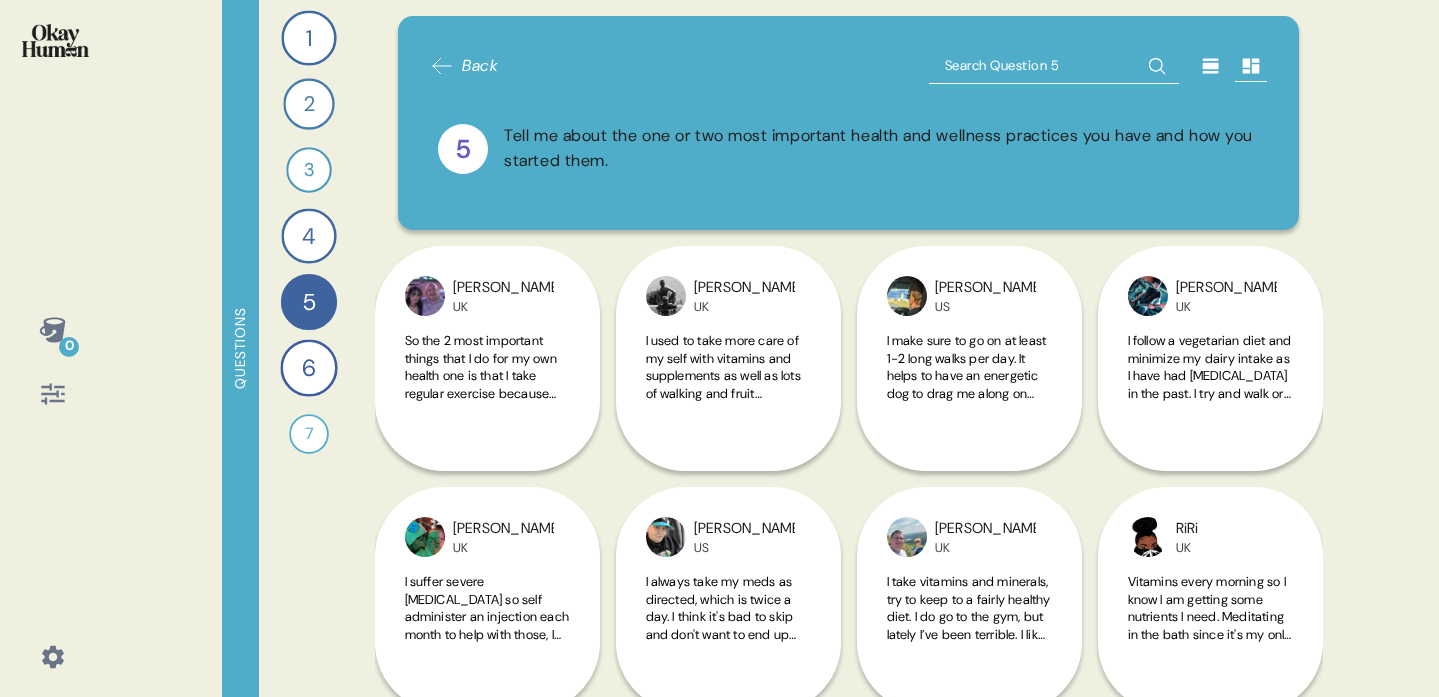 click on "Tell me about the one or two most important health and wellness practices you have and how you started them." at bounding box center (881, 149) 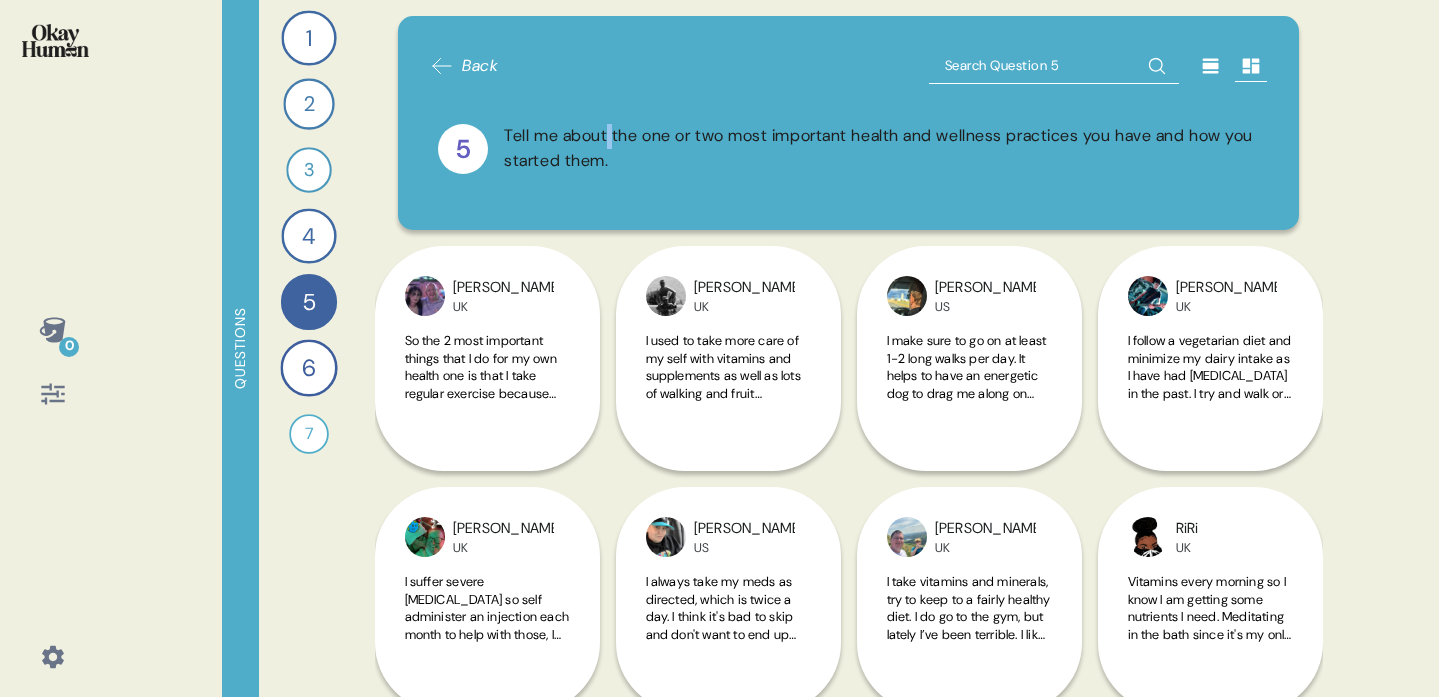 click on "Tell me about the one or two most important health and wellness practices you have and how you started them." at bounding box center [881, 149] 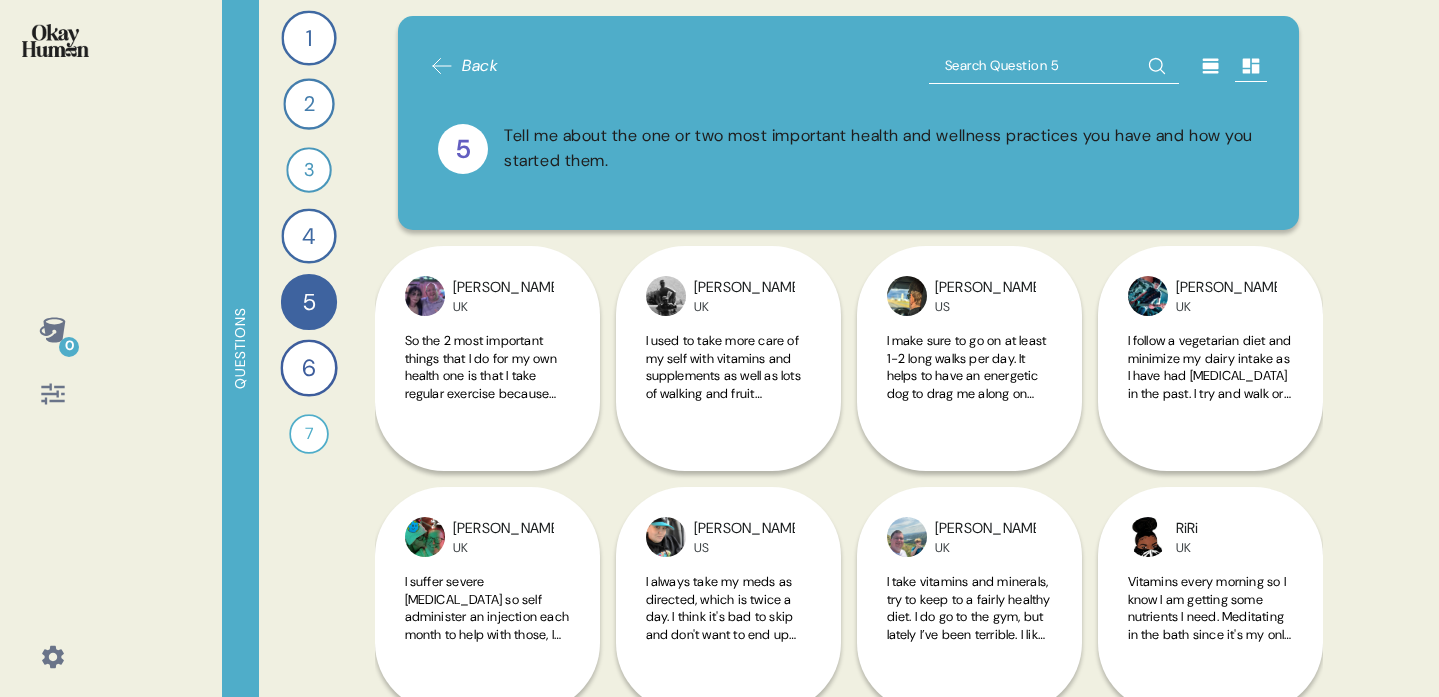 click 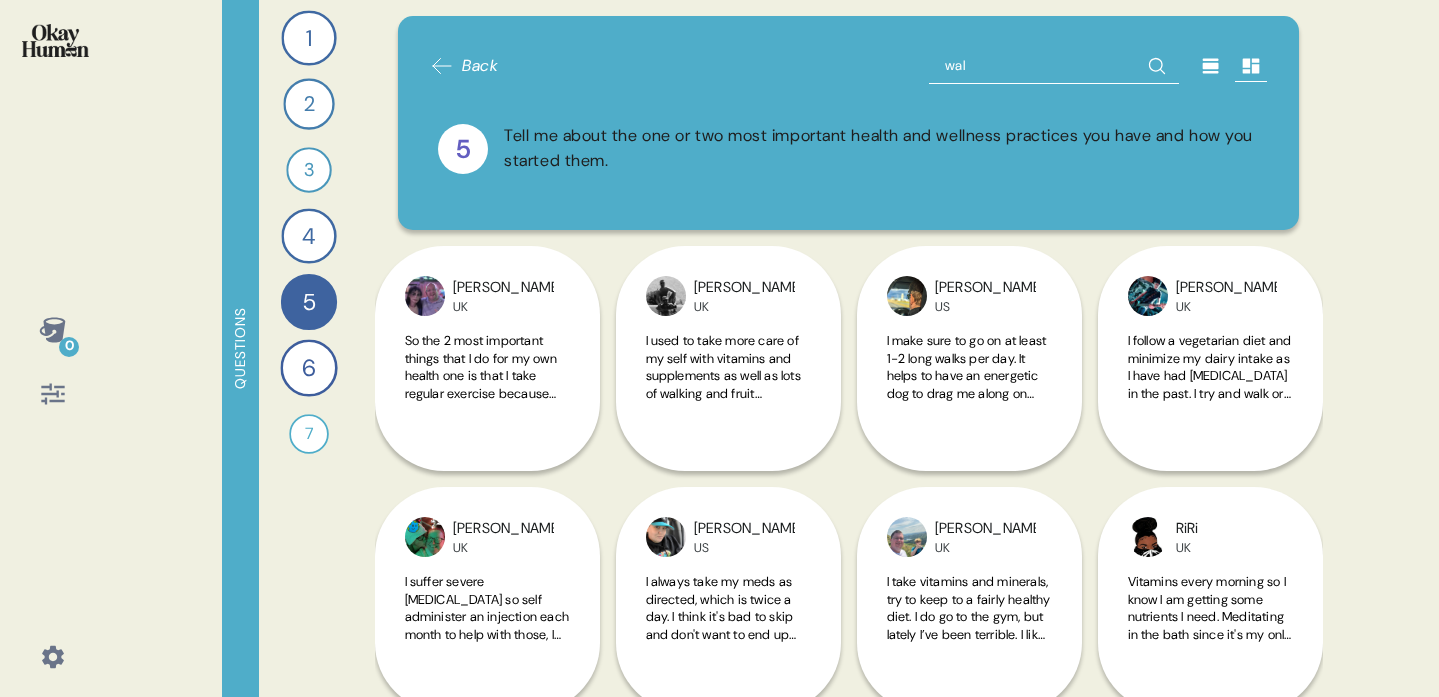 type on "walk" 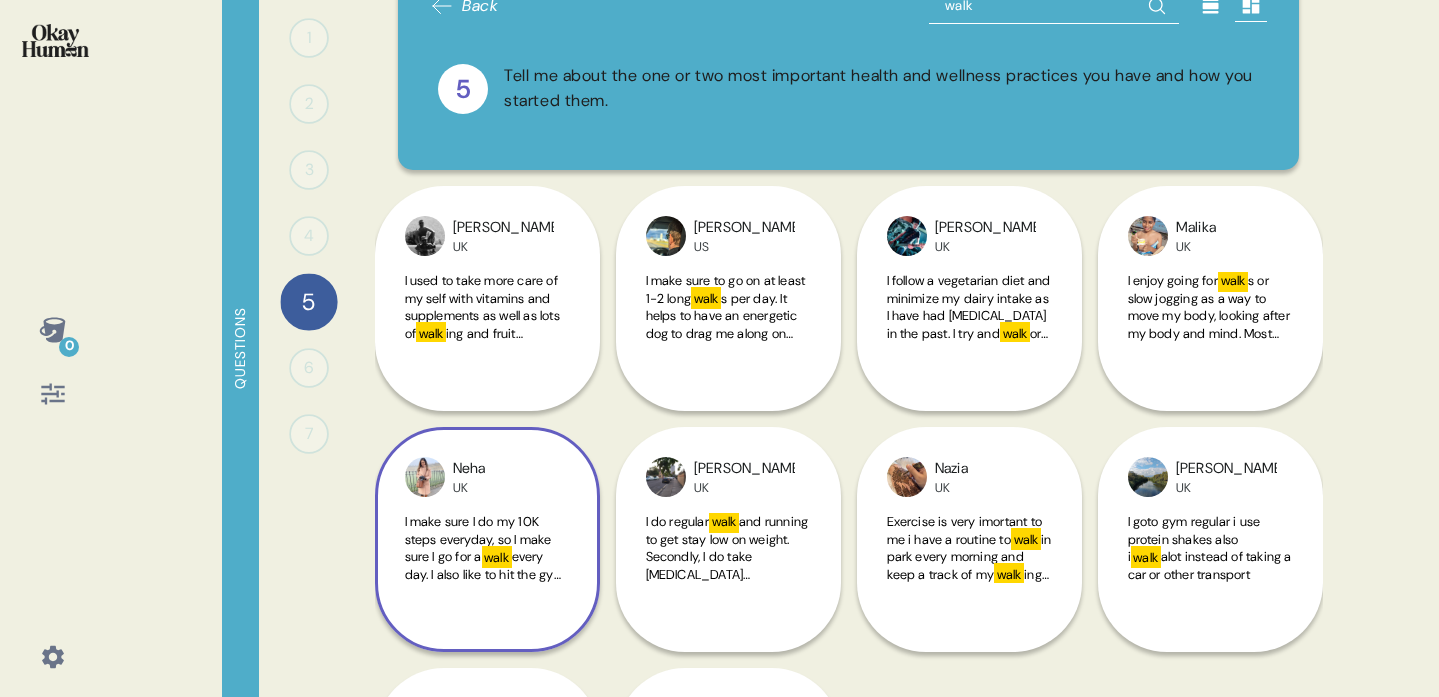 scroll, scrollTop: 63, scrollLeft: 0, axis: vertical 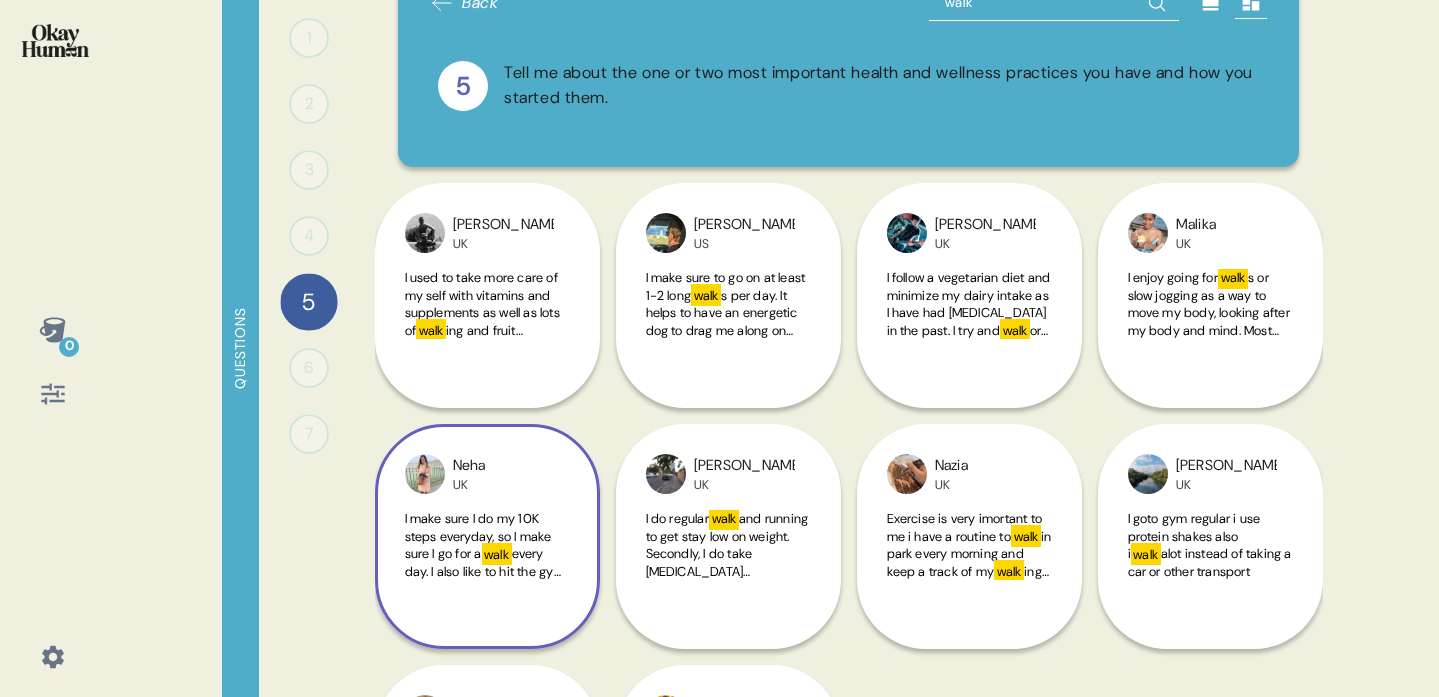 click on "Neha UK I make sure I do my 10K steps everyday, so I make sure I go for a  walk  every day. I also like to hit the gym 3 times a week. These are important to me because I like to keep my body moving and build strength" at bounding box center (487, 536) 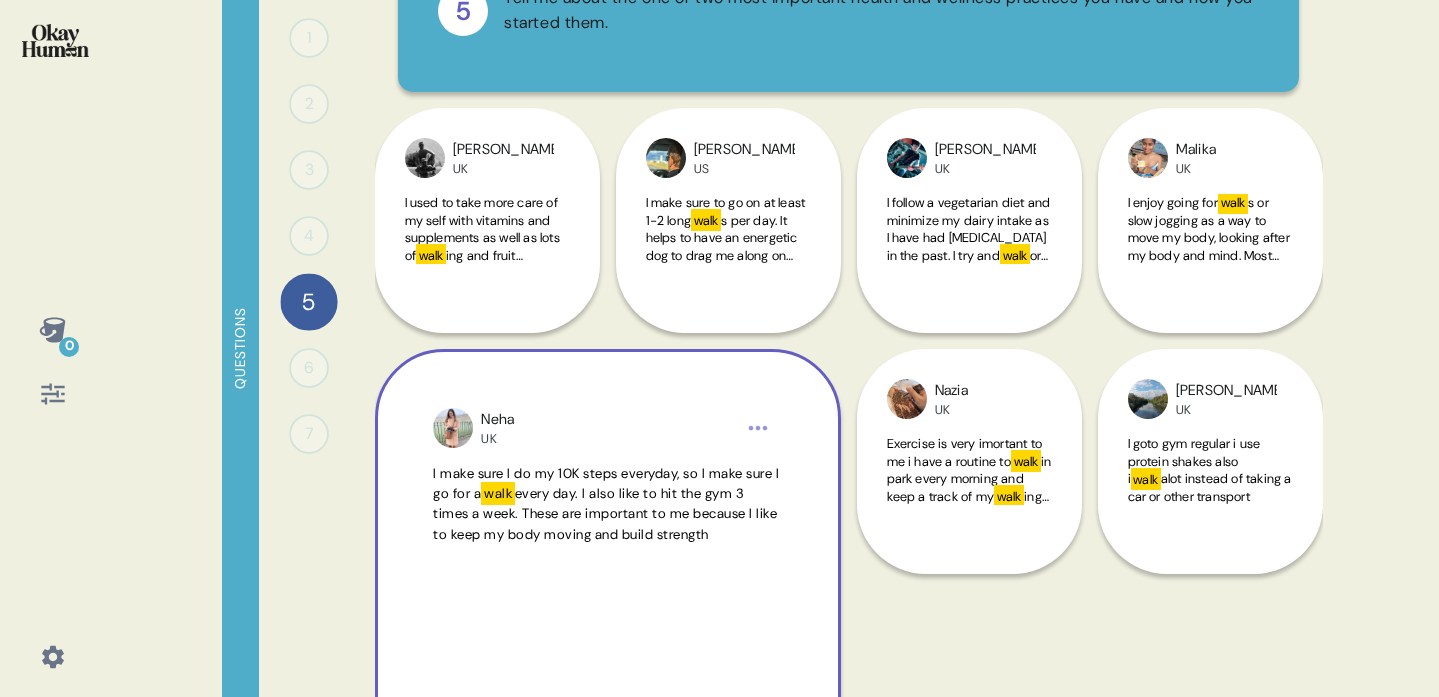 scroll, scrollTop: 151, scrollLeft: 0, axis: vertical 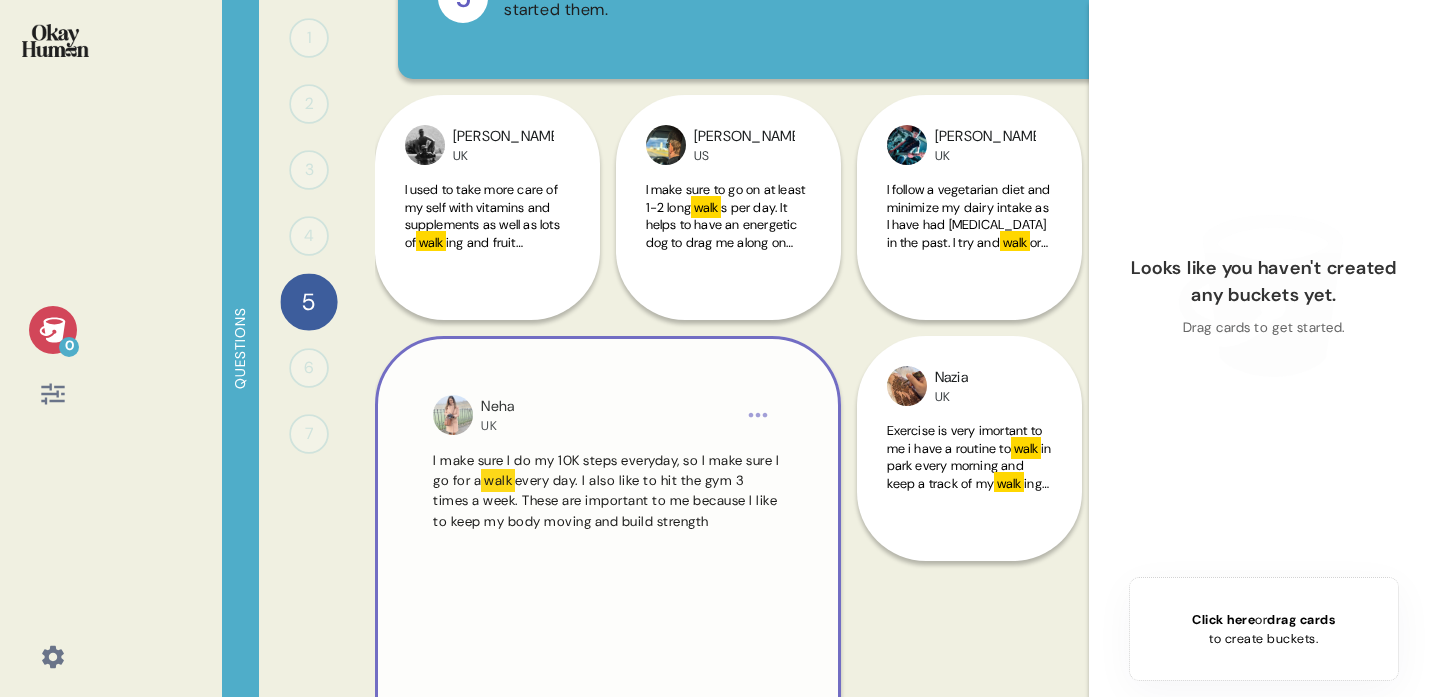 click on "Neha" at bounding box center [497, 407] 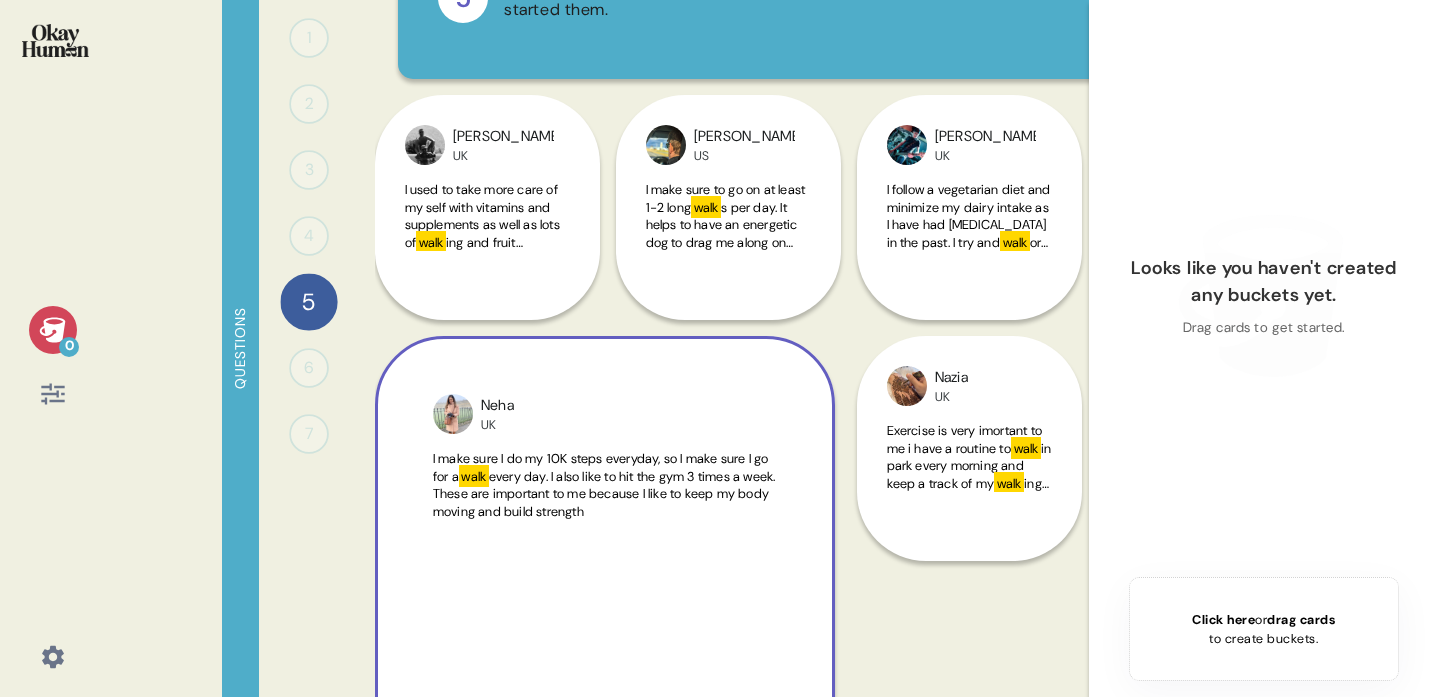 click on "Neha UK" at bounding box center (621, 414) 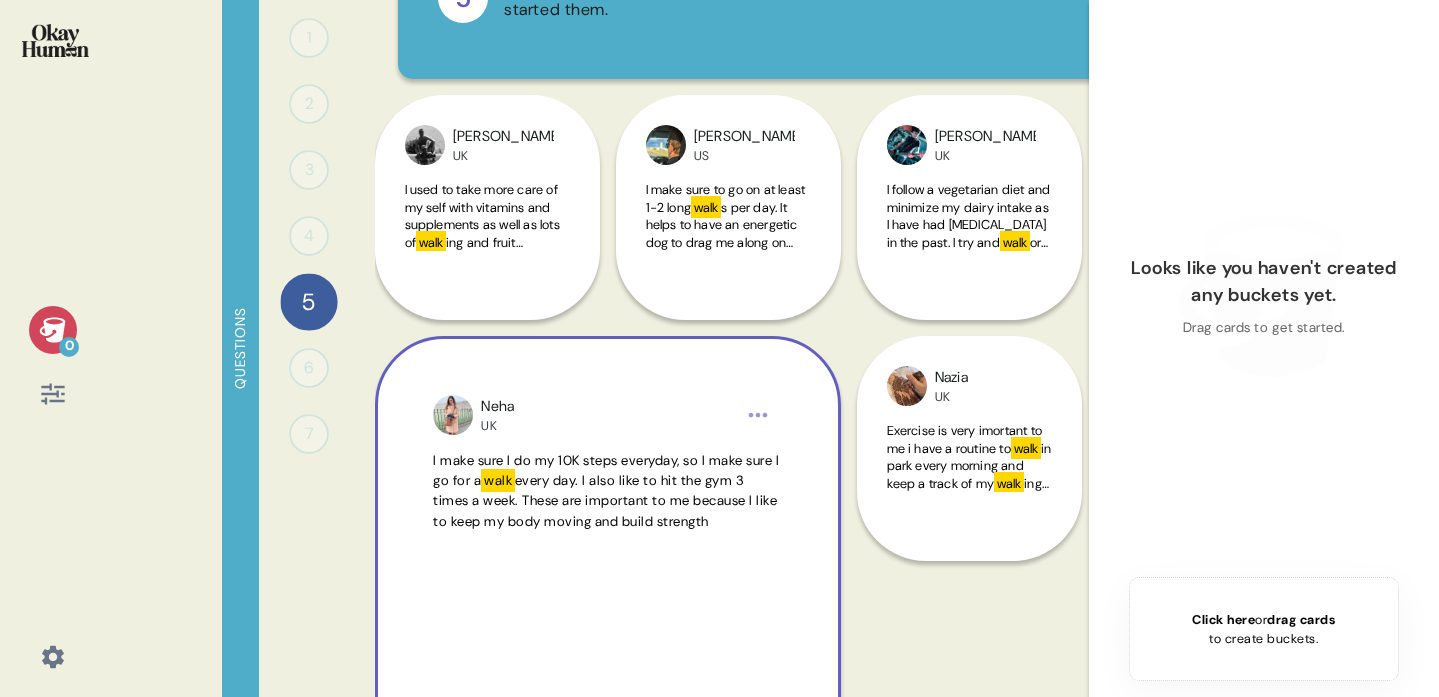 click on "Neha" at bounding box center (497, 407) 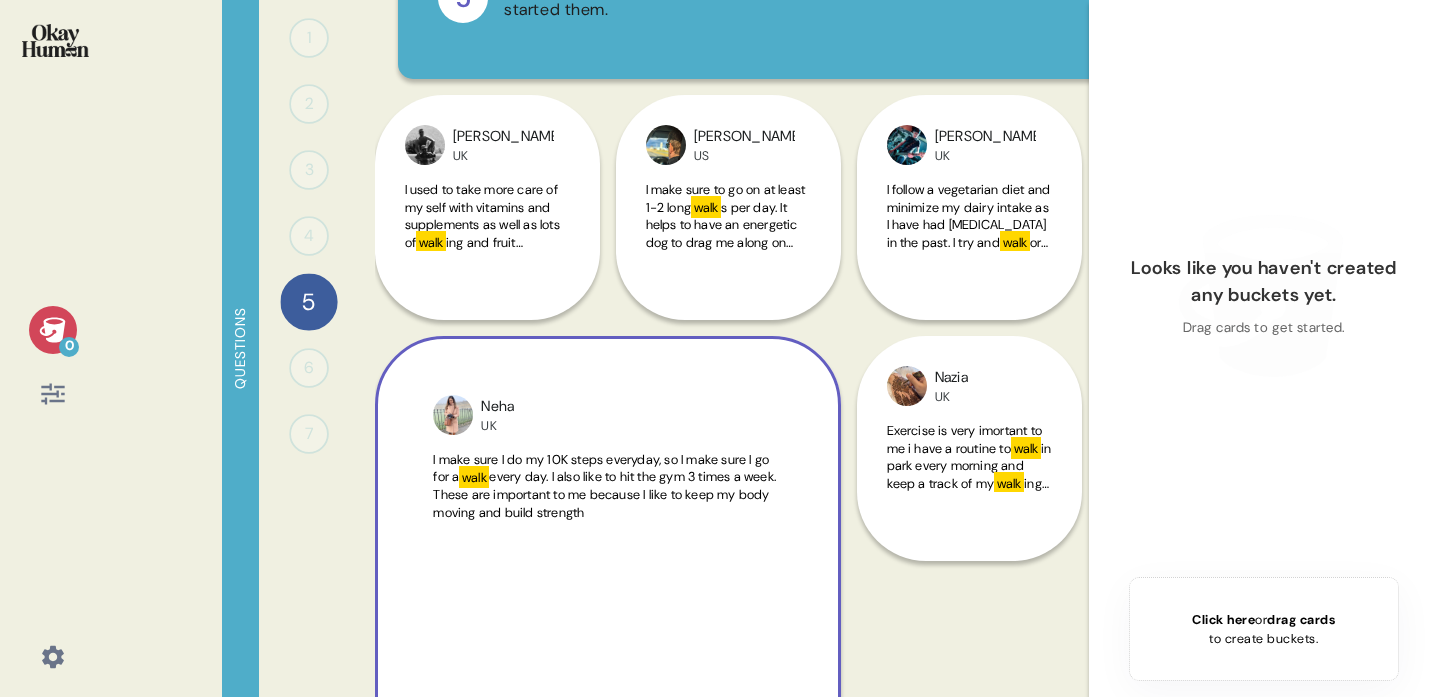 click on "Neha UK" at bounding box center [623, 415] 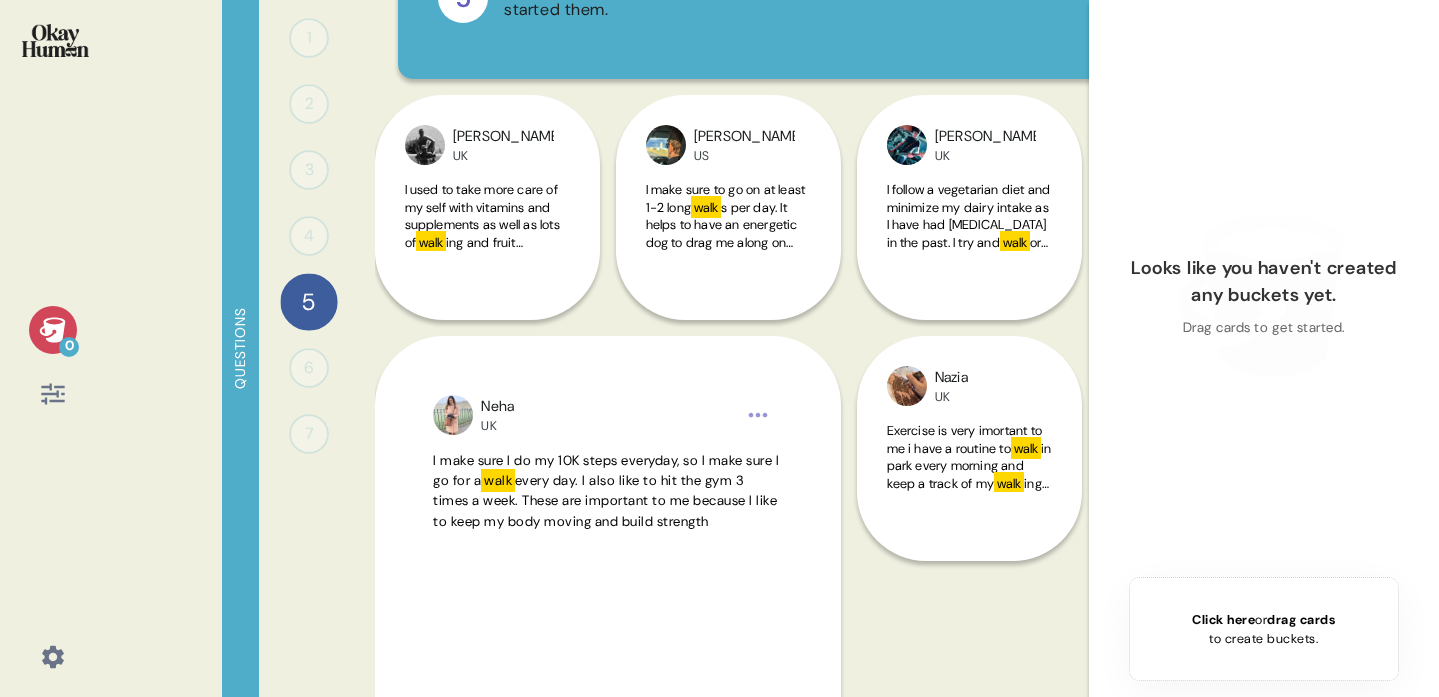 click on "Click here  or  drag cards    to create buckets." at bounding box center (1264, 629) 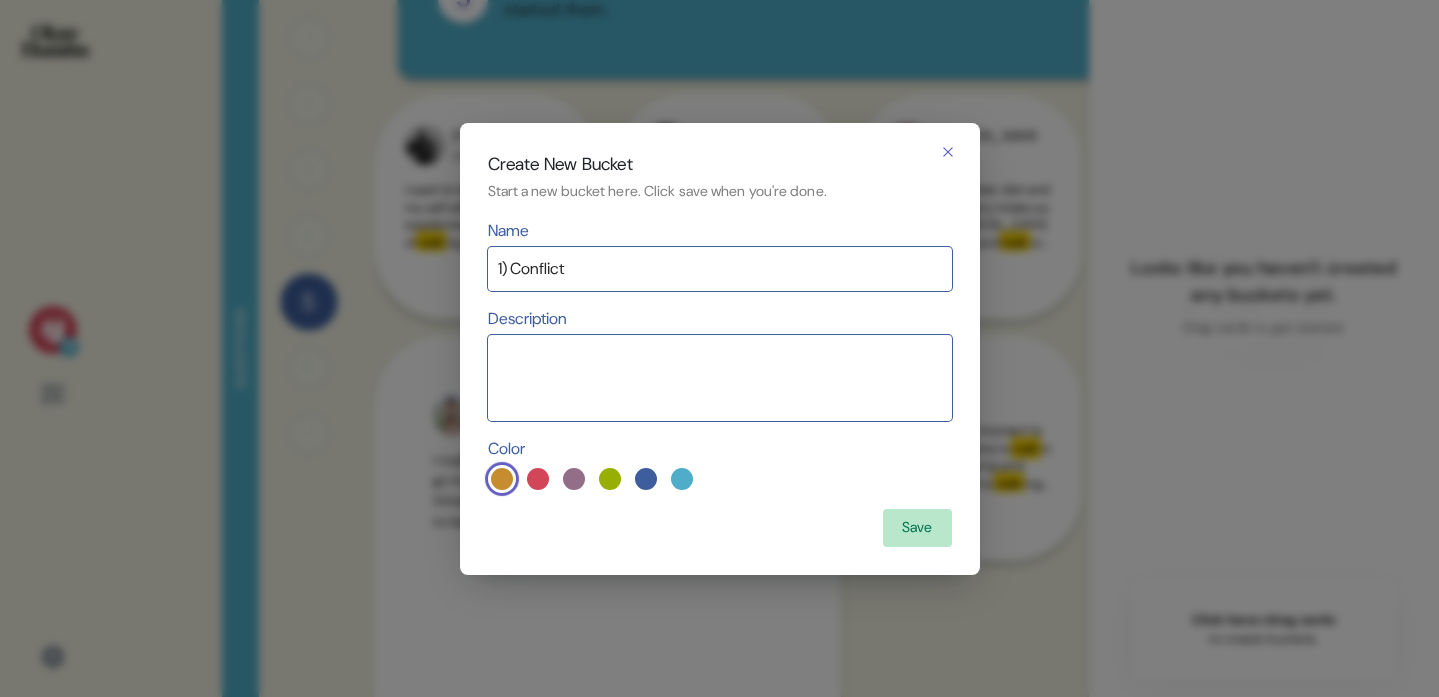 type on "1) Conflict" 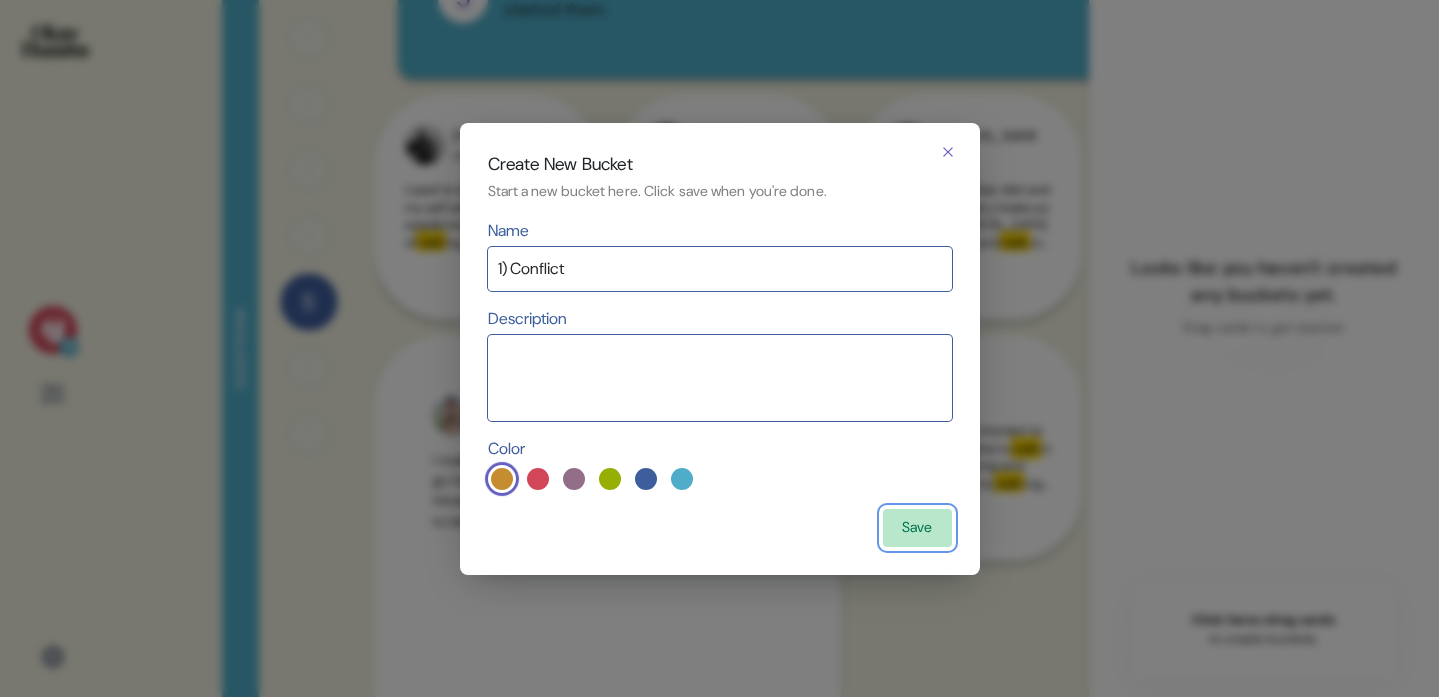 click on "Save" at bounding box center [917, 528] 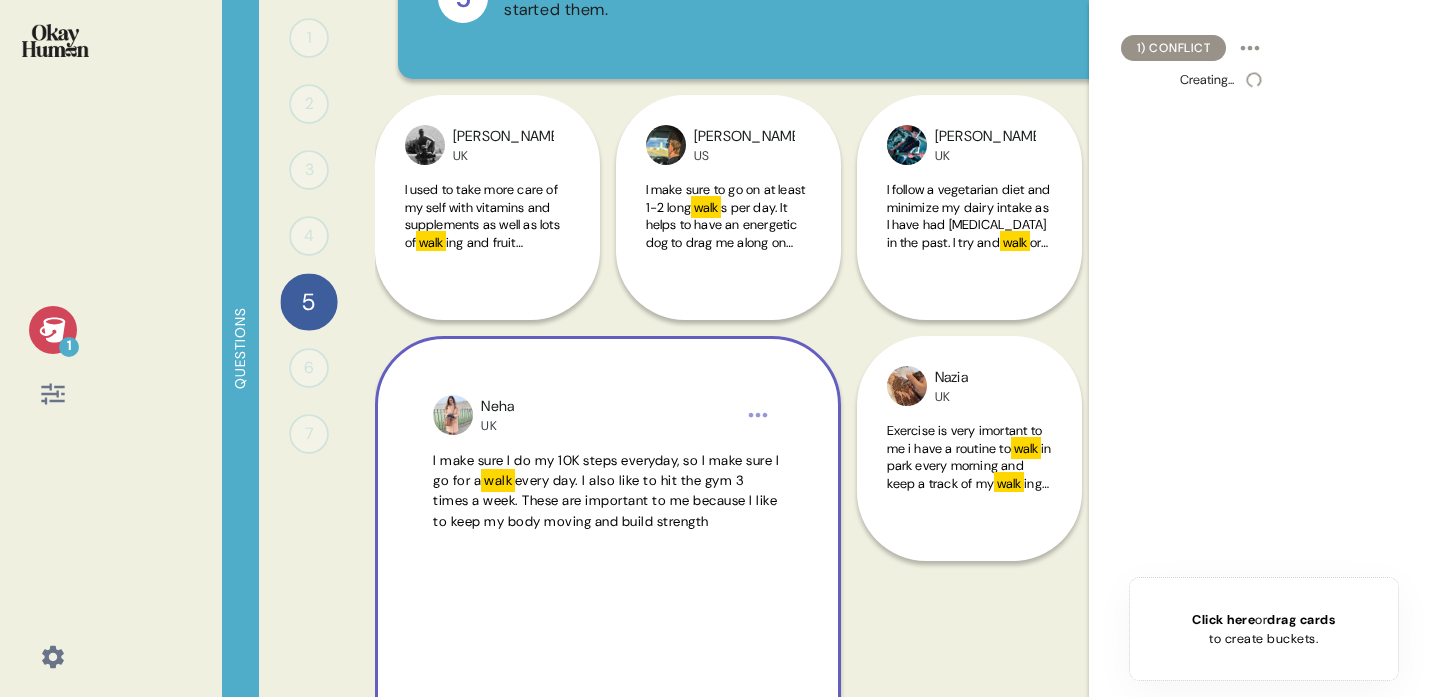 scroll, scrollTop: 100, scrollLeft: 0, axis: vertical 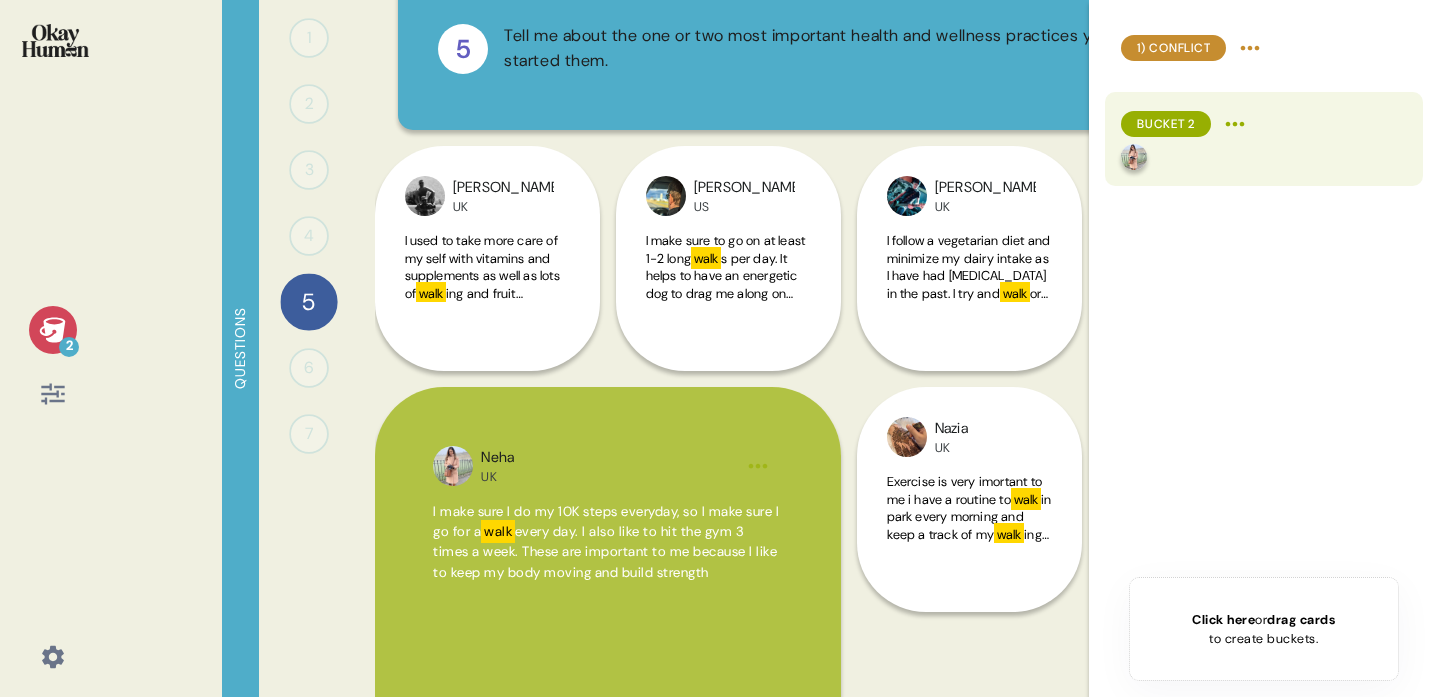 click on "2 Questions 1 0 Responses Responses 2 0 Responses Responses 3 0 Responses Responses 4 0 Responses Responses 5 Tell me about the one or two most important health and wellness practices you have and how you started them. 10 Responses text Responses 6 0 Responses Responses 7 0 Responses Responses   Back walk 5 Tell me about the one or two most important health and wellness practices you have and how you started them. Neha UK I make sure I do my 10K steps everyday, so I make sure I go for a  walk  every day. I also like to hit the gym 3 times a week. These are important to me because I like to keep my body moving and build strength Zuhaib UK I do regular  walk  and running to get stay low on weight. Secondly, I do take vitamin d supplements regularly so as not have body ache. I carefully chose items reading through the sugar content Nazia UK Exercise is very imortant to me i have a routine to  walk  in park every morning and keep a track of my  walk ing steps Steve UK walk Joseph US walk Chinyelu UK Loads of  UK" at bounding box center [719, 348] 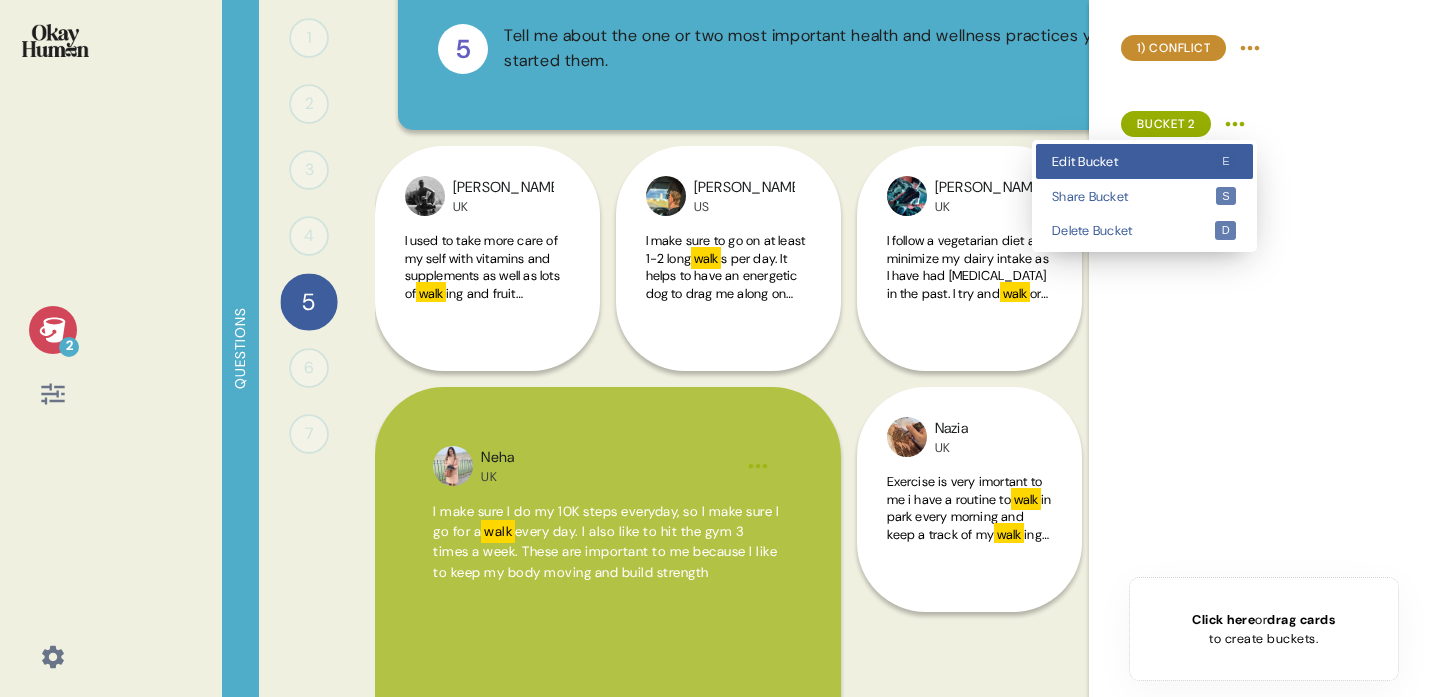 click on "Edit Bucket" at bounding box center [1133, 161] 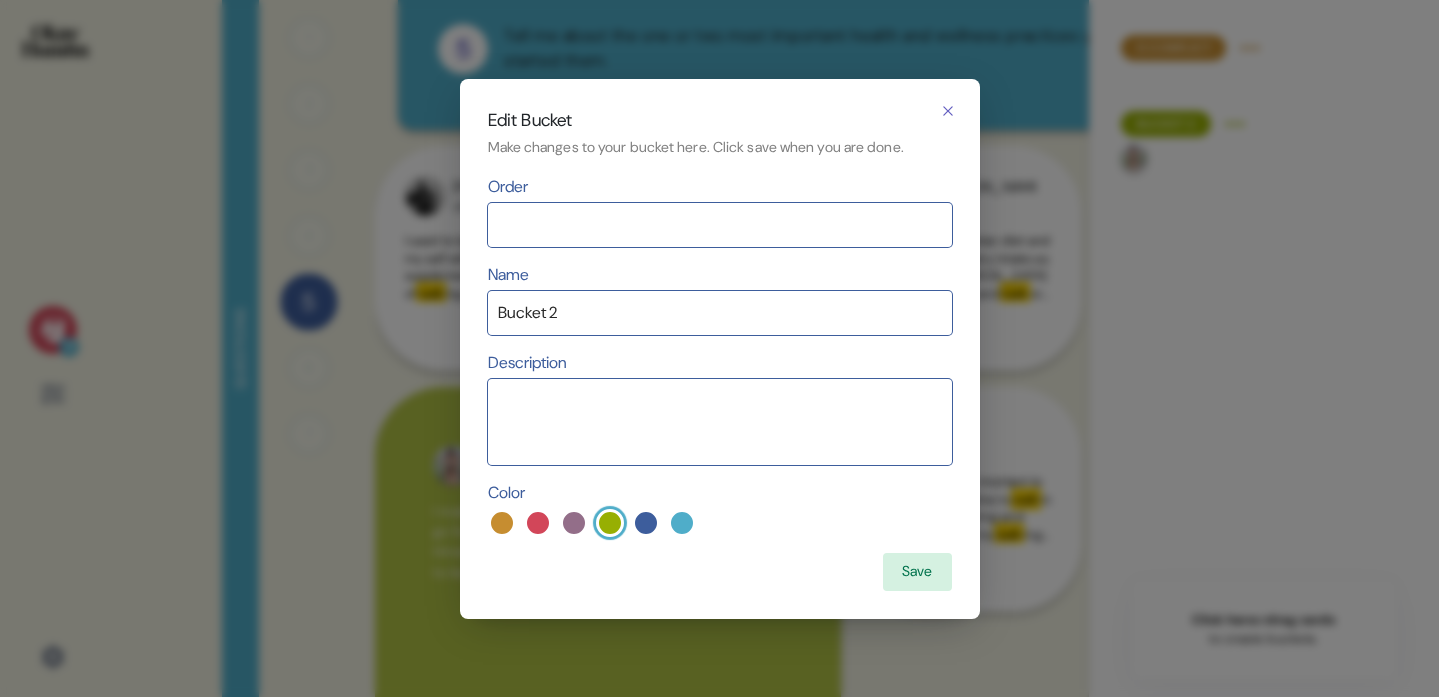 click on "Edit Bucket" at bounding box center [720, 120] 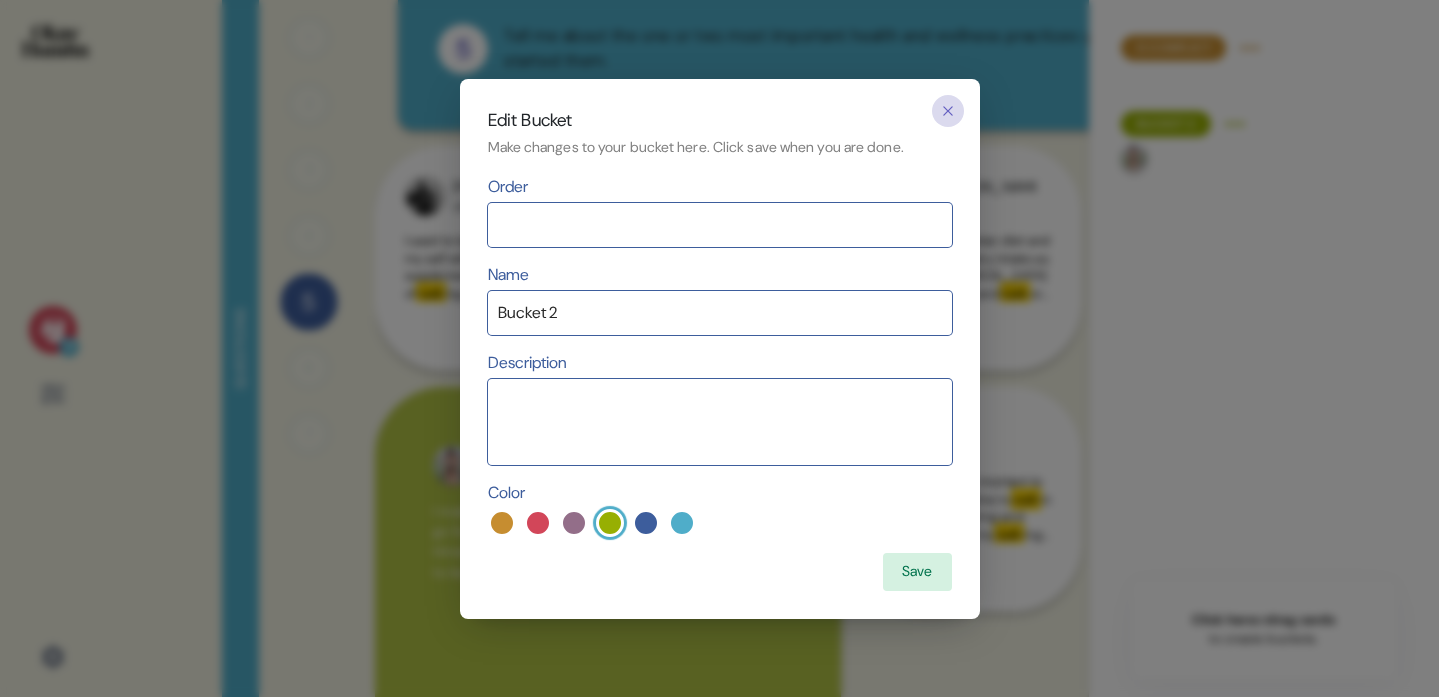 click at bounding box center [948, 111] 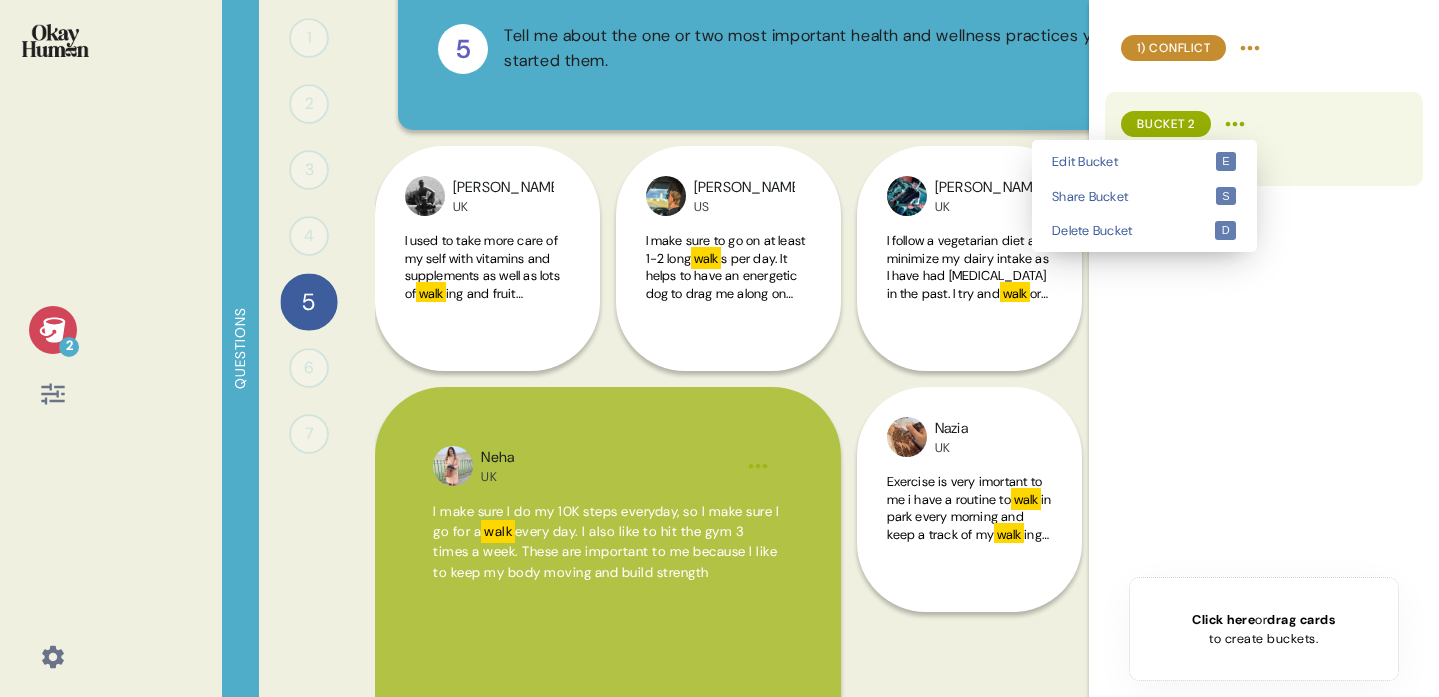 click on "2 Questions 1 0 Responses Responses 2 0 Responses Responses 3 0 Responses Responses 4 0 Responses Responses 5 Tell me about the one or two most important health and wellness practices you have and how you started them. 10 Responses text Responses 6 0 Responses Responses 7 0 Responses Responses   Back walk 5 Tell me about the one or two most important health and wellness practices you have and how you started them. Neha UK I make sure I do my 10K steps everyday, so I make sure I go for a  walk  every day. I also like to hit the gym 3 times a week. These are important to me because I like to keep my body moving and build strength Zuhaib UK I do regular  walk  and running to get stay low on weight. Secondly, I do take vitamin d supplements regularly so as not have body ache. I carefully chose items reading through the sugar content Nazia UK Exercise is very imortant to me i have a routine to  walk  in park every morning and keep a track of my  walk ing steps Steve UK walk Joseph US walk Chinyelu UK Loads of  UK" at bounding box center (719, 348) 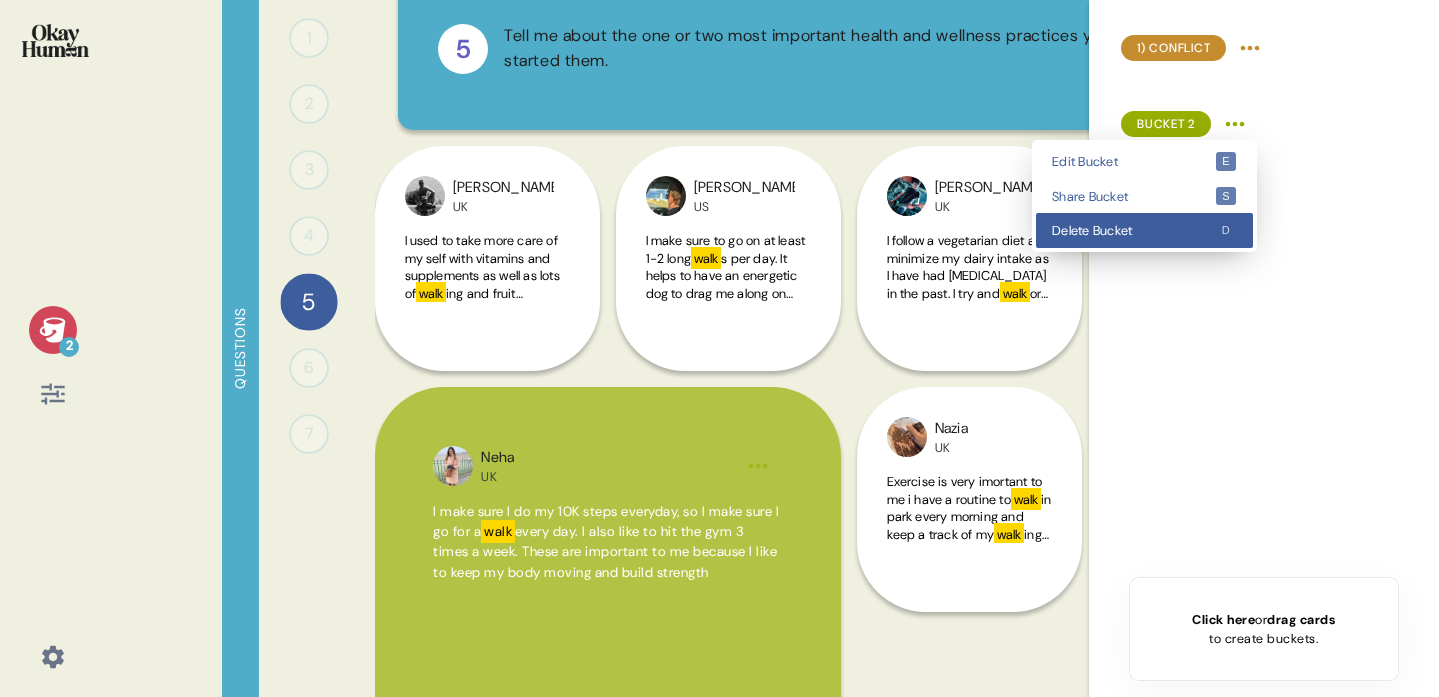 click on "Delete Bucket d" at bounding box center [1144, 230] 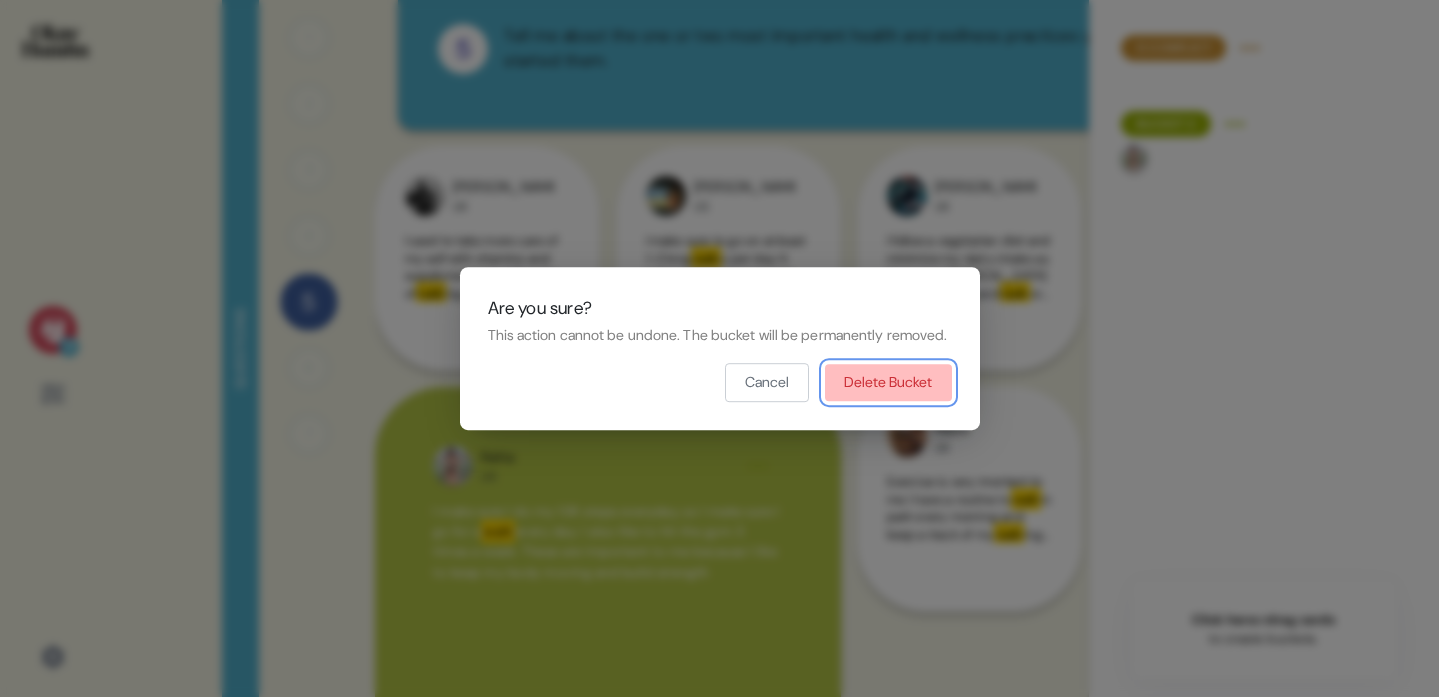 click on "Delete Bucket" at bounding box center (888, 383) 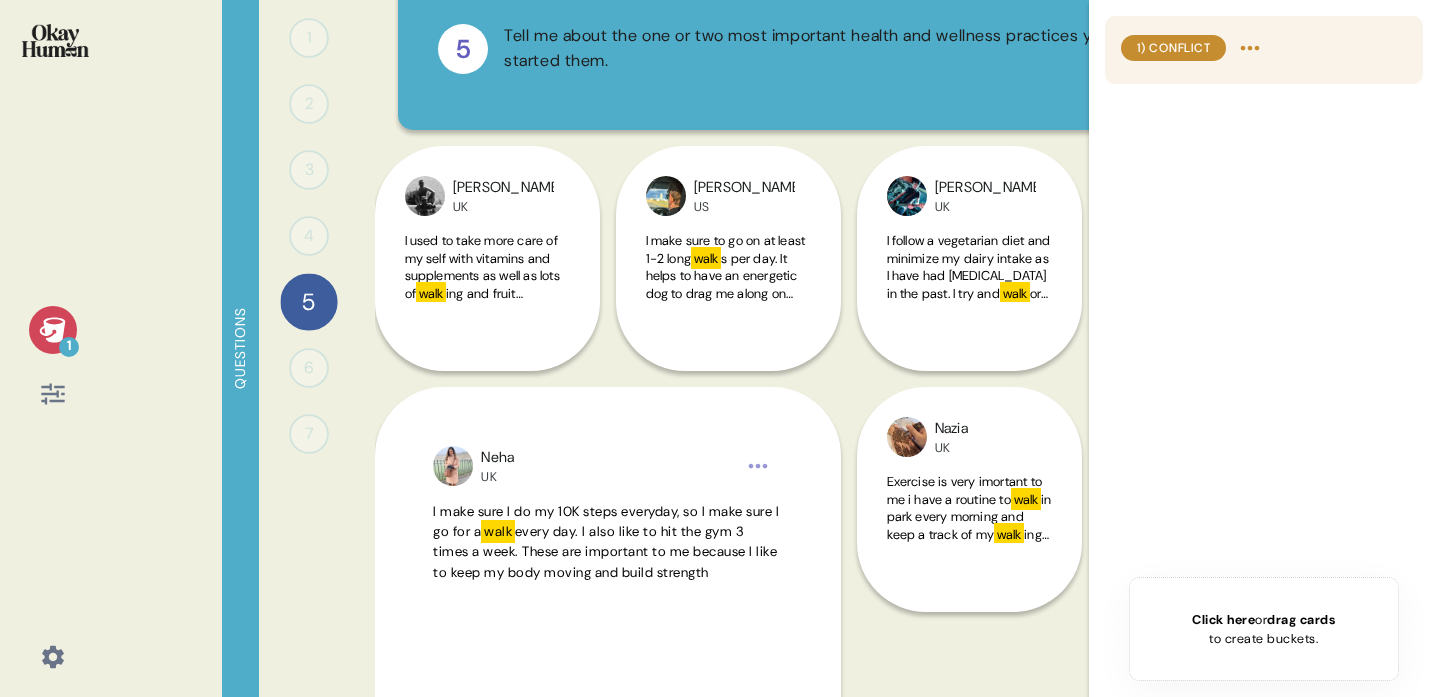 click on "1) Conflict" at bounding box center (1173, 48) 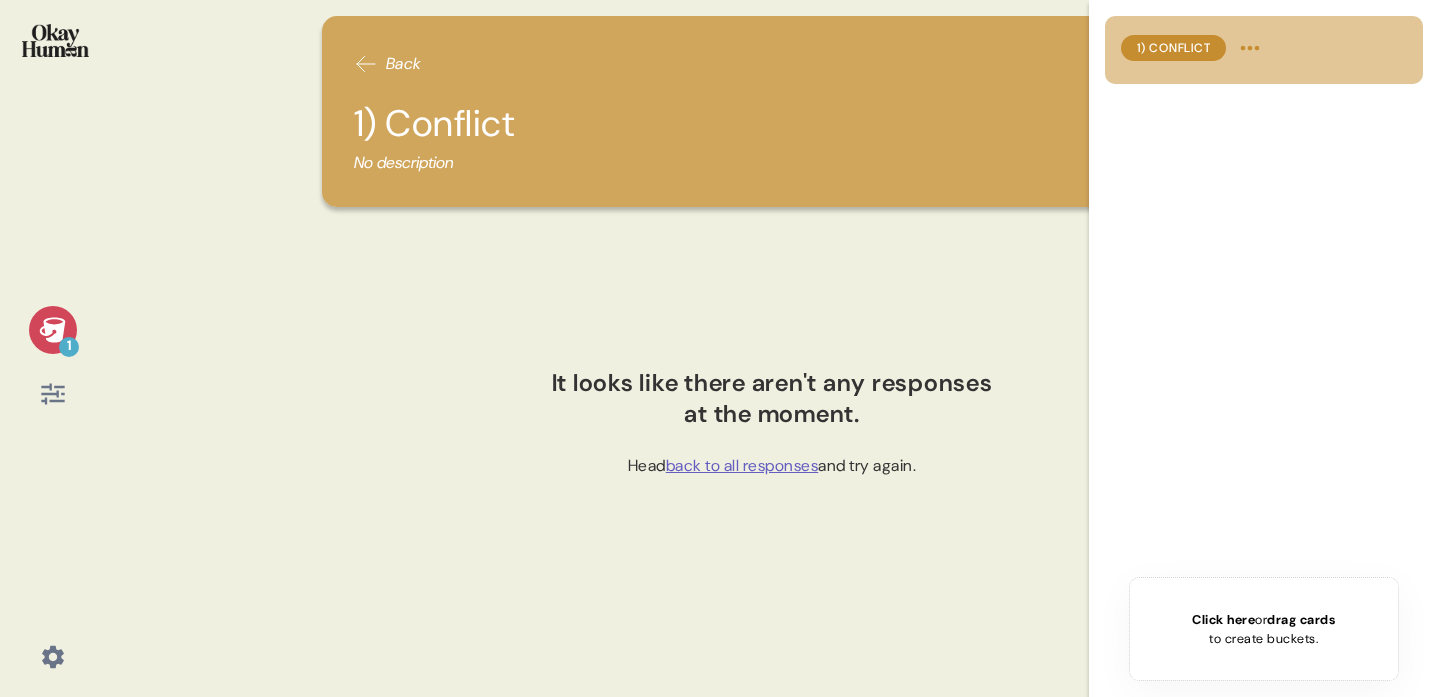 click on "Back 1) Conflict No description" at bounding box center (772, 111) 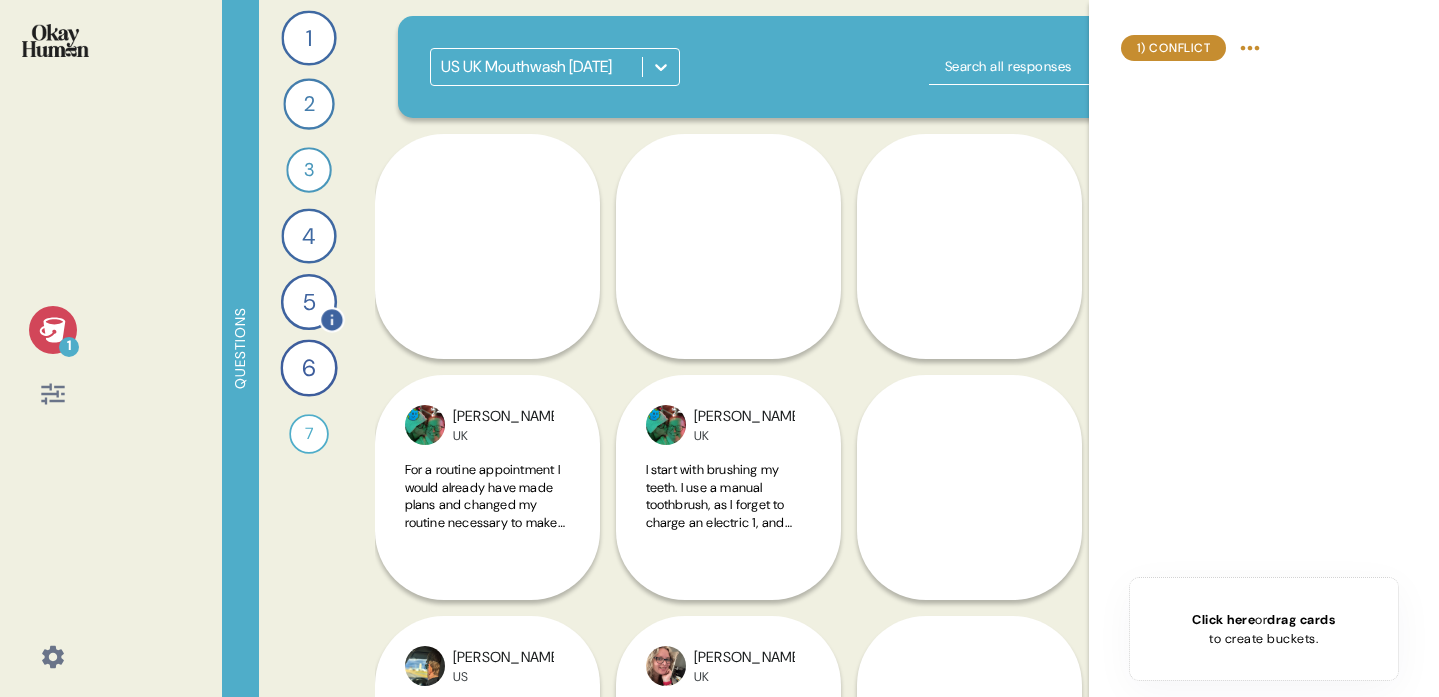click on "5" at bounding box center [308, 302] 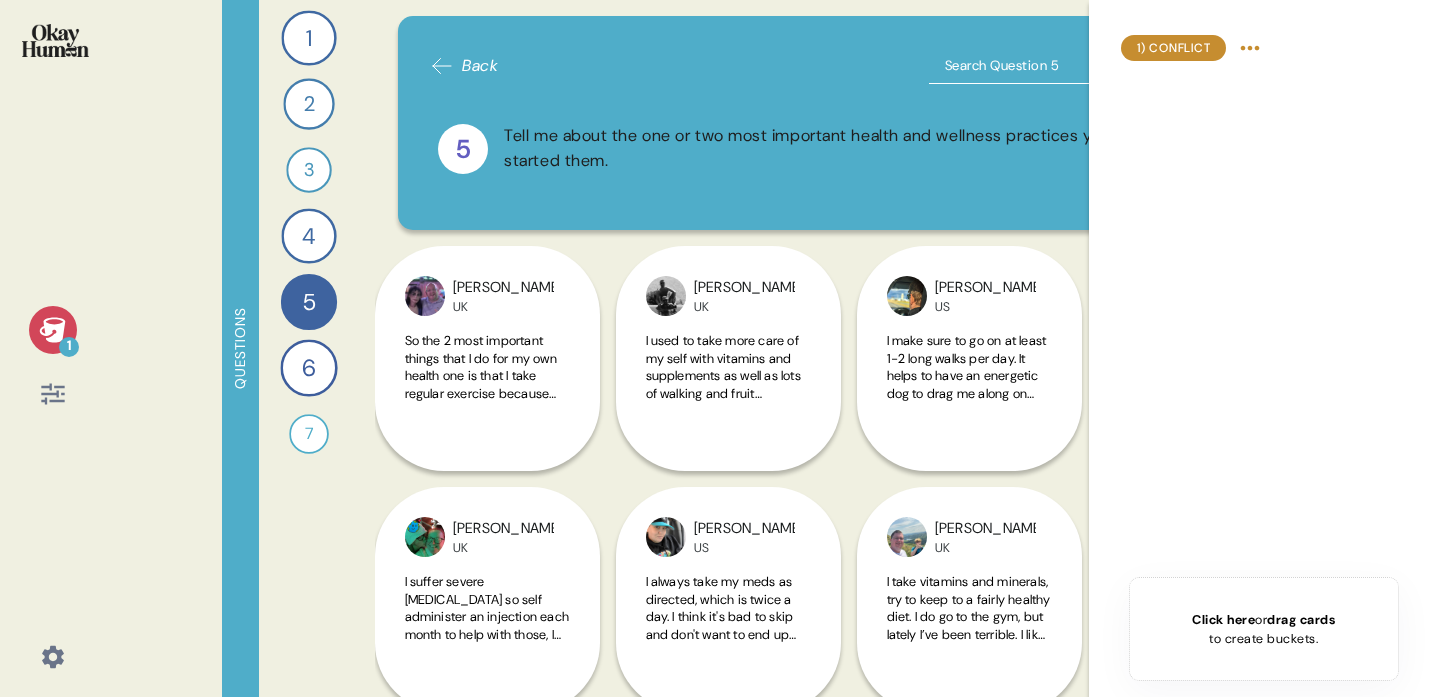 click at bounding box center (1054, 66) 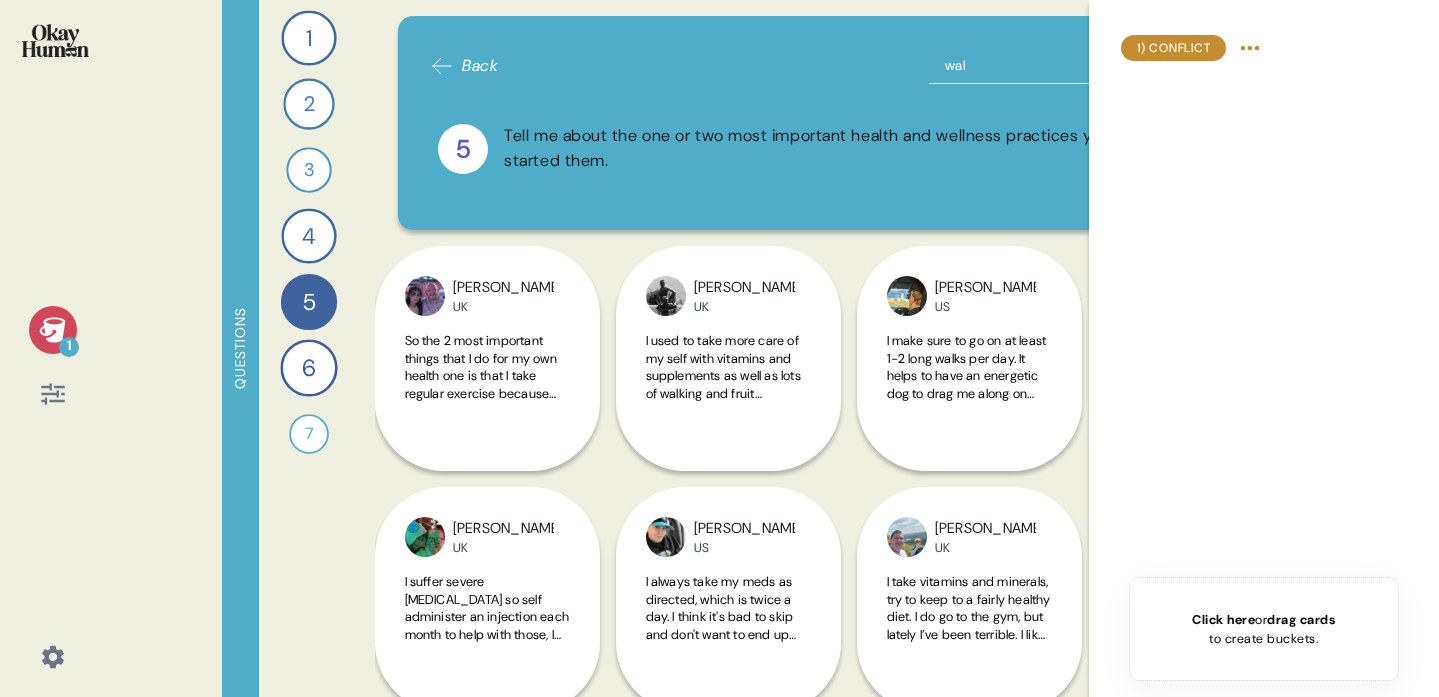 type on "walk" 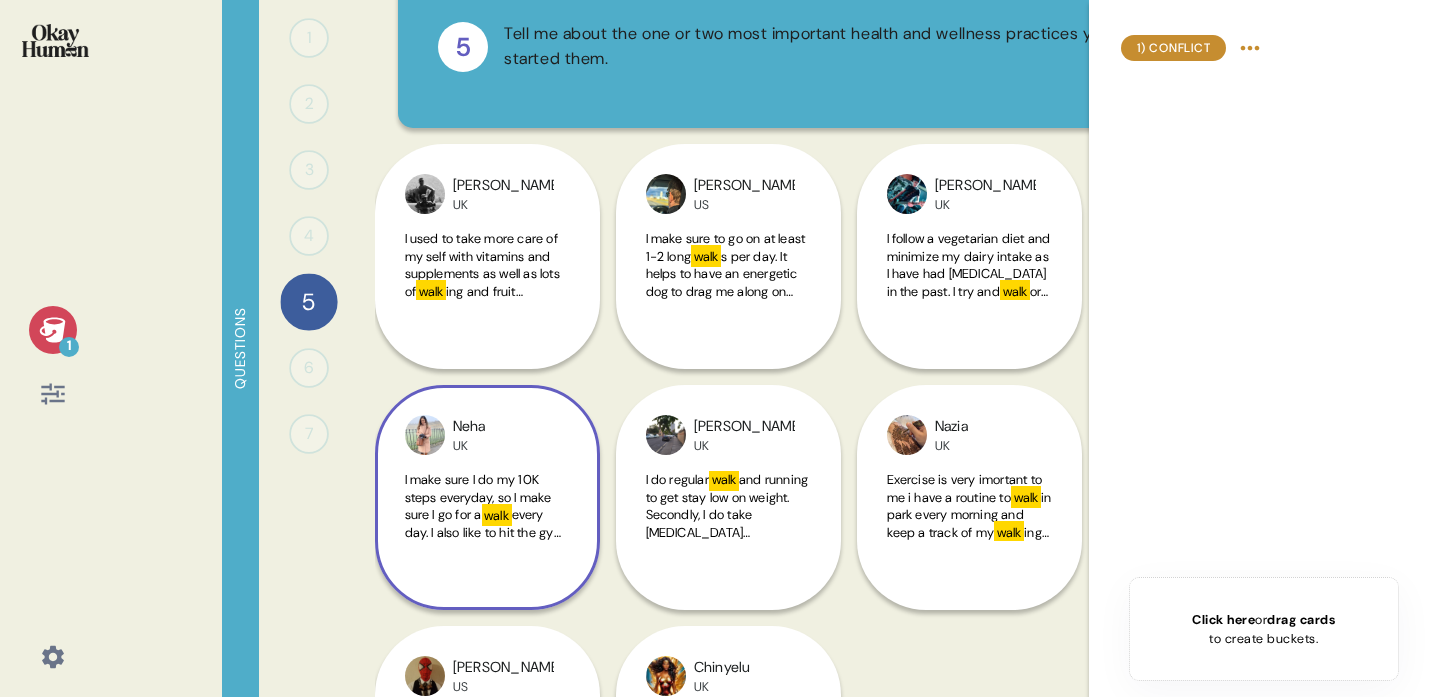 scroll, scrollTop: 108, scrollLeft: 0, axis: vertical 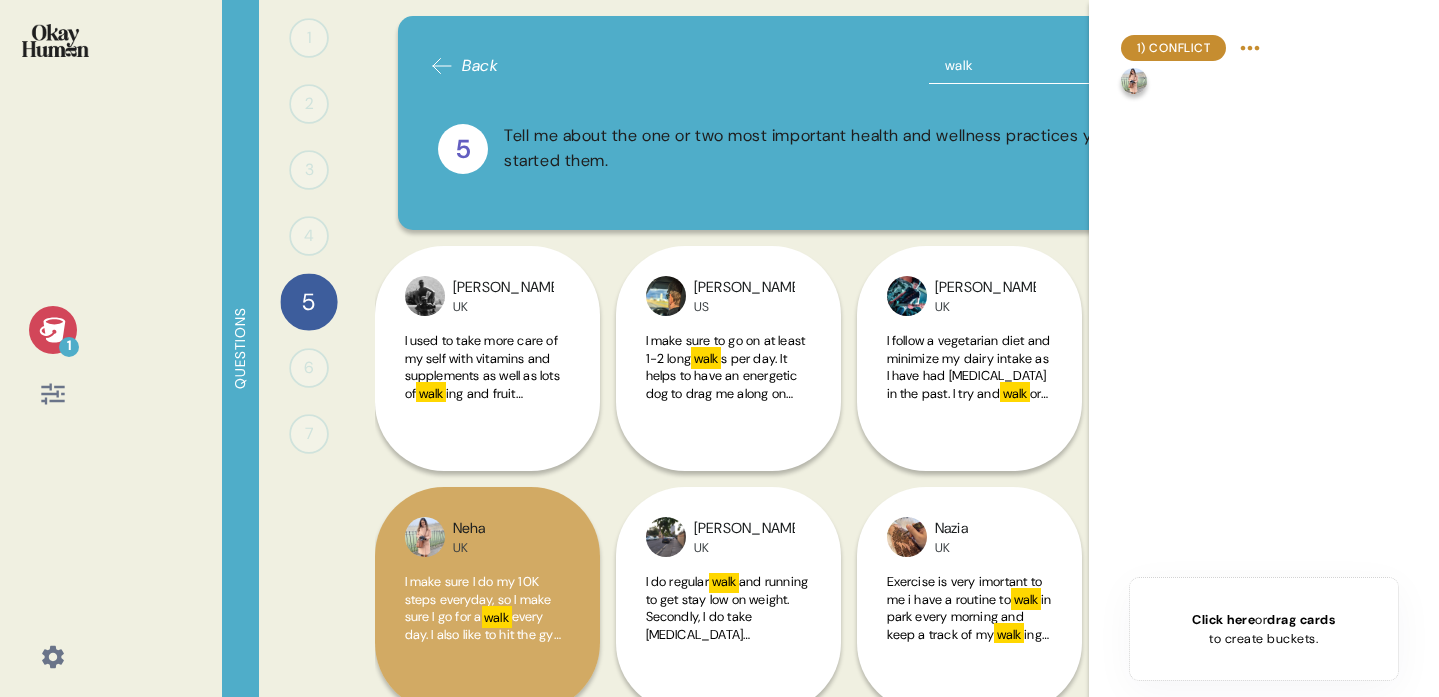 click on "walk" at bounding box center (1054, 66) 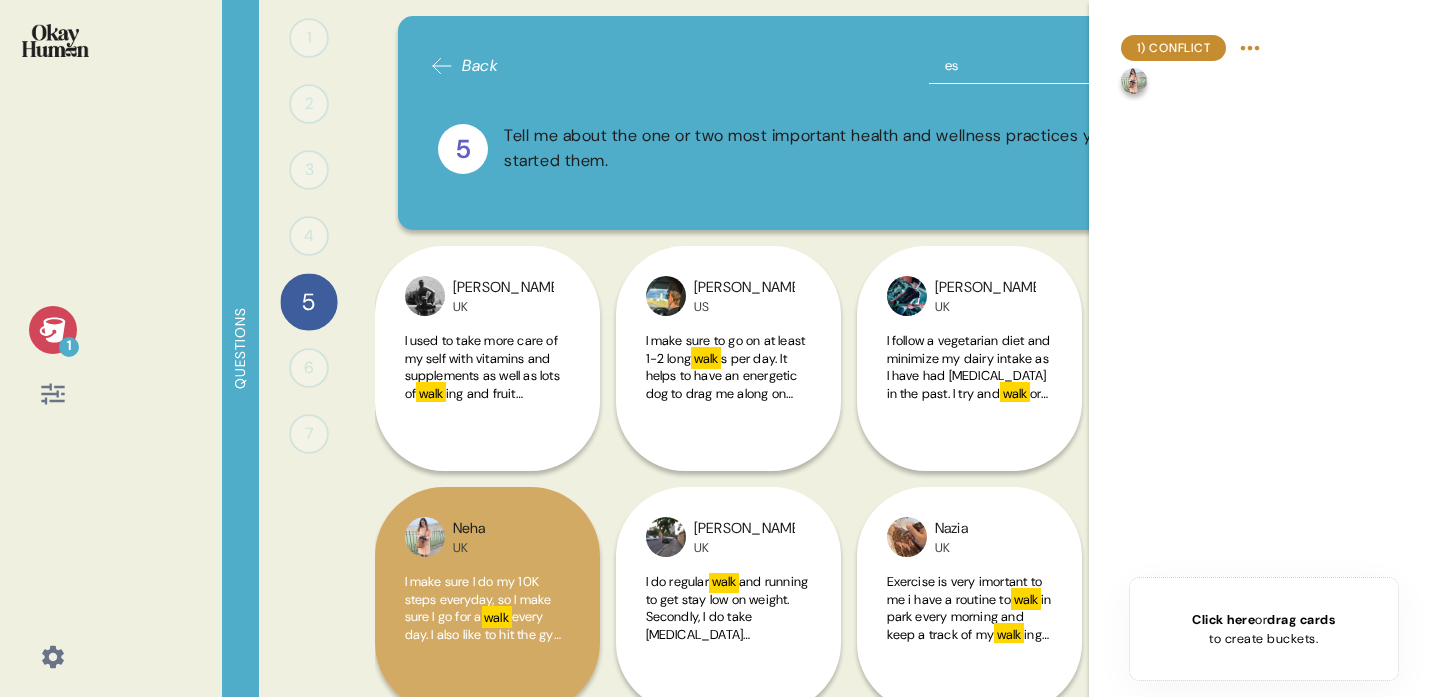 type on "e" 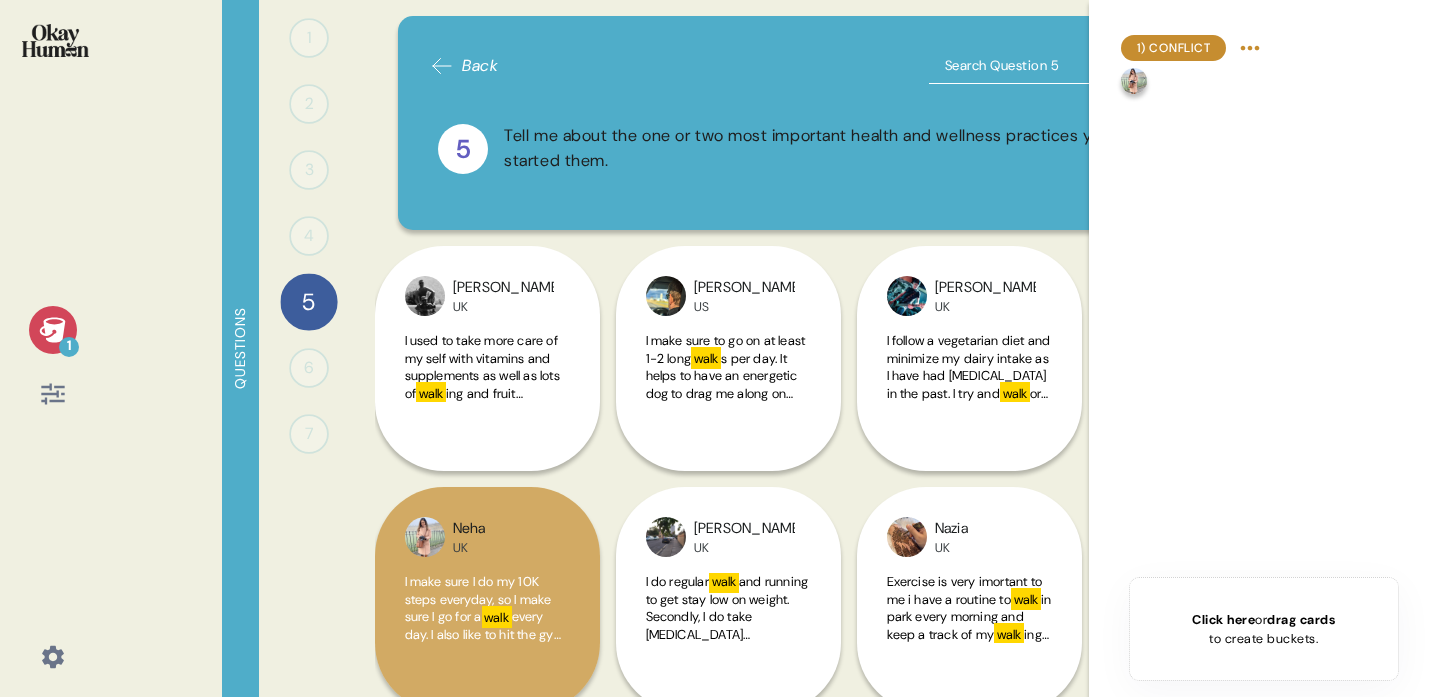 paste on "essential" 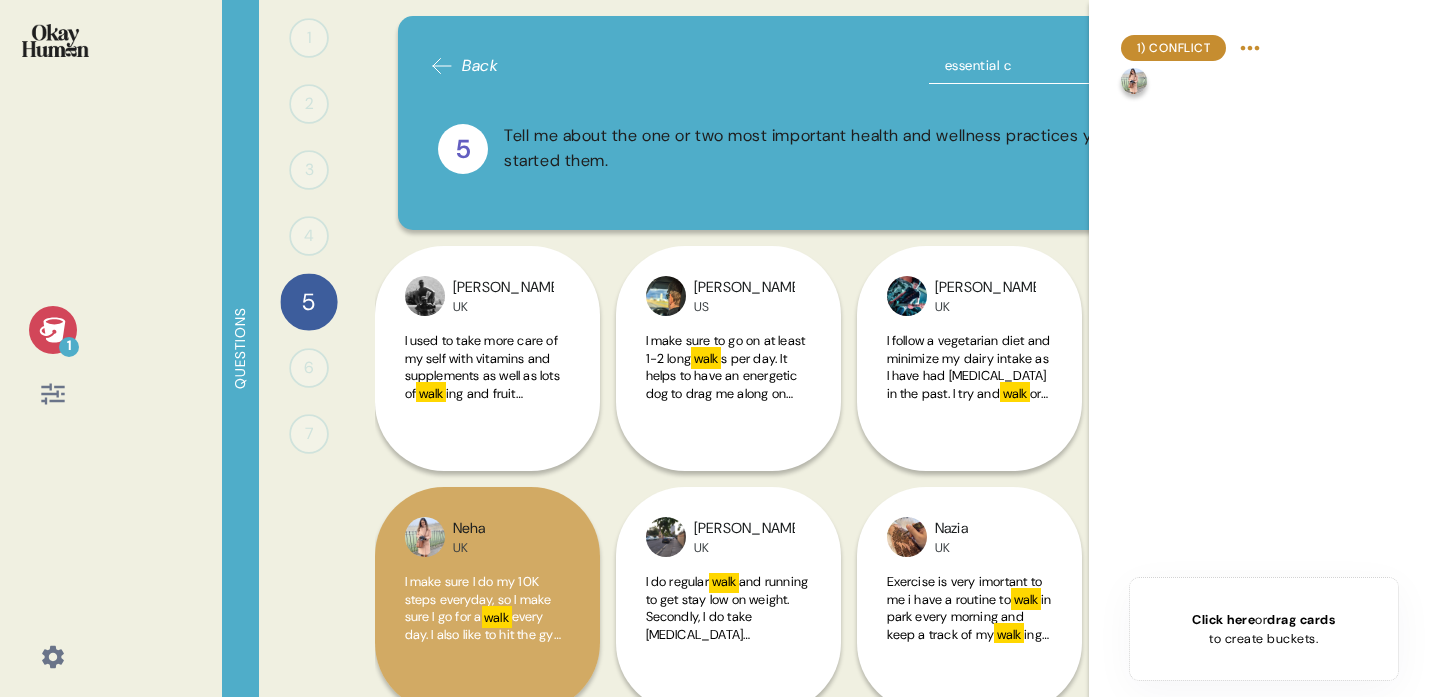 type on "essential ch" 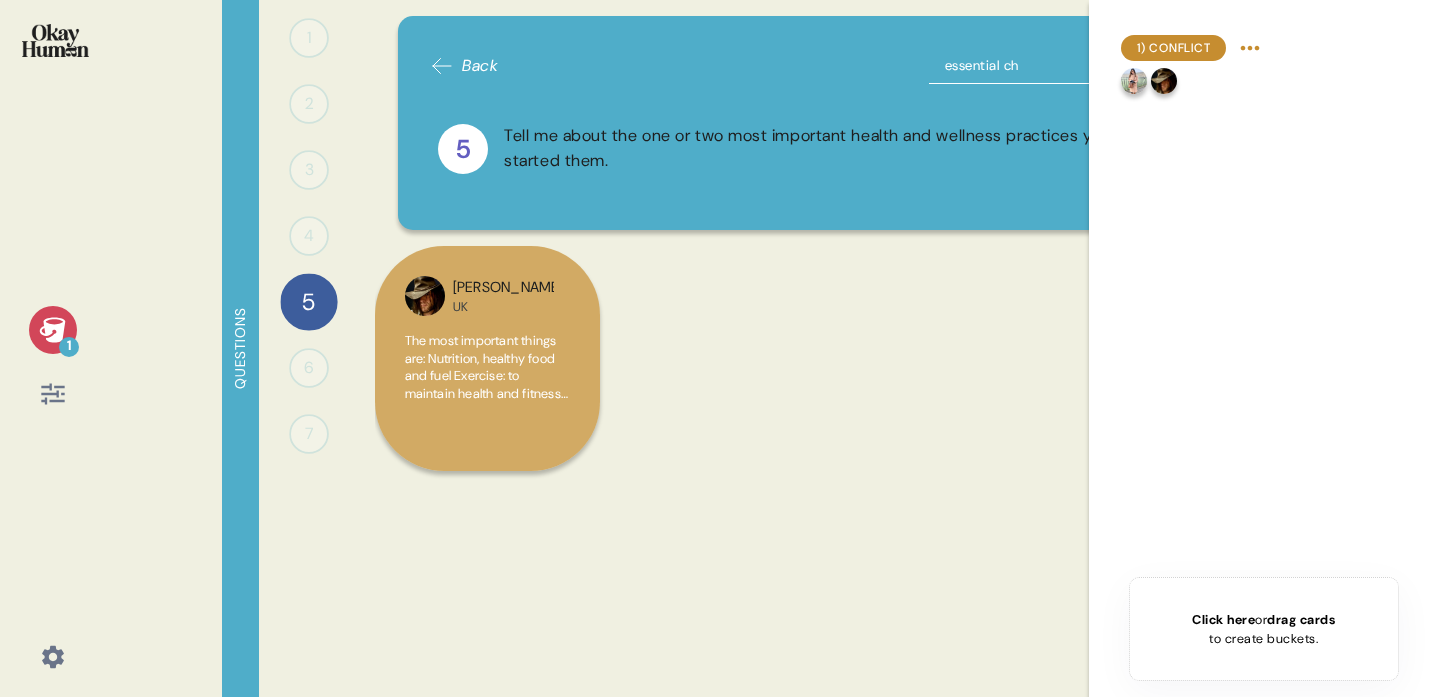 click on "essential ch" at bounding box center [1054, 66] 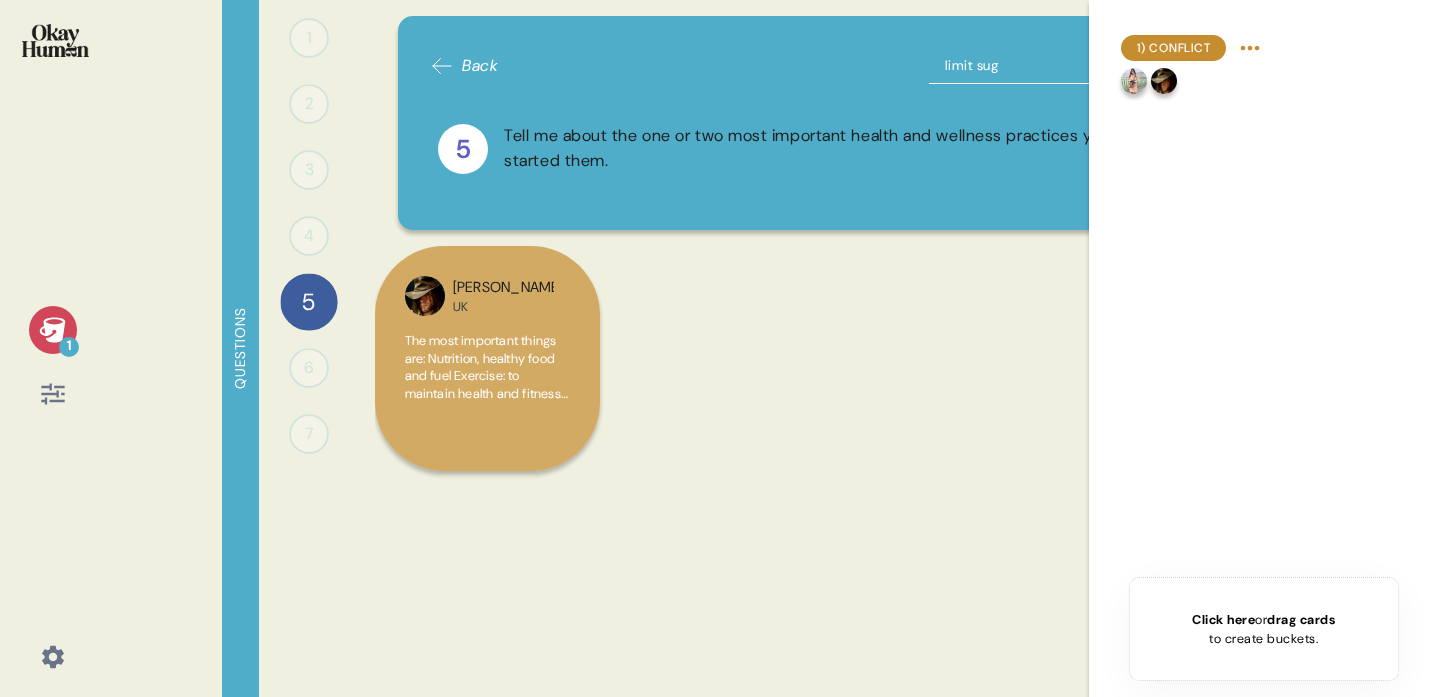 type on "limit suga" 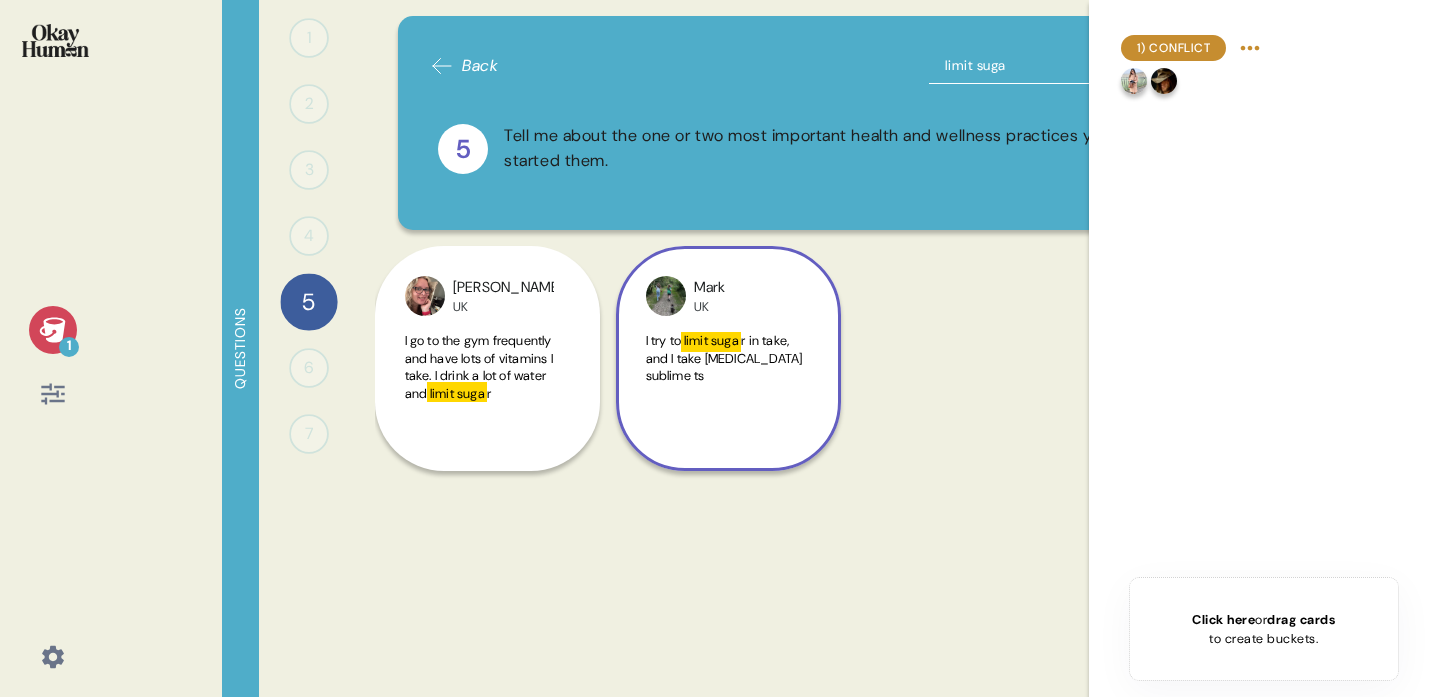 click on "I try to  limit suga r in take, and I take vitamin .d sublime ts" at bounding box center [728, 378] 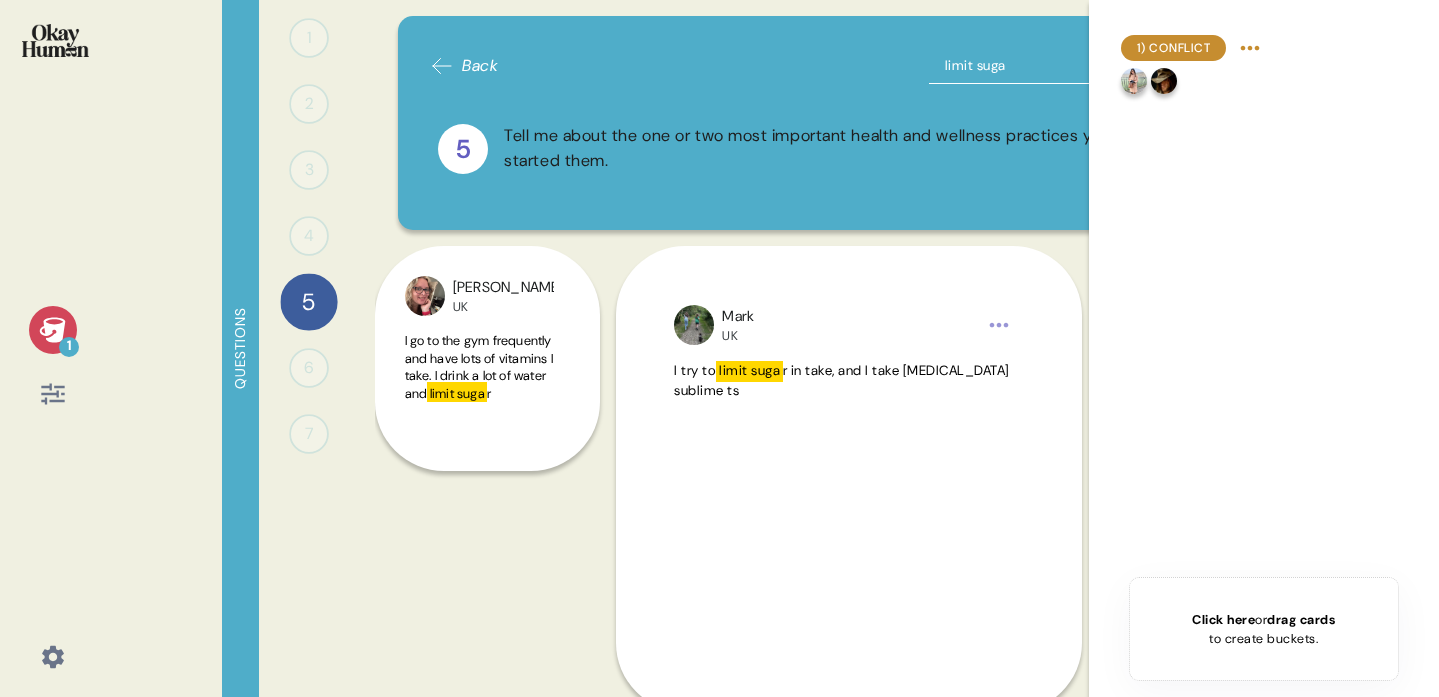 click on "Click here" at bounding box center (1223, 619) 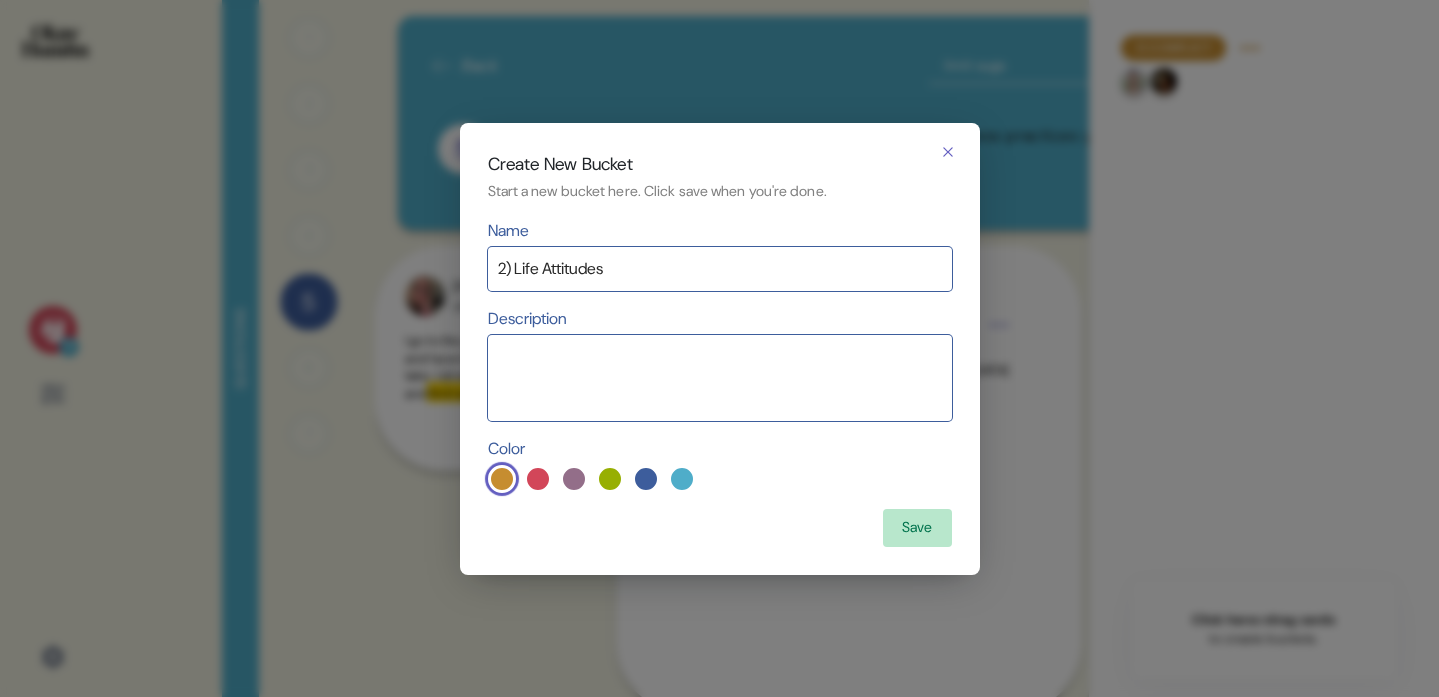 type on "2) Life Attitudes" 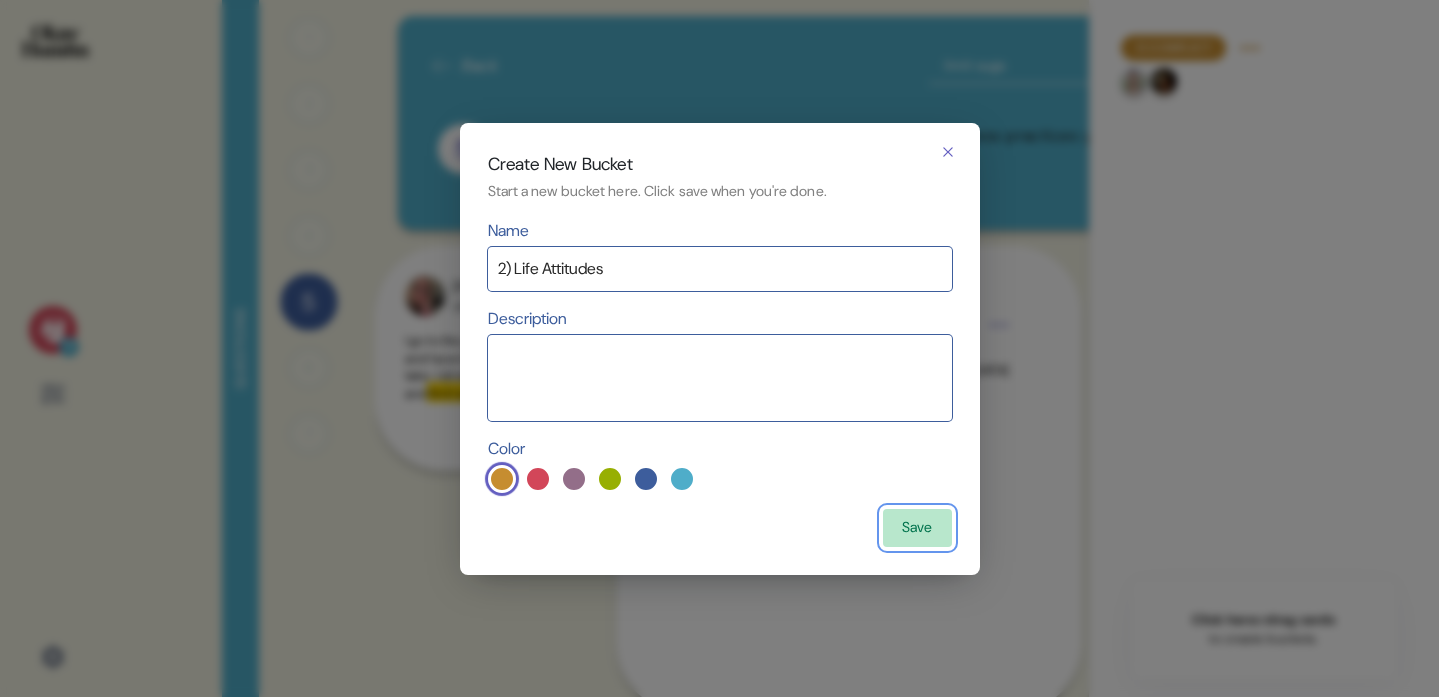 click on "Save" at bounding box center [917, 528] 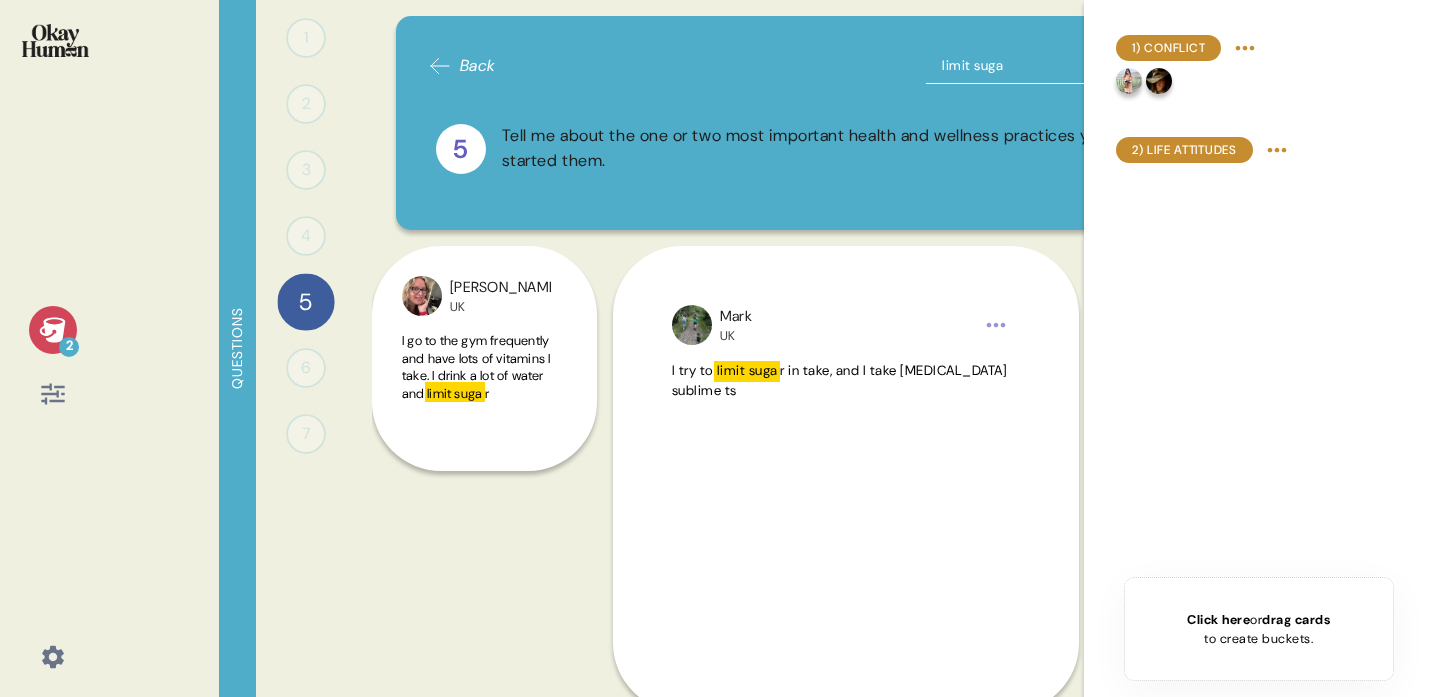 click on "limit suga" at bounding box center (1051, 66) 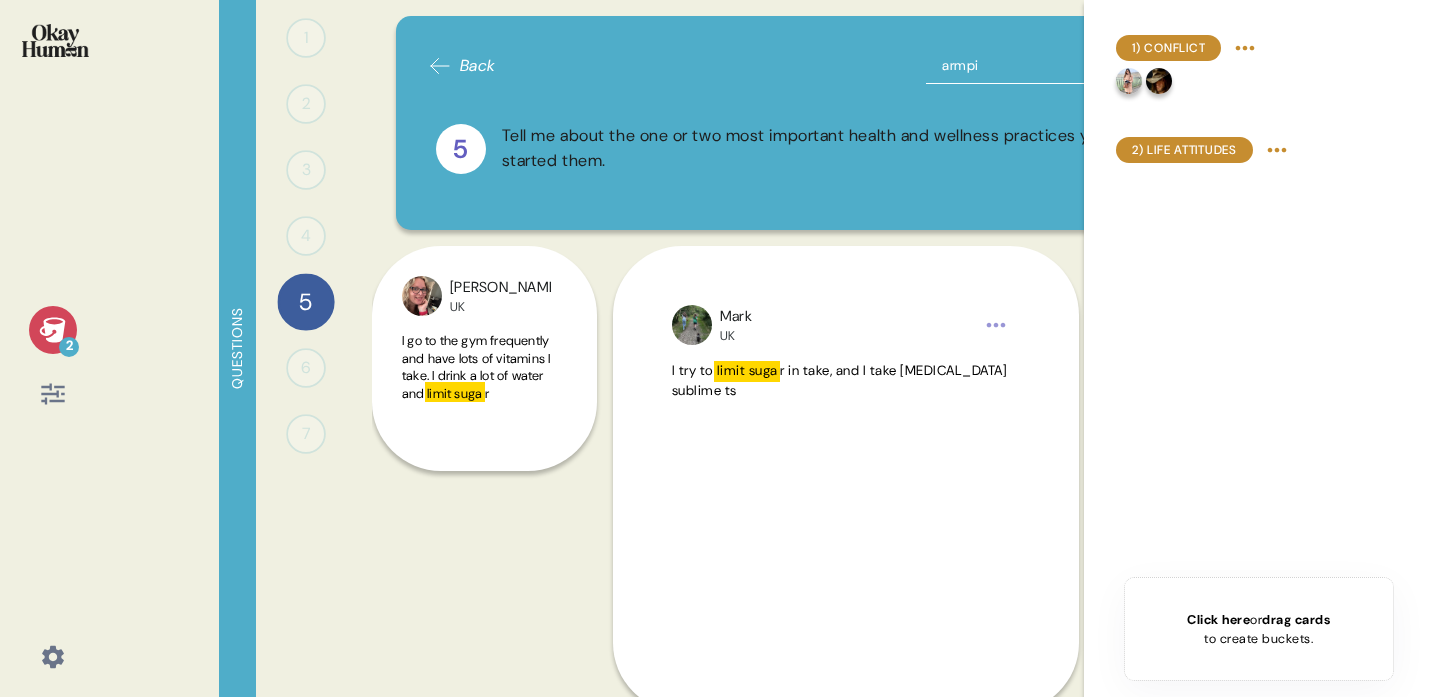 type on "armpit" 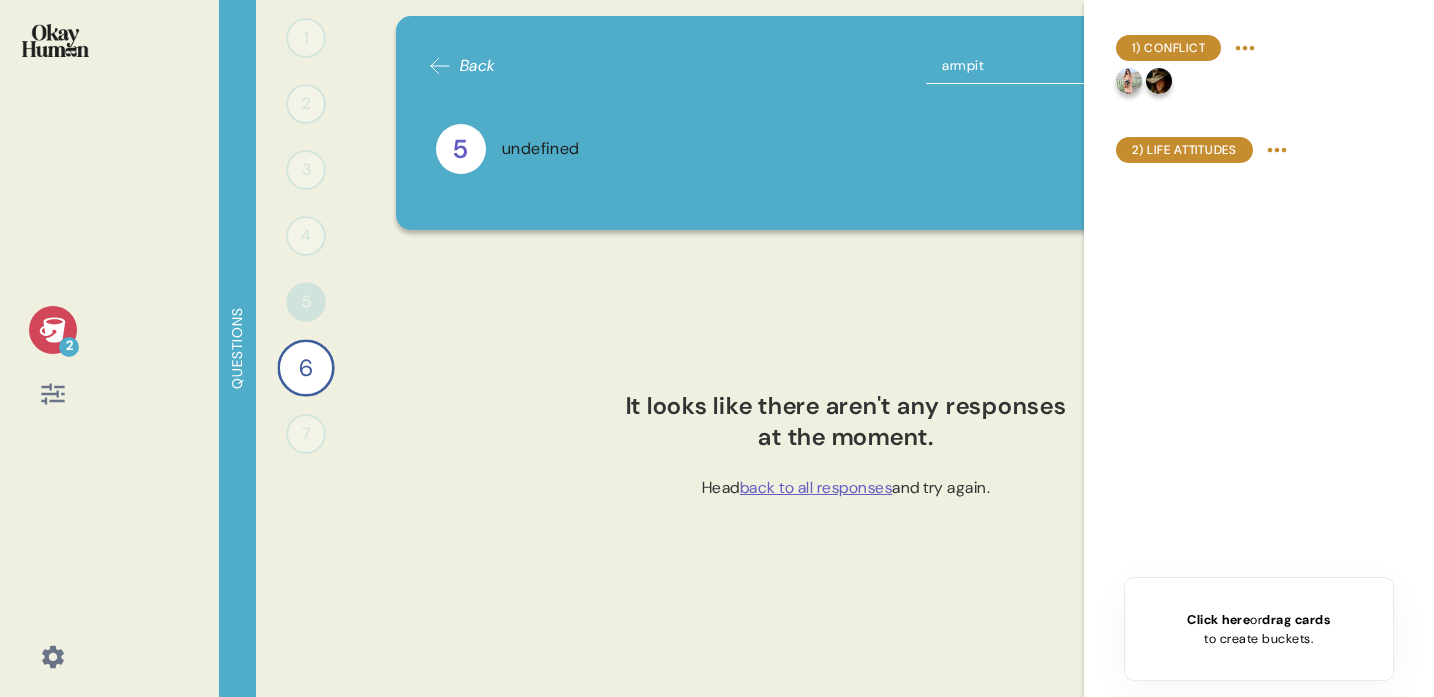 click on "armpit" at bounding box center [1051, 66] 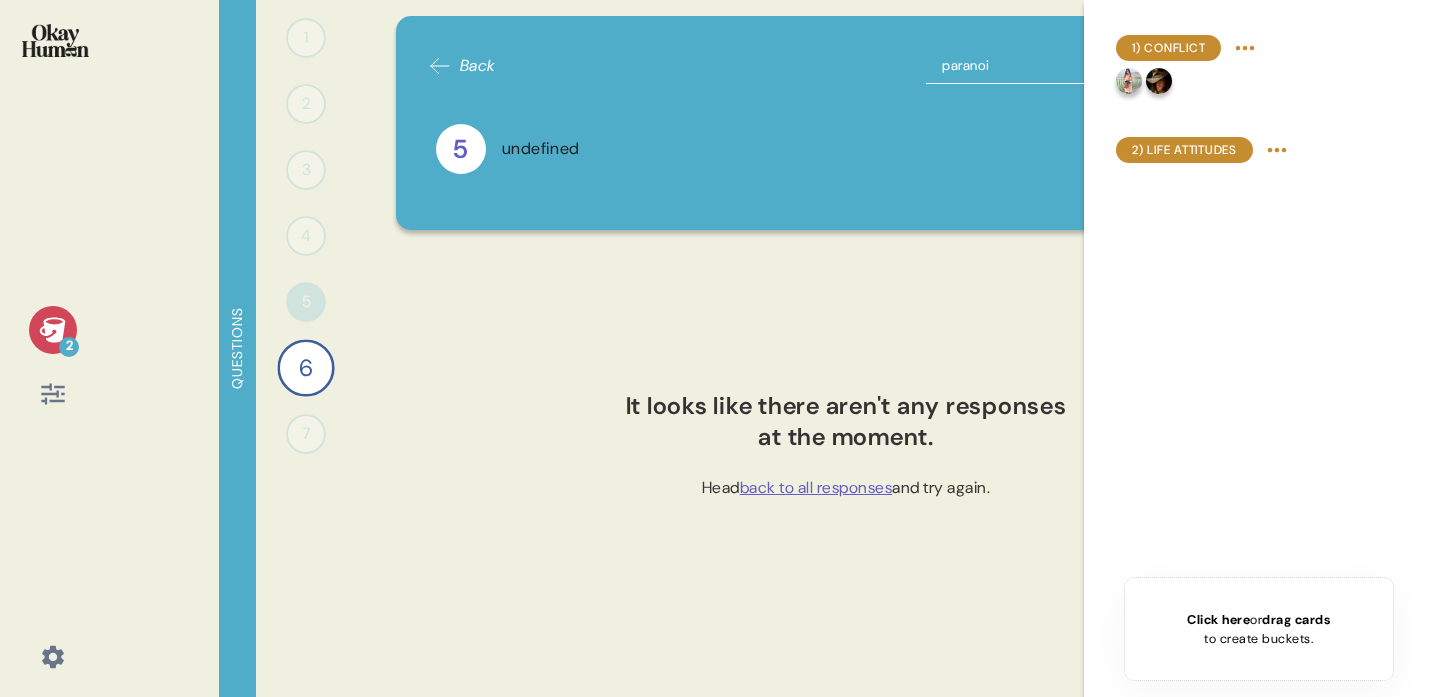 type on "paranoid" 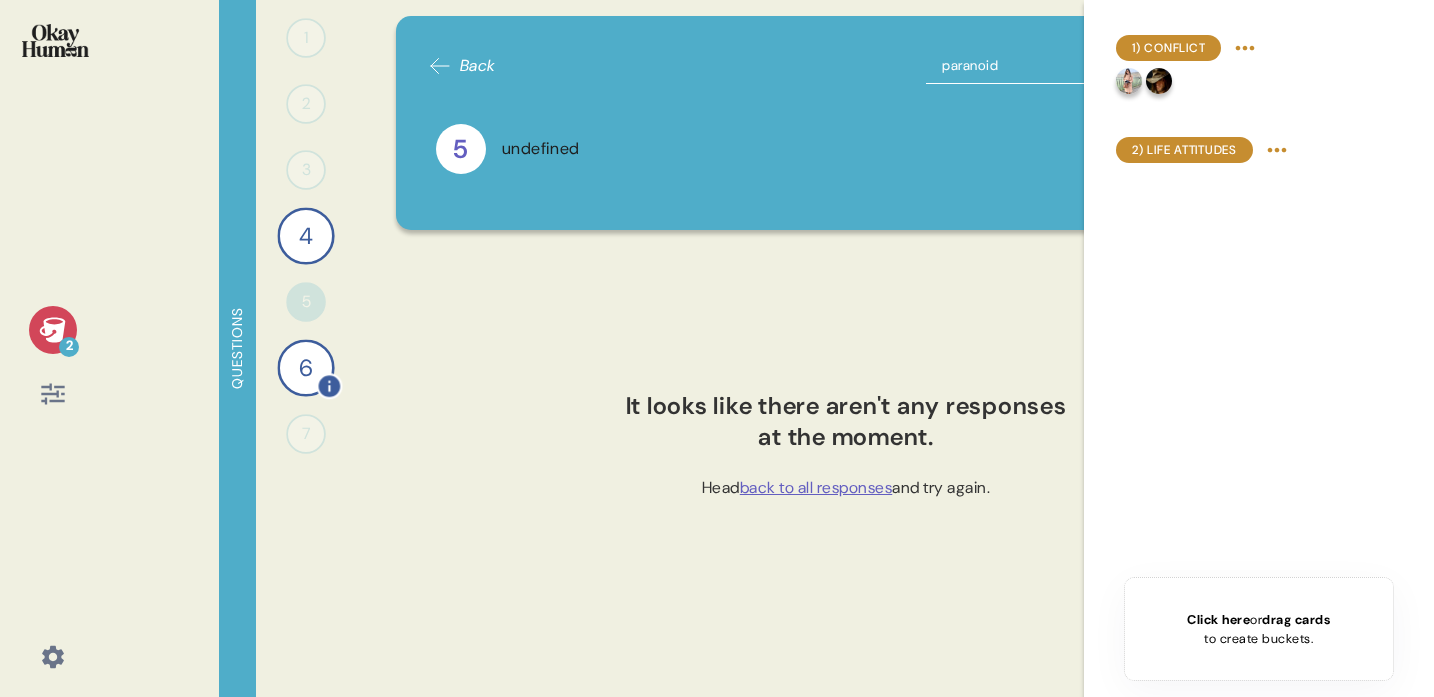click on "6" at bounding box center (305, 367) 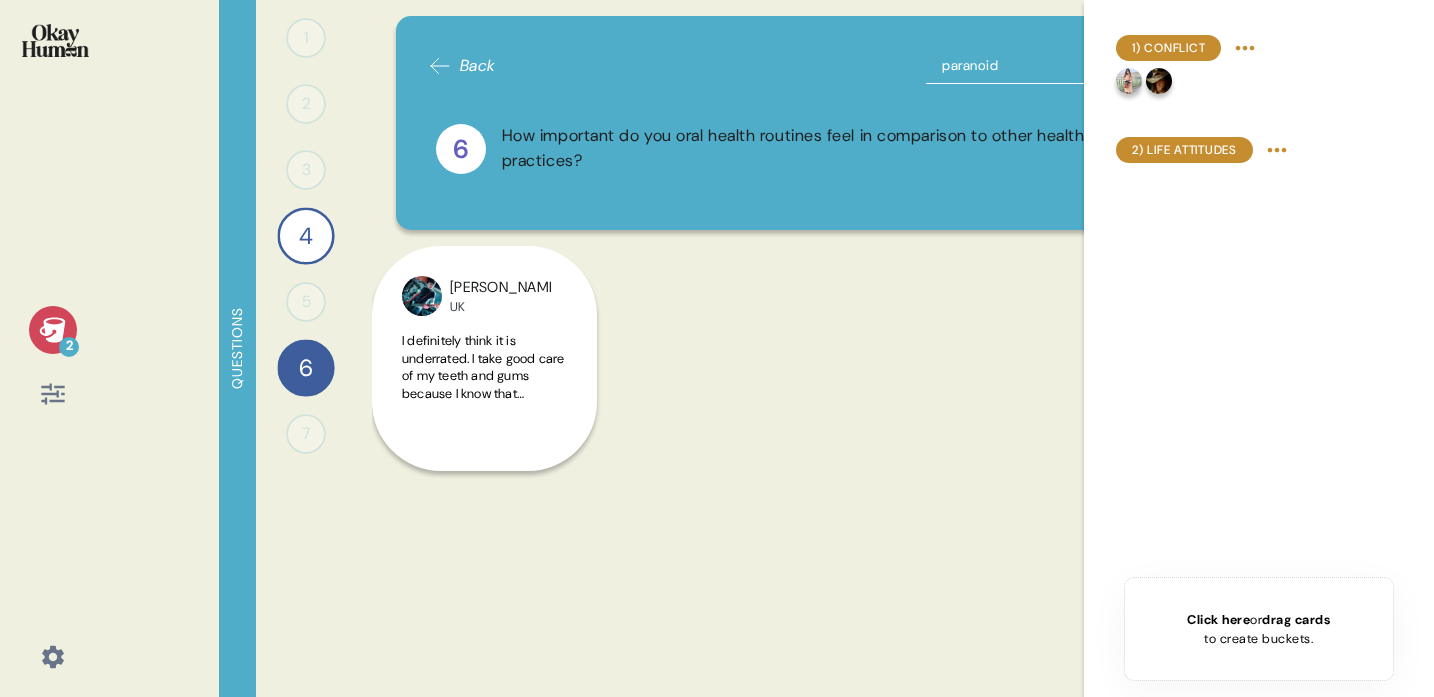 click on "5" at bounding box center (306, 302) 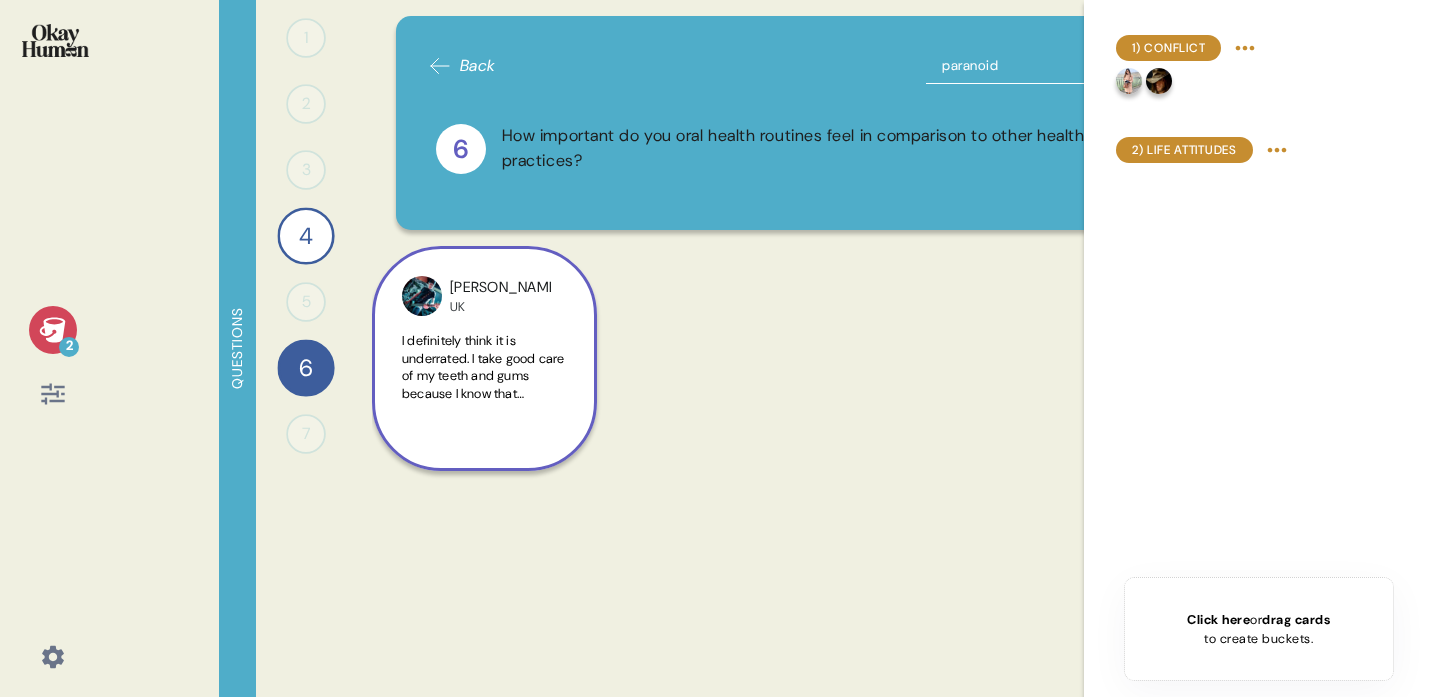 click on "I definitely think it is underrated. I take good care of my teeth and gums because I know that tooth decay or gum disease can have an adverse effect on the rest of the body. I also see people's teeth often before I see anything else that I focus on if that makes sense. If I see bad teeth or smell bad breath that first impression never leaves so I am somewhat" at bounding box center (484, 472) 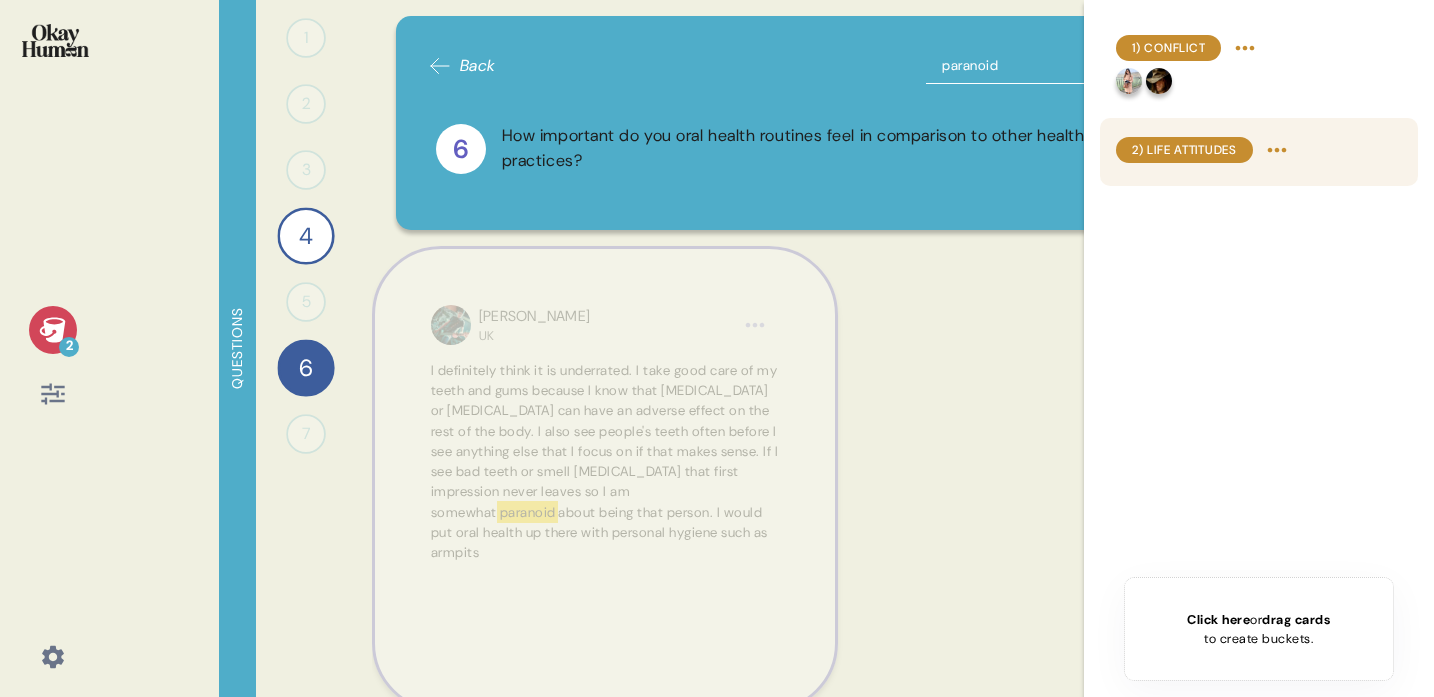 drag, startPoint x: 632, startPoint y: 445, endPoint x: 1205, endPoint y: 156, distance: 641.75543 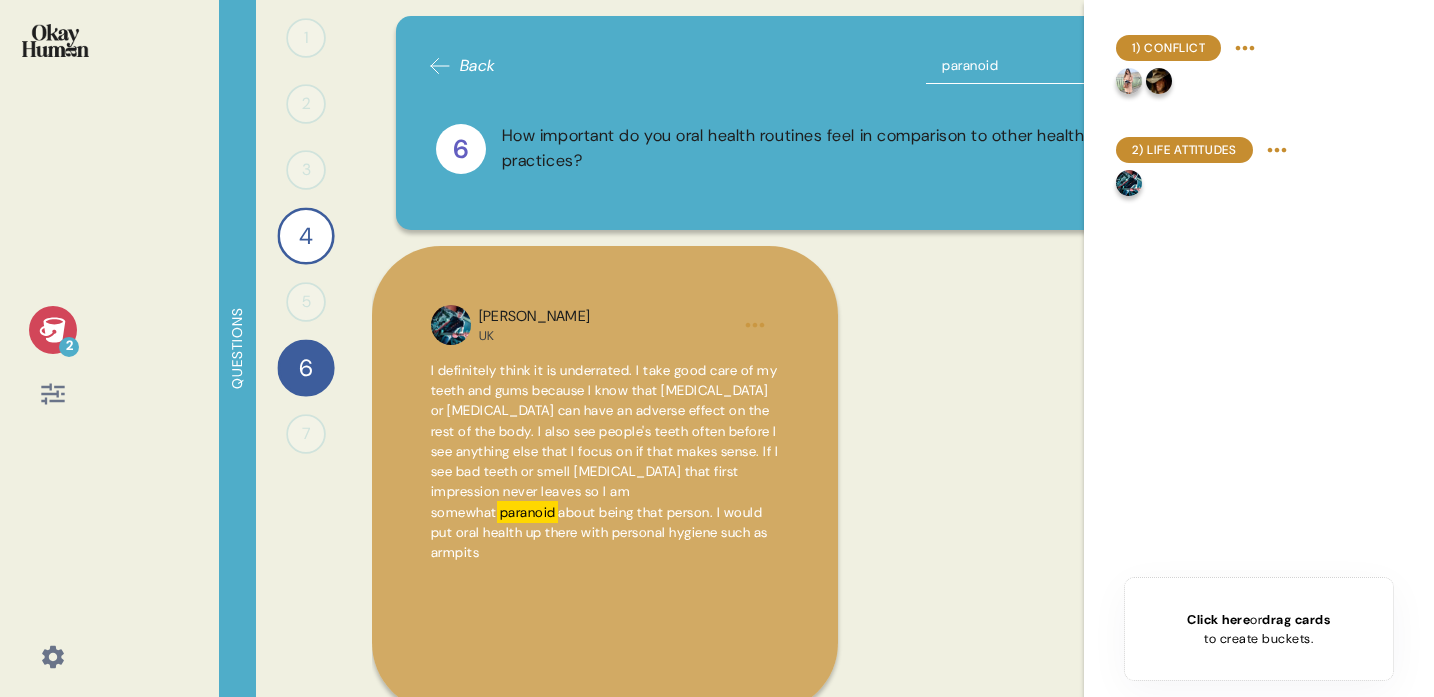 click on "Chris UK I definitely think it is underrated. I take good care of my teeth and gums because I know that tooth decay or gum disease can have an adverse effect on the rest of the body. I also see people's teeth often before I see anything else that I focus on if that makes sense. If I see bad teeth or smell bad breath that first impression never leaves so I am somewhat  paranoid  about being that person. I would put oral health up there with personal hygiene such as armpits" at bounding box center [846, 366] 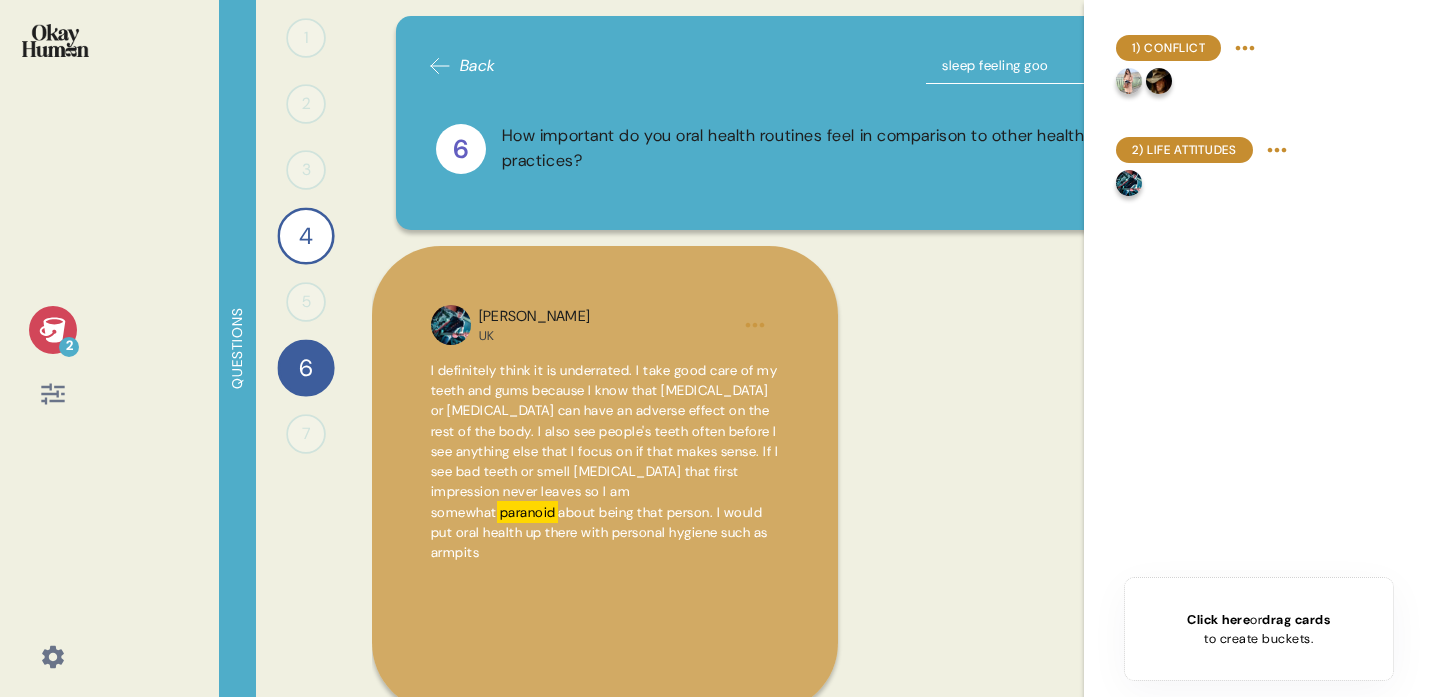type on "sleep feeling good" 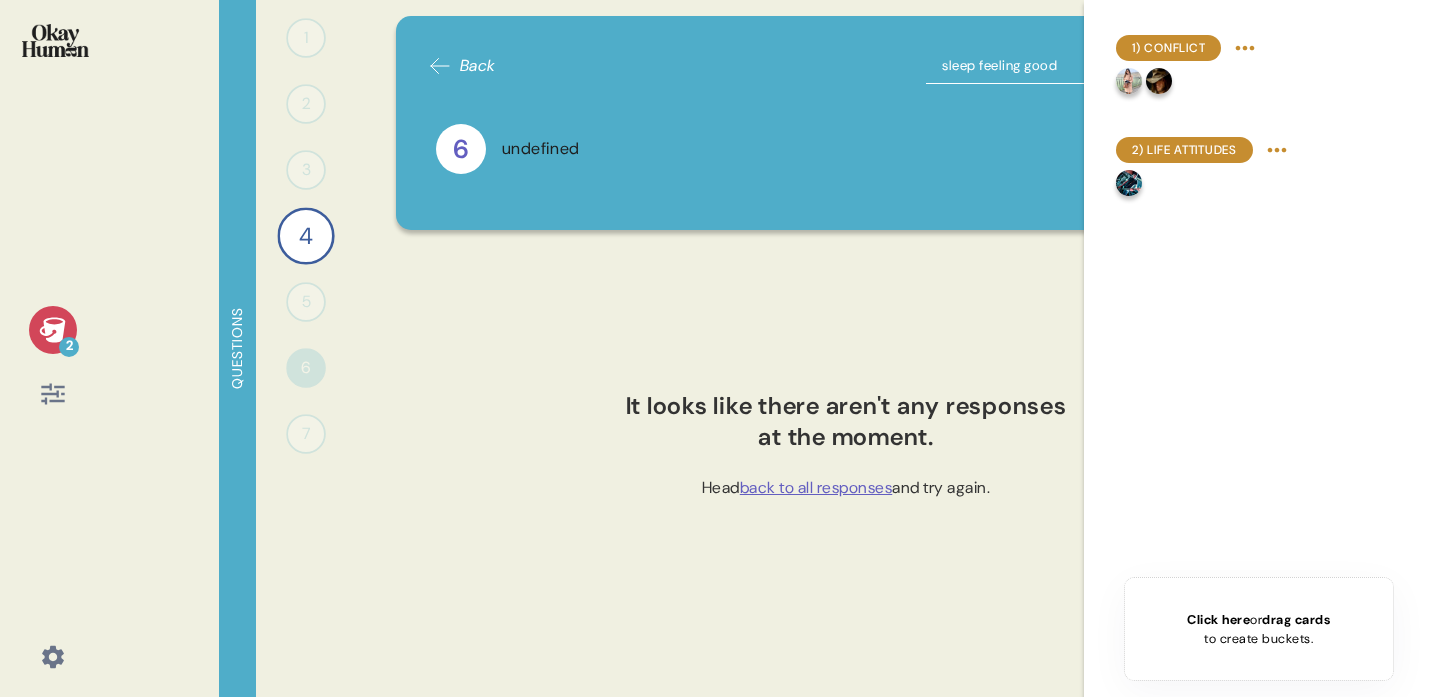 click on "sleep feeling good" at bounding box center [1051, 66] 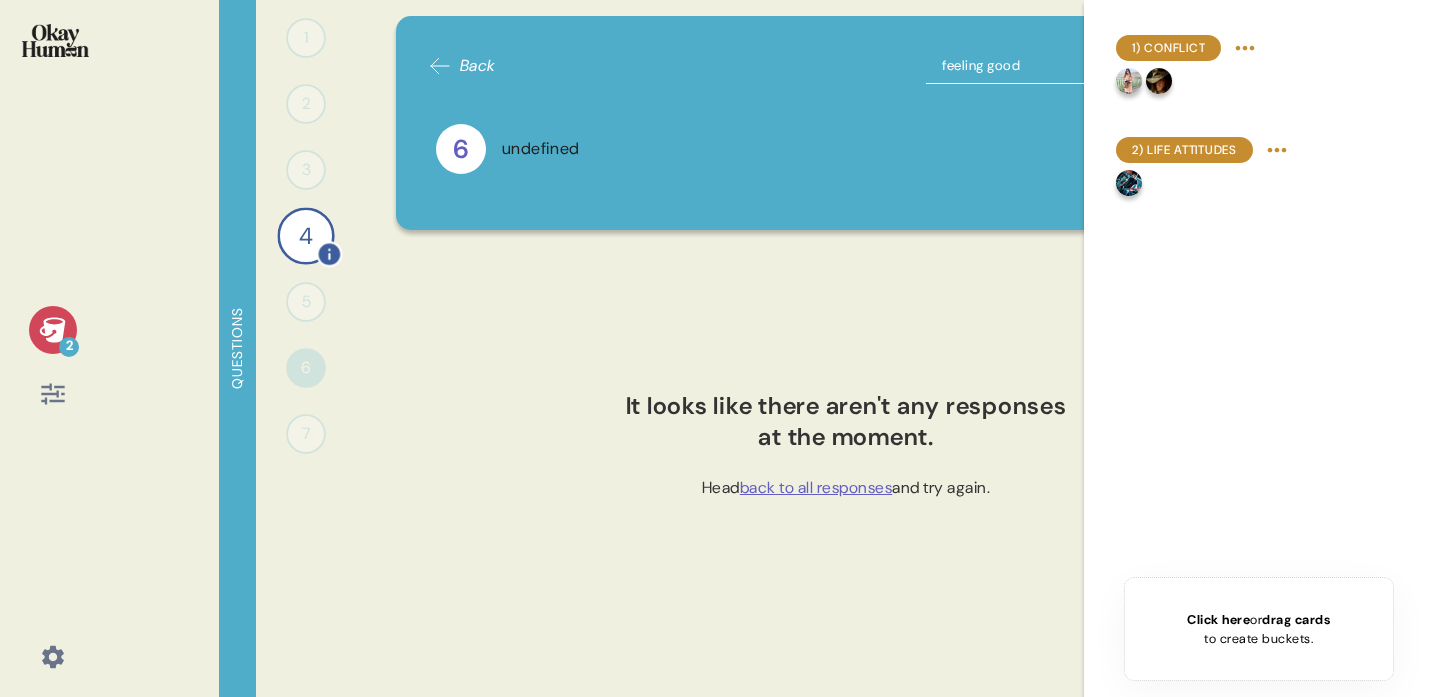 click on "4" at bounding box center (305, 235) 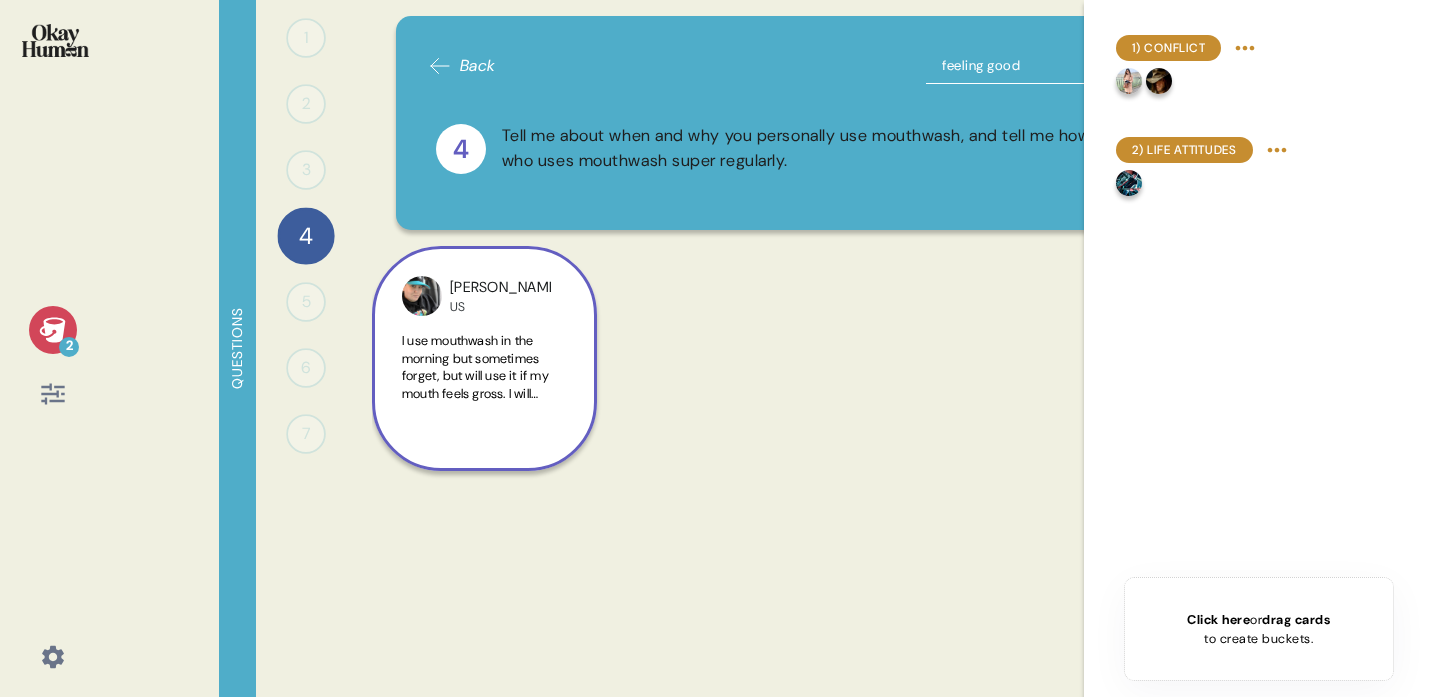 click on "I use mouthwash in the morning but sometimes forget, but will use it if my mouth feels gross. I will always use it at night so I go to sleep" at bounding box center [482, 384] 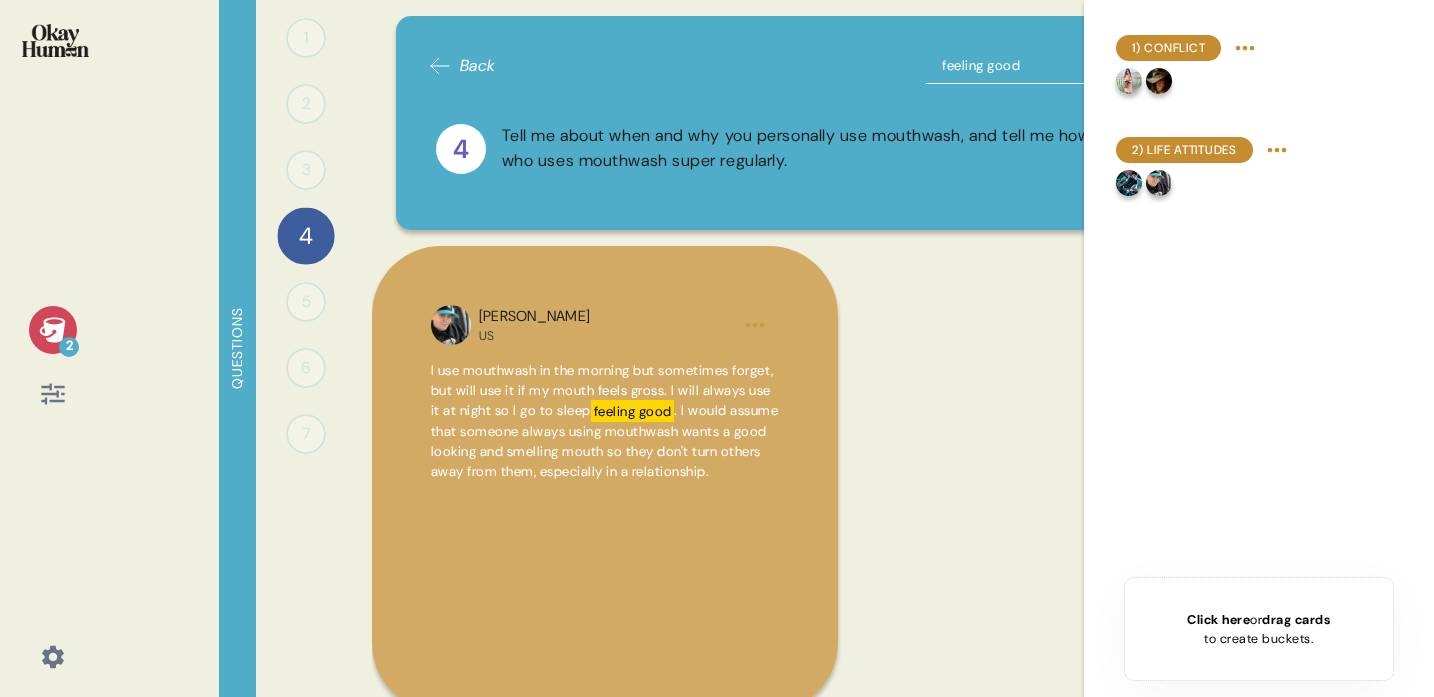 click on "Click here  or  drag cards    to create buckets." at bounding box center (1259, 629) 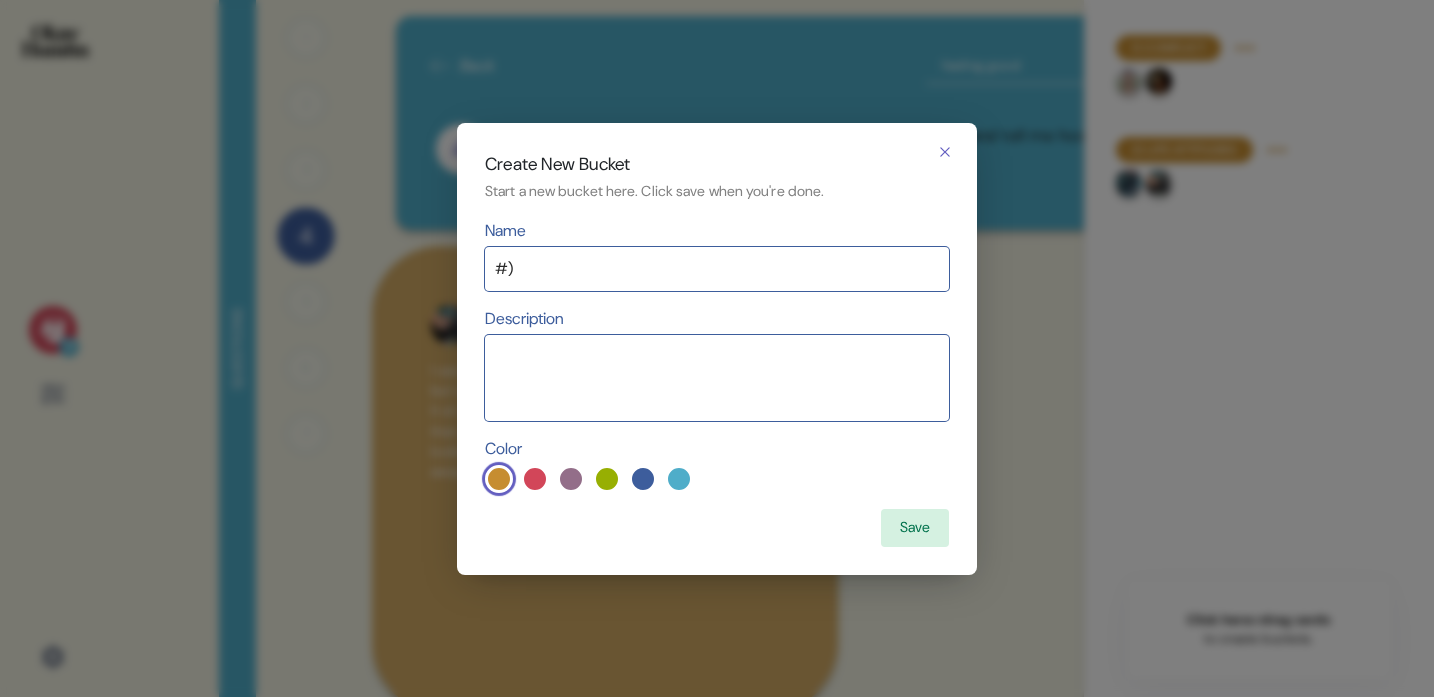 type on "#" 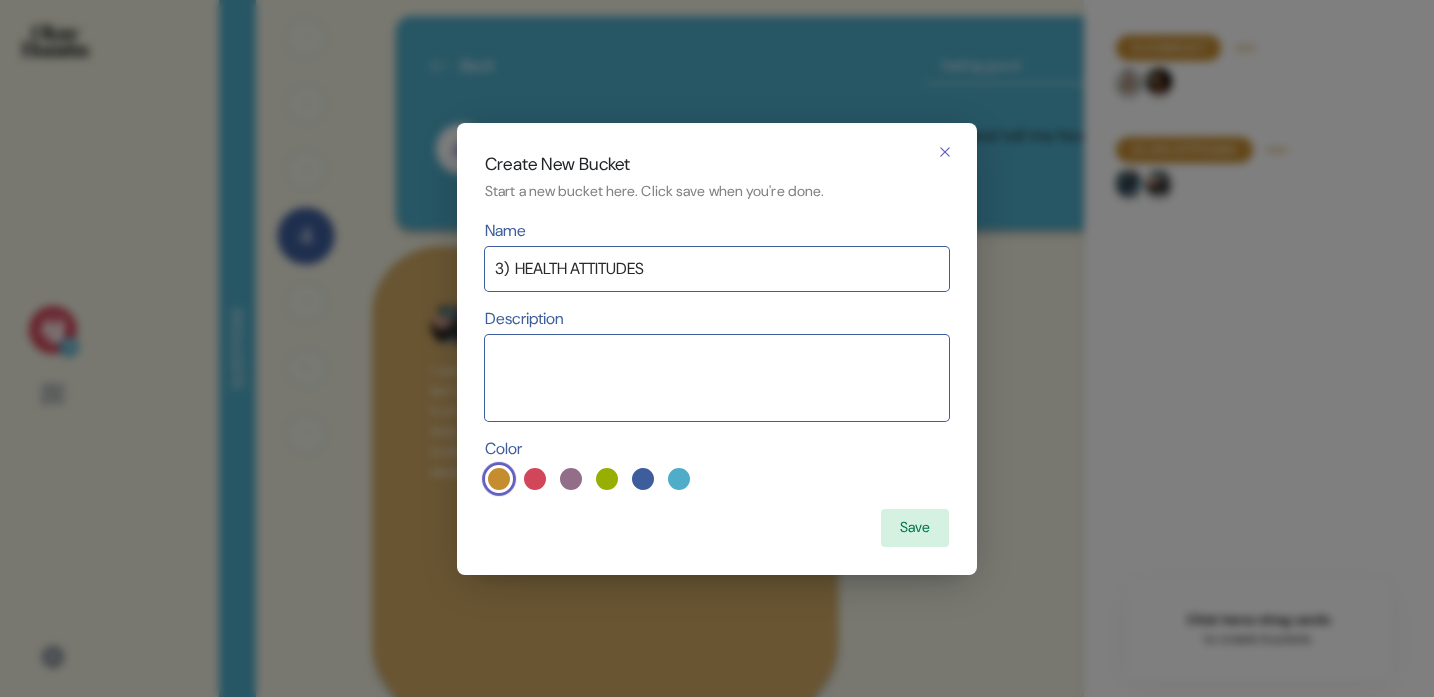 drag, startPoint x: 522, startPoint y: 269, endPoint x: 765, endPoint y: 267, distance: 243.00822 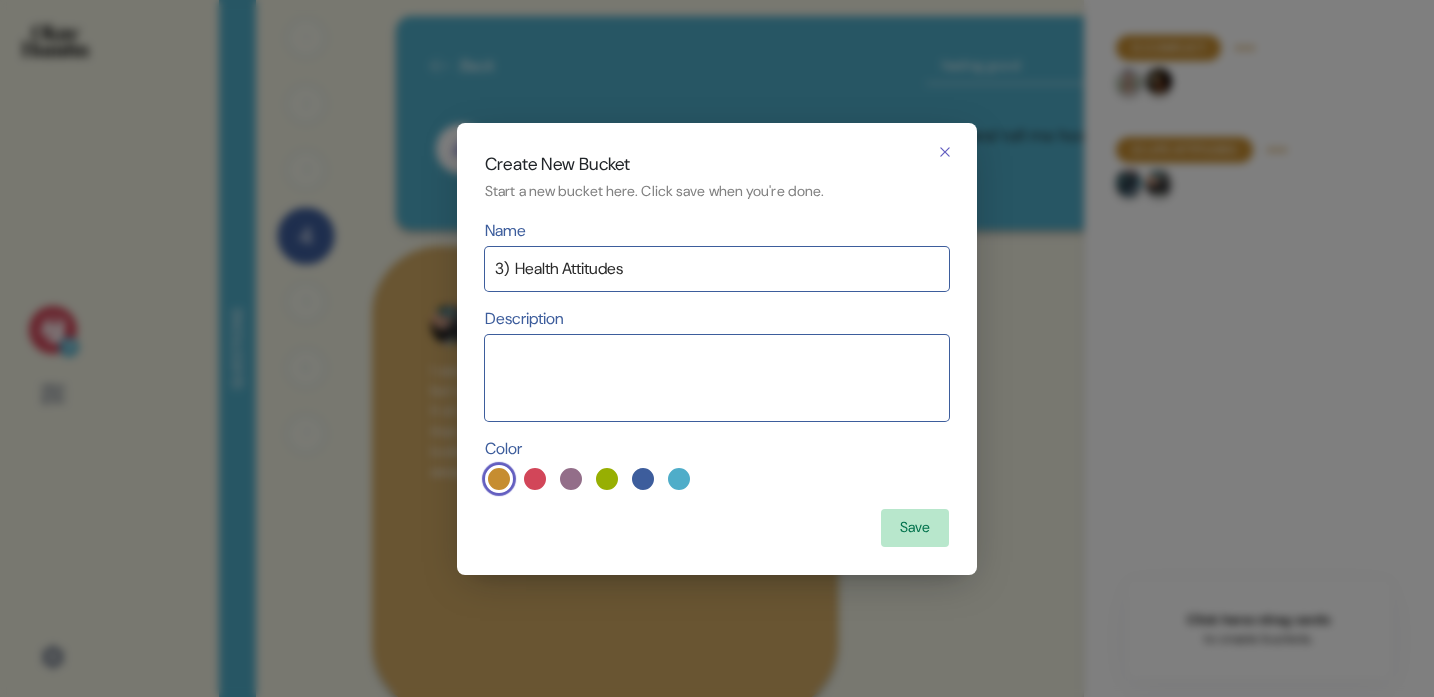 type on "3)  Health Attitudes" 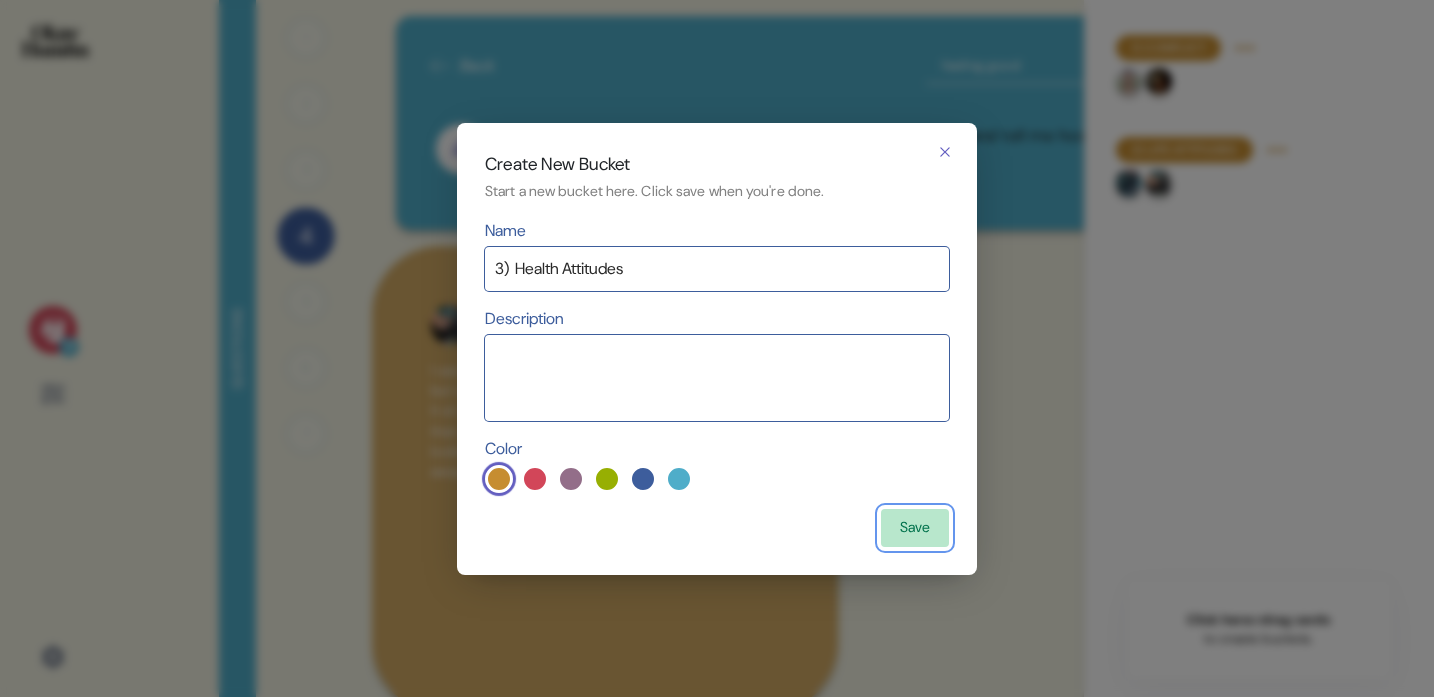 click on "Save" at bounding box center (915, 528) 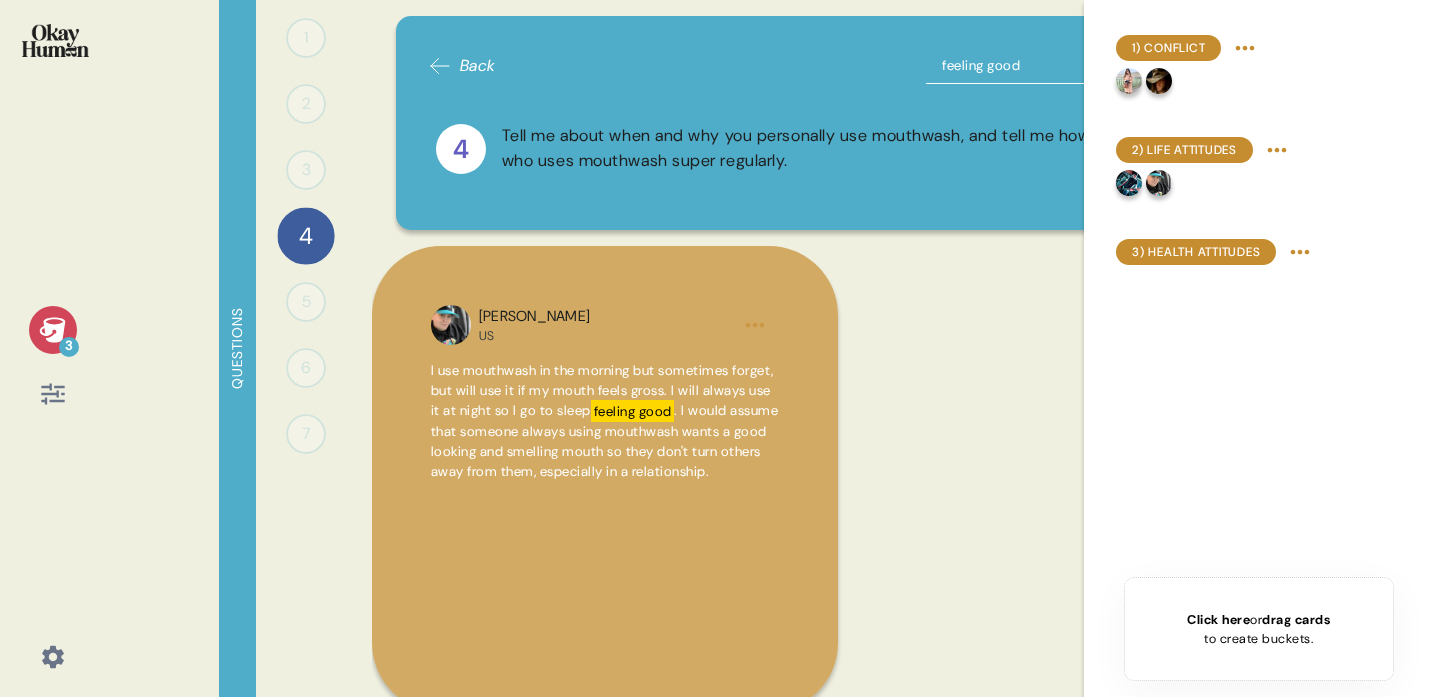 click on "feeling good" at bounding box center (1051, 66) 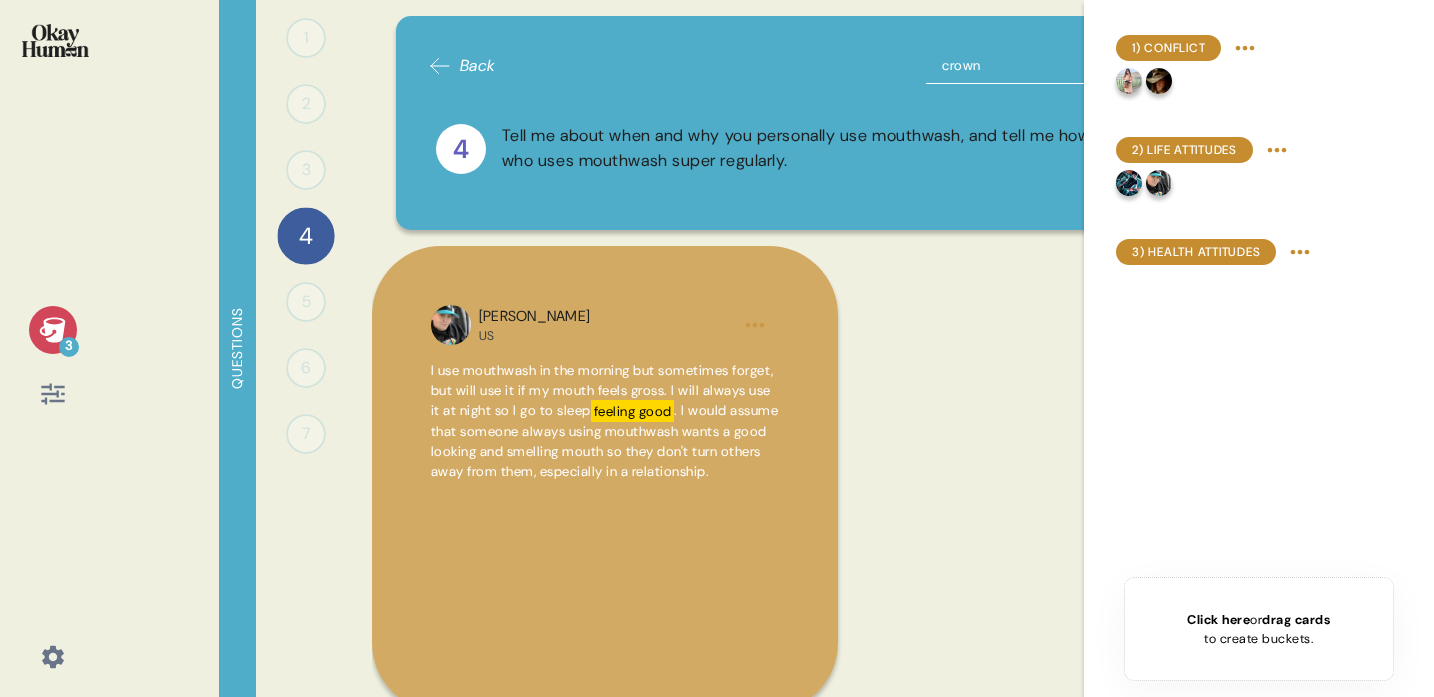 type on "crowns" 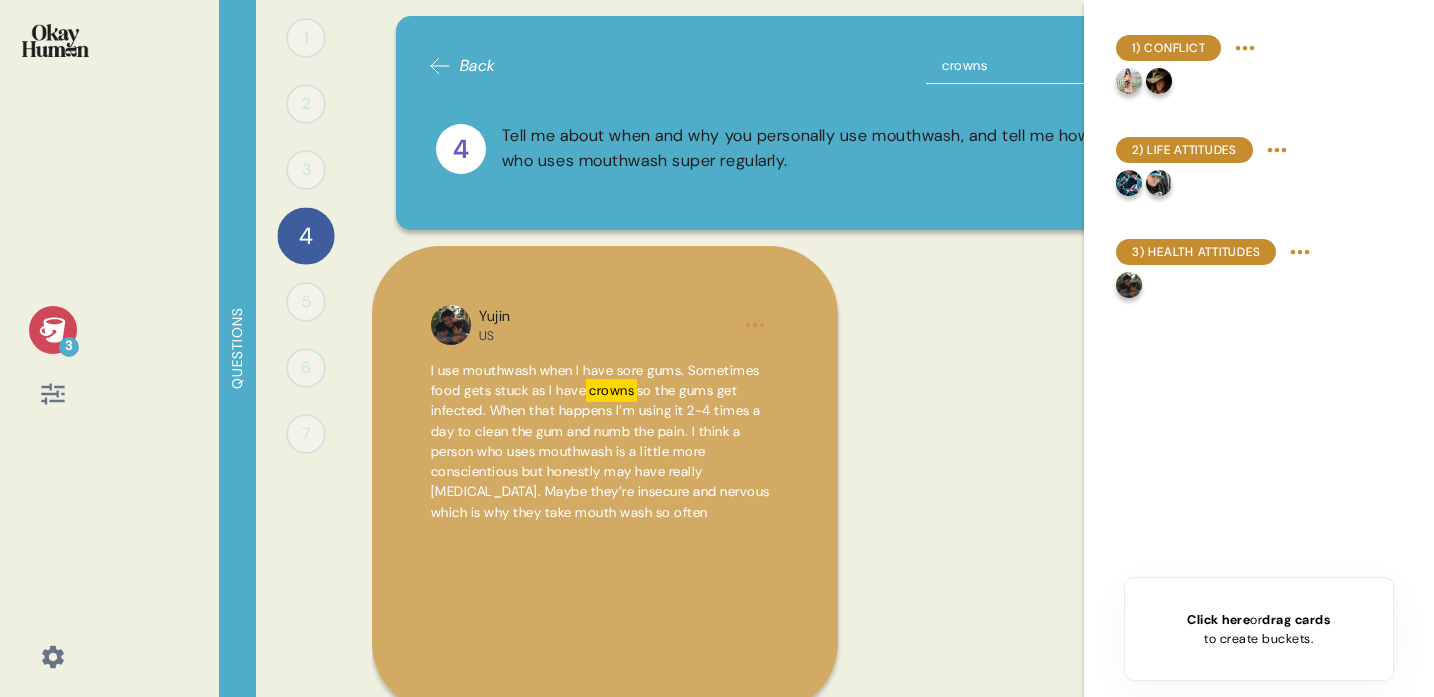 click on "Yujin US I use mouthwash when I have sore gums. Sometimes food gets stuck as I have  crowns  so the gums get infected. When that happens I’m using it 2-4 times a day to clean the gum and numb the pain. I think a person who uses mouthwash is a little more conscientious but honestly may have really bad breath. Maybe they’re insecure and nervous which is why they take mouth wash so often" at bounding box center [846, 487] 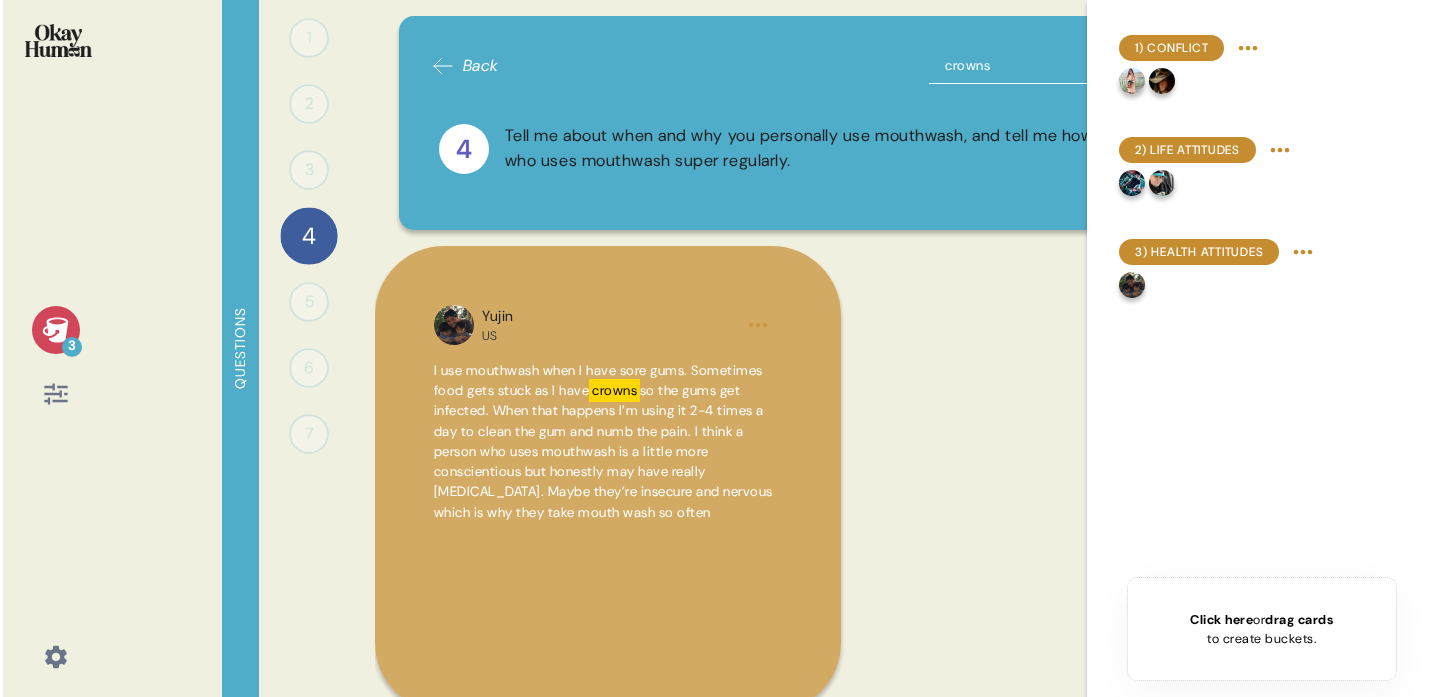 scroll, scrollTop: 6, scrollLeft: 0, axis: vertical 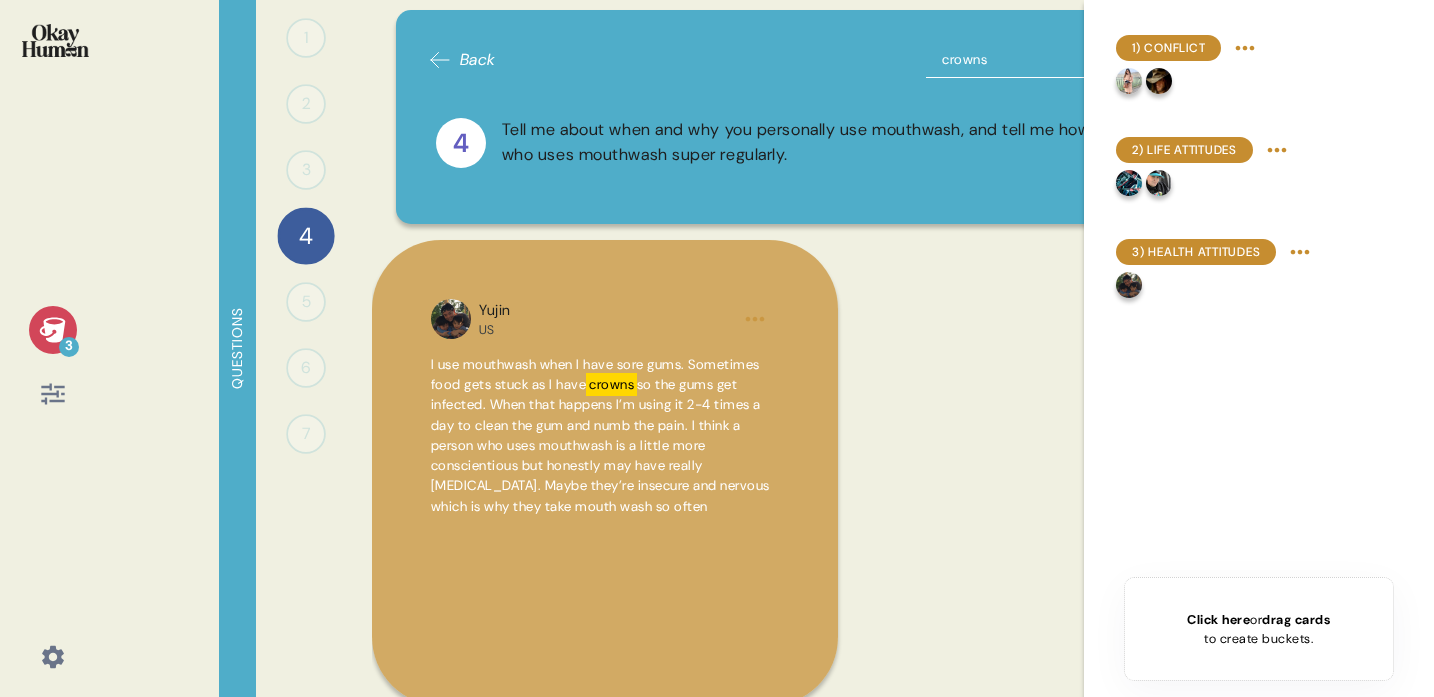 click on "crowns" at bounding box center (1051, 60) 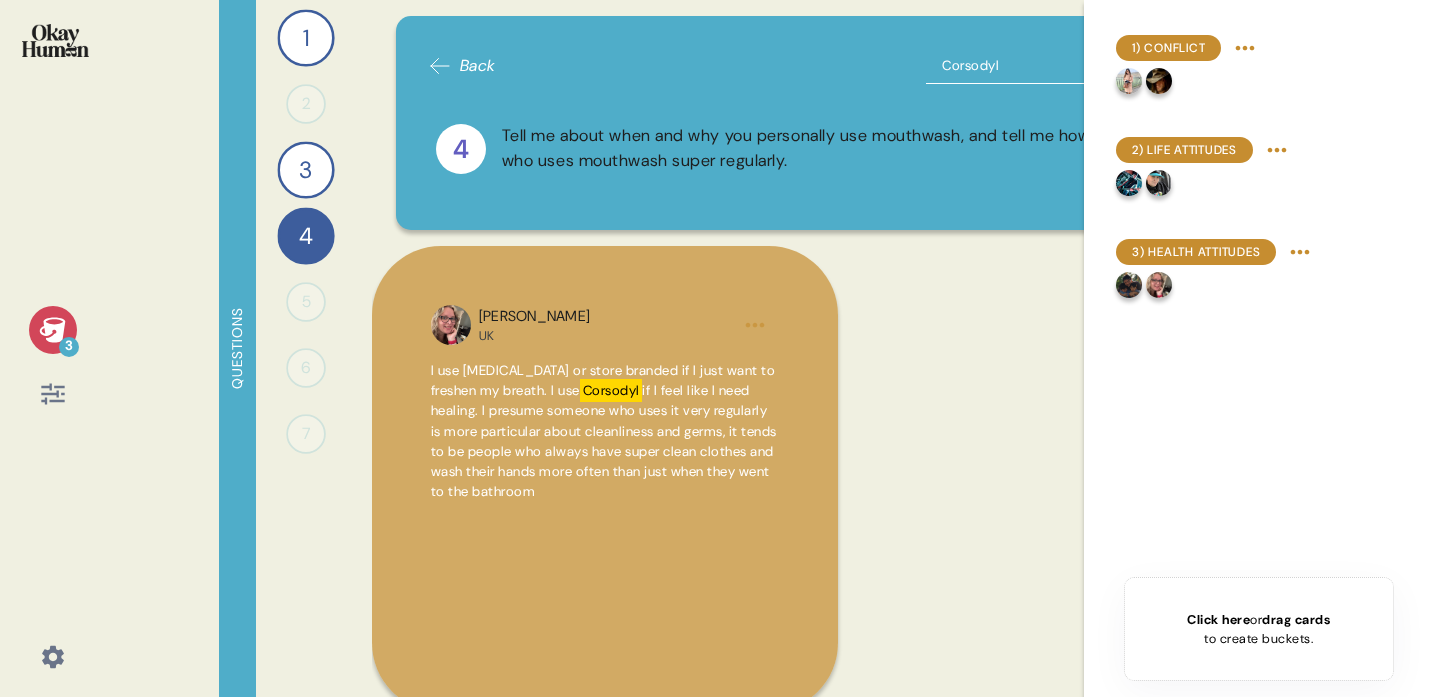 click on "Click here" at bounding box center [1218, 619] 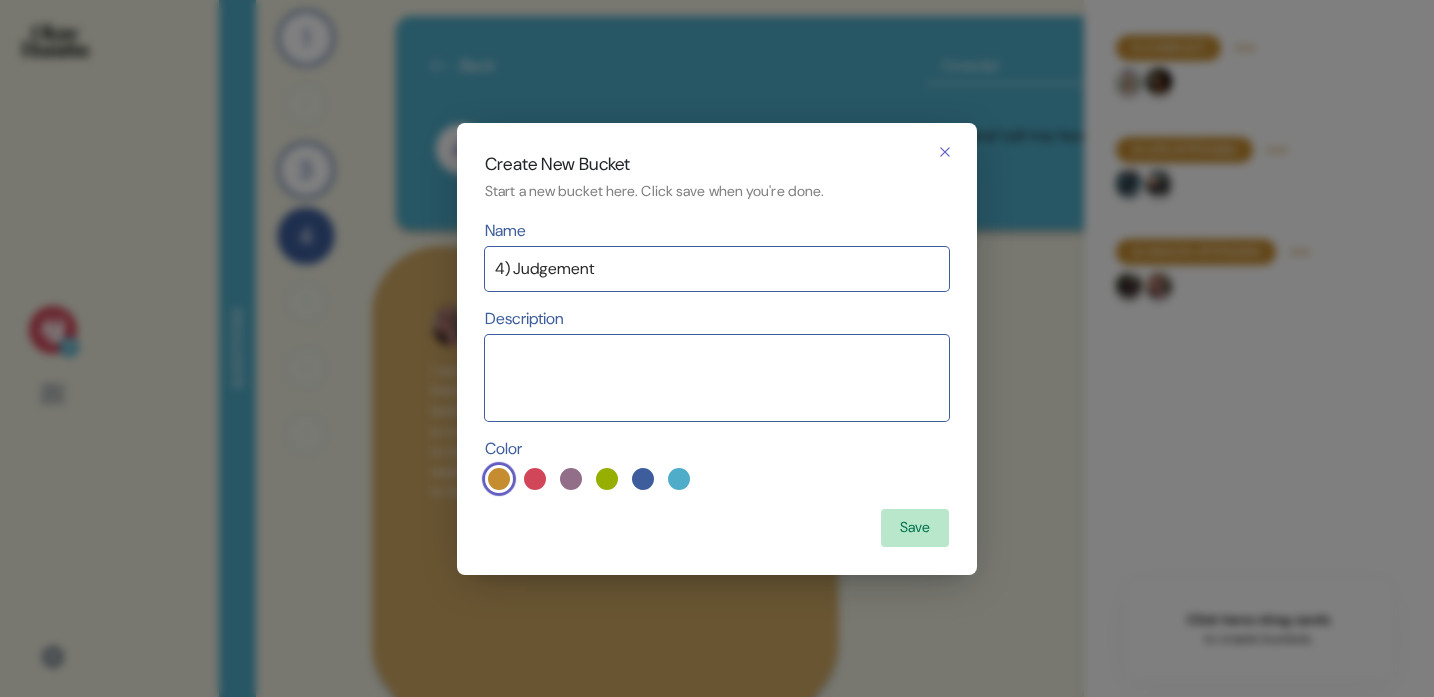 type on "4) Judgement" 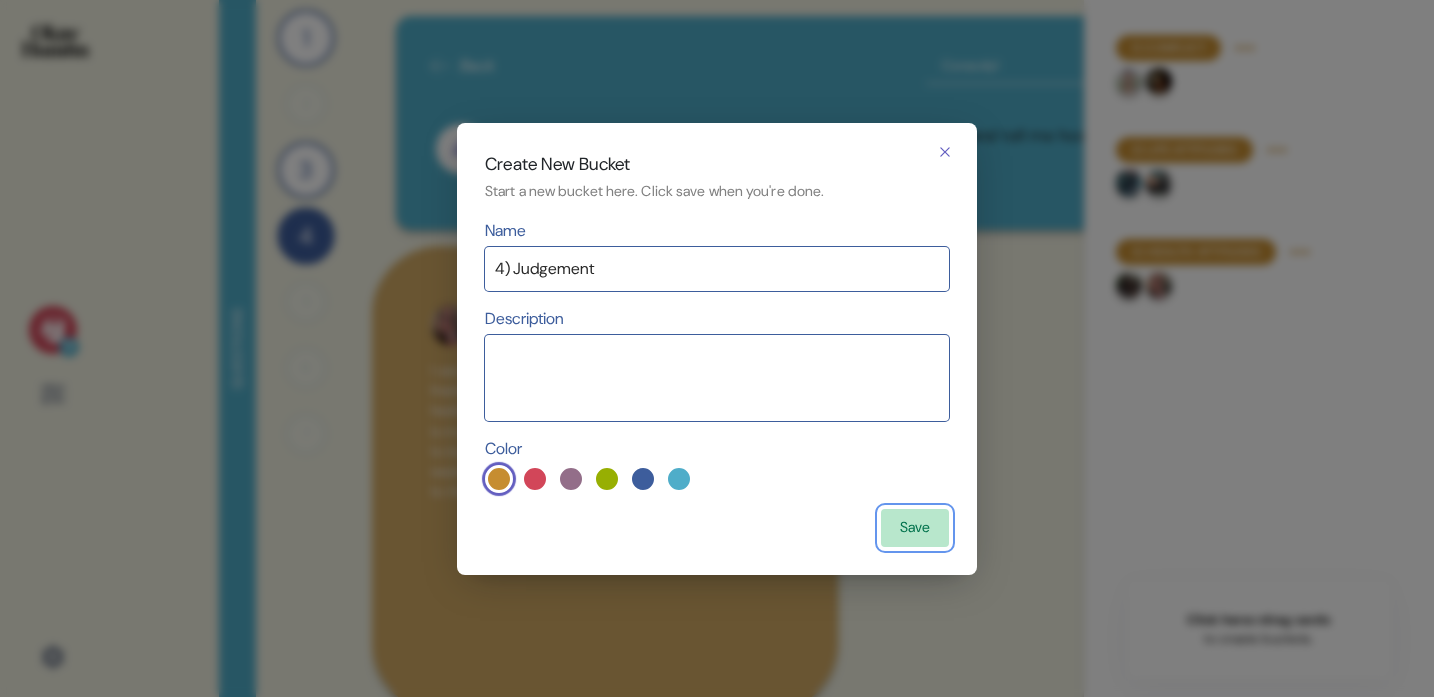 click on "Save" at bounding box center (915, 528) 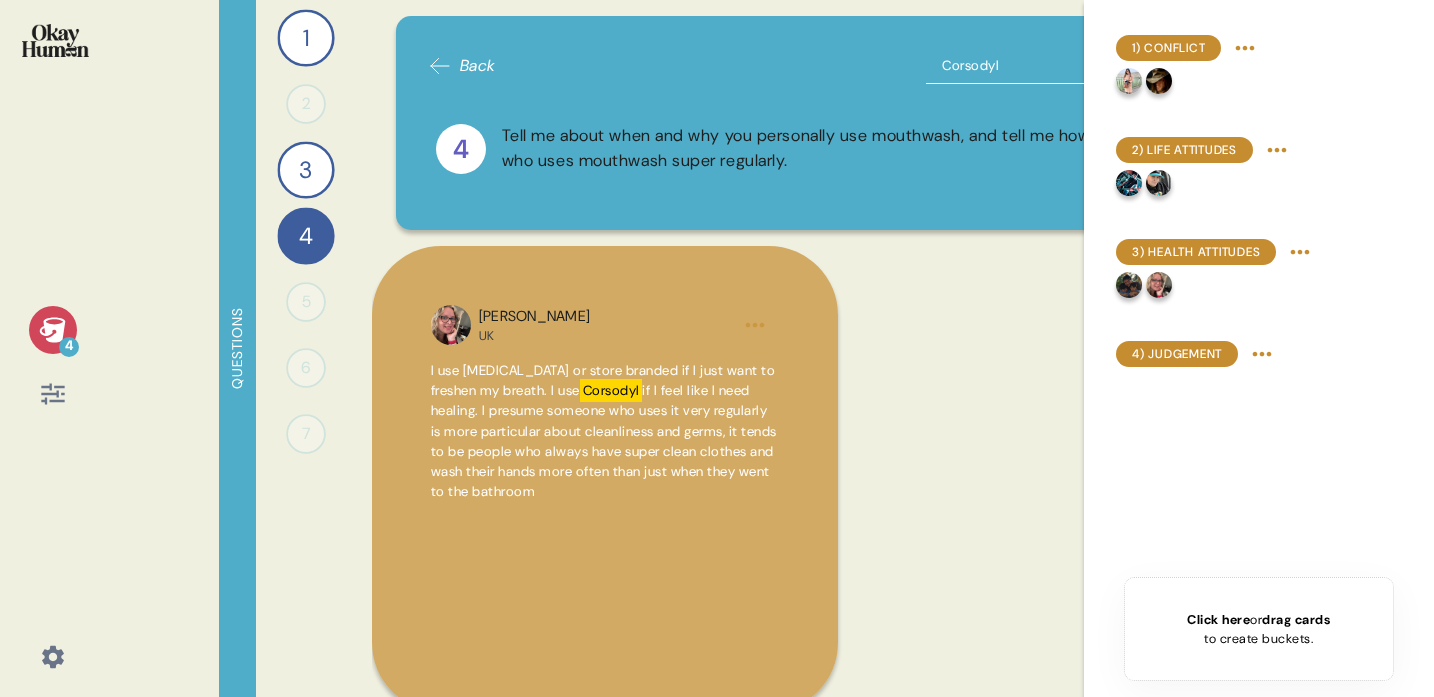 click on "Corsodyl" at bounding box center (1051, 66) 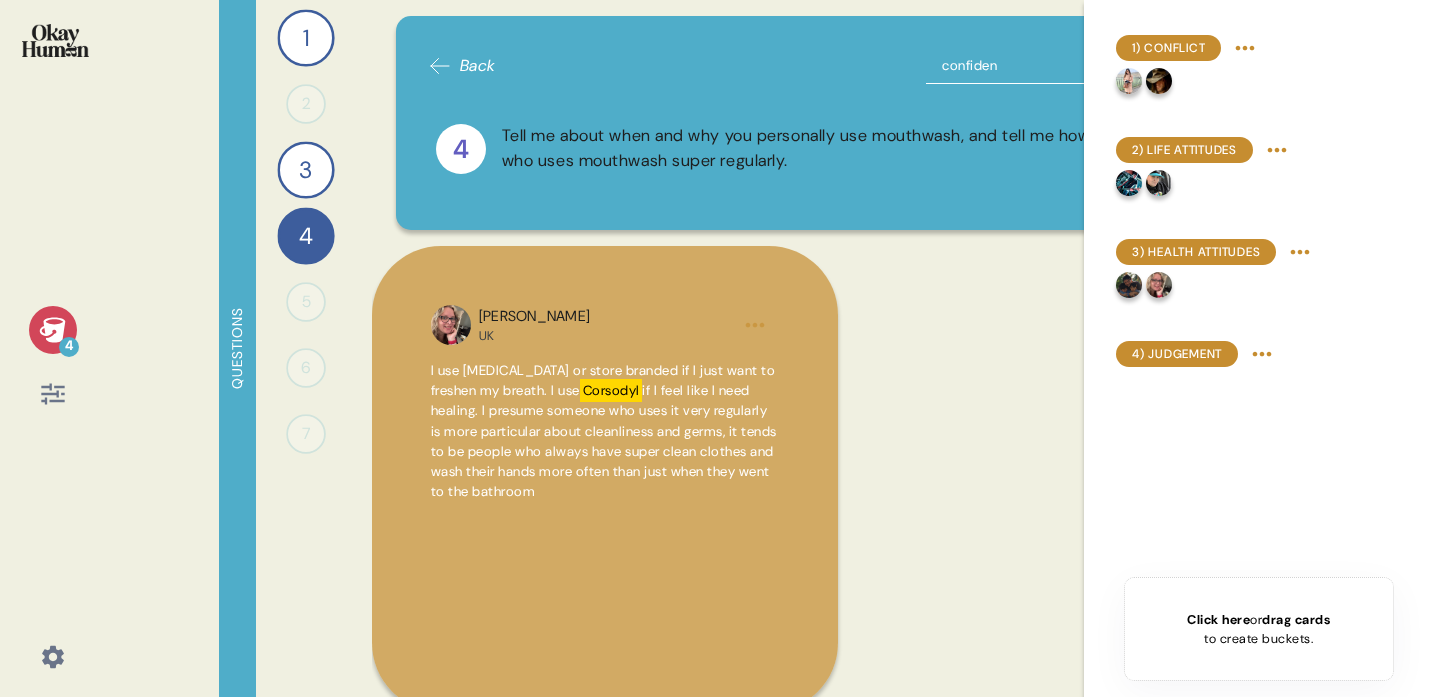 type on "confident" 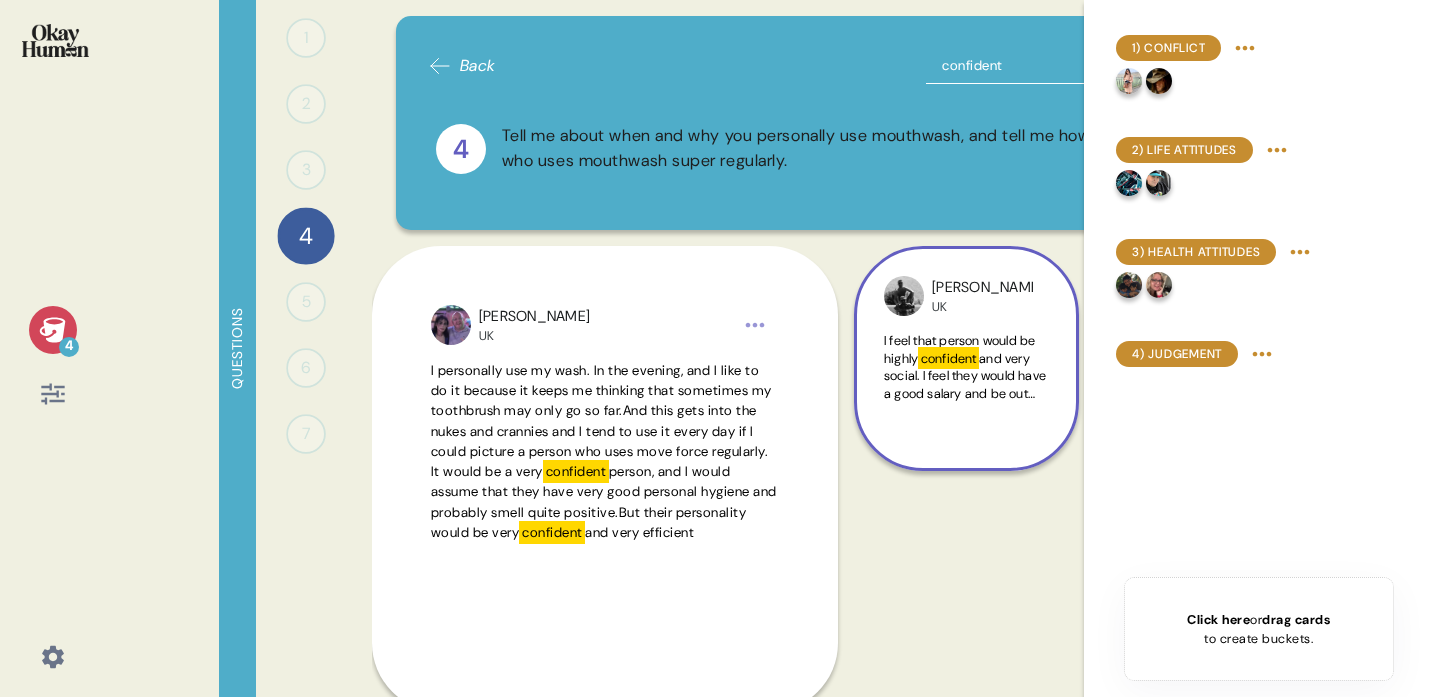 click on "Justin UK I feel that person would be highly  confident  and very social.    I feel they would have a good salary and be out after work in a wine bar wearing designer clothes and be going on expensive holidays.   They would have no children,   be single but have lots of close friends" at bounding box center (966, 358) 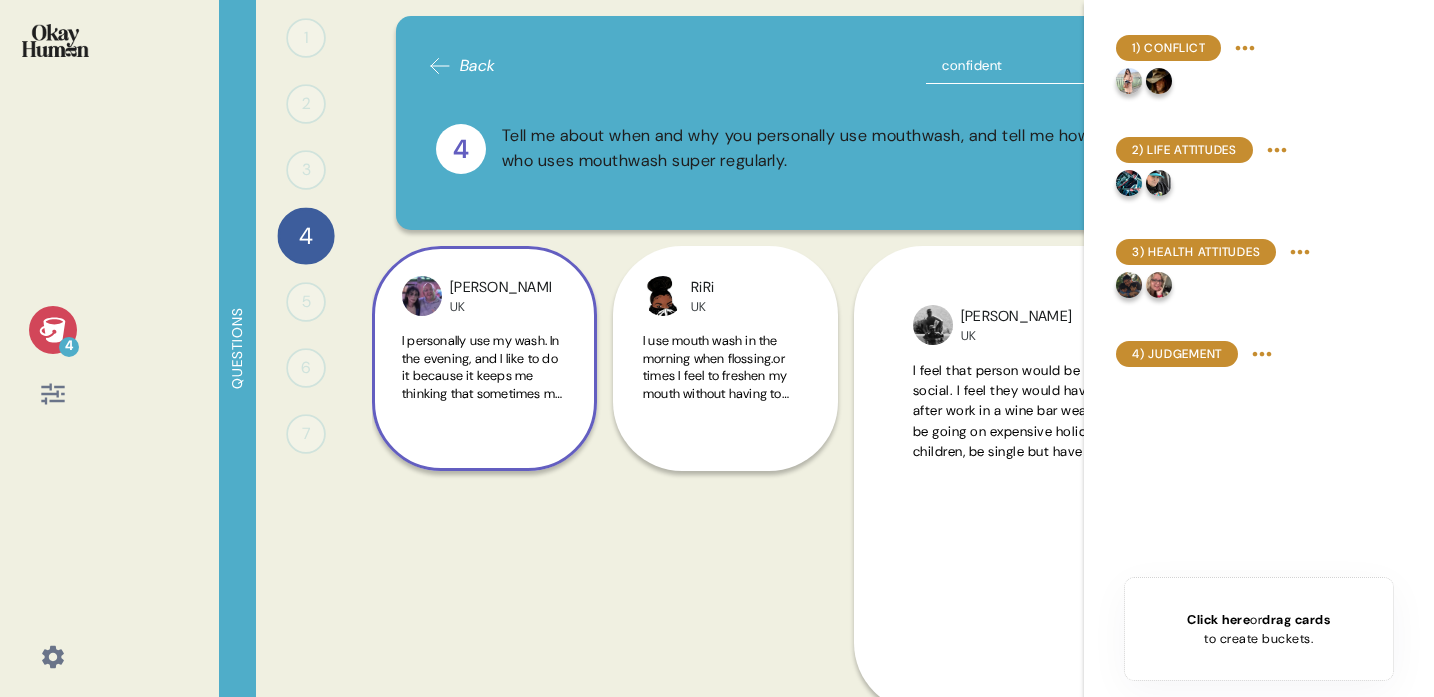 click on "I personally use my wash. In the evening, and I like to do it because it keeps me thinking that sometimes my toothbrush may only go so far.And this gets into the nukes and crannies and I tend to use it every day if I could picture a person who uses move force regularly. It would be a very" at bounding box center [482, 437] 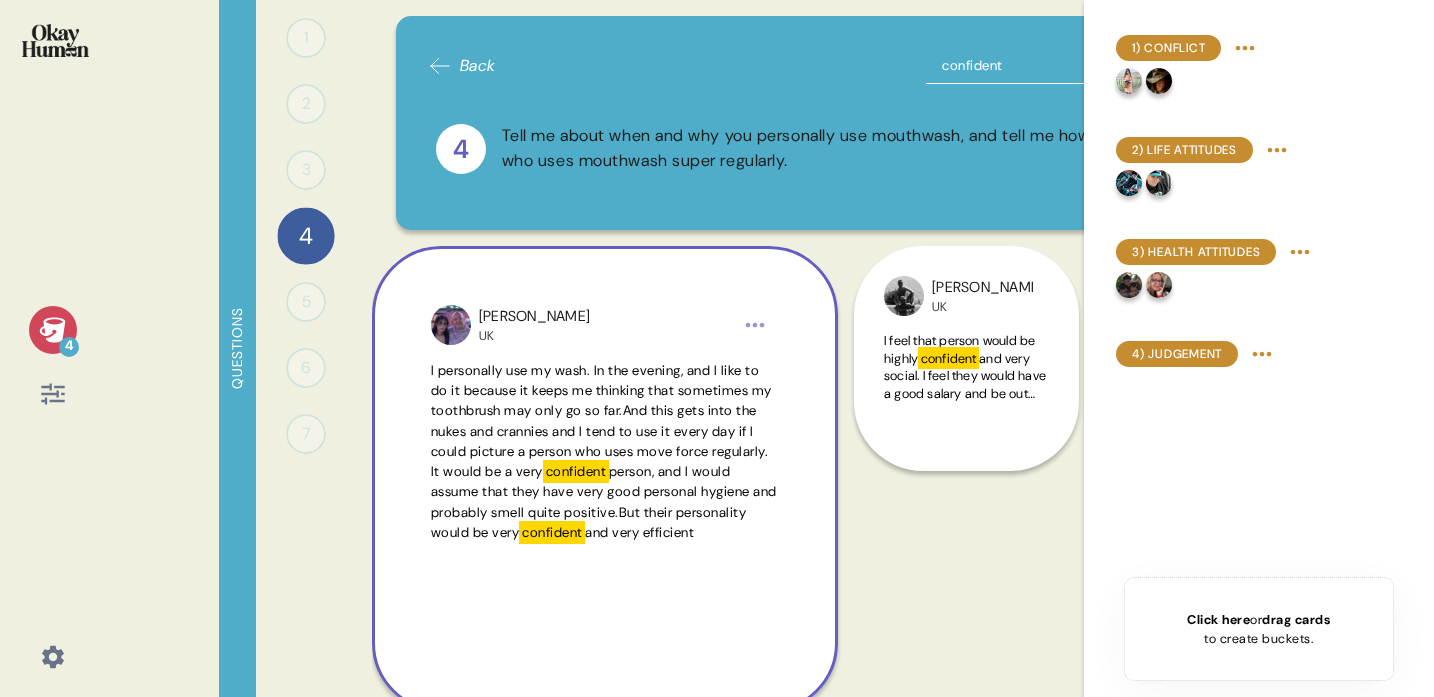 click on "Gary UK I personally use my wash. In the evening, and I like to do it because it keeps me thinking that sometimes my toothbrush may only go so far.And this gets into the nukes and crannies and I tend to use it every day if I could picture a person who uses move force regularly. It would be a very  confident  person, and I would assume that they have very good personal hygiene and probably smell quite positive.But their personality would be very  confident  and very efficient" at bounding box center (605, 479) 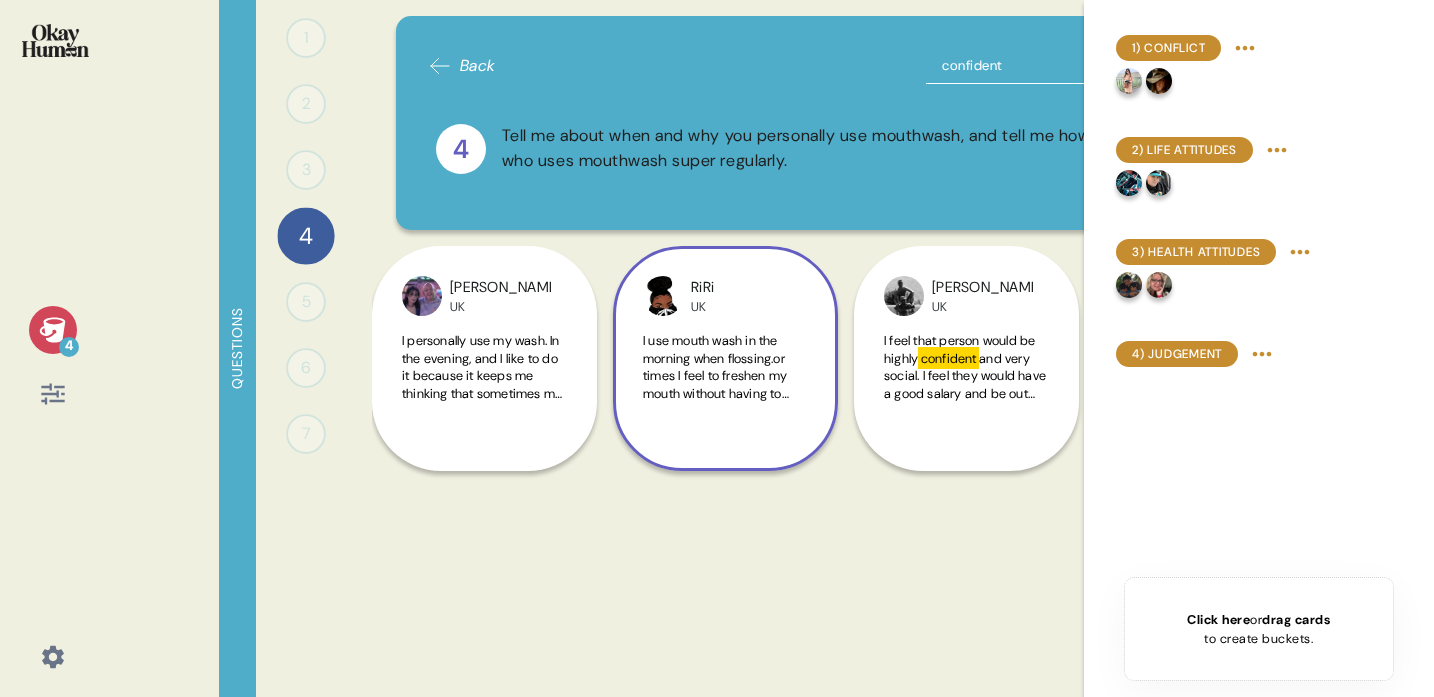 click on "RiRi UK I use mouth wash in the morning when flossing.or times I feel to freshen my mouth without having to brush.At times when I am on the go and have eaten something.I would think they had either OCD or severe bad breath.A obsessed personality.Not  confident .There life would look like their in constant panic of they can't get to mouthwash" at bounding box center (725, 358) 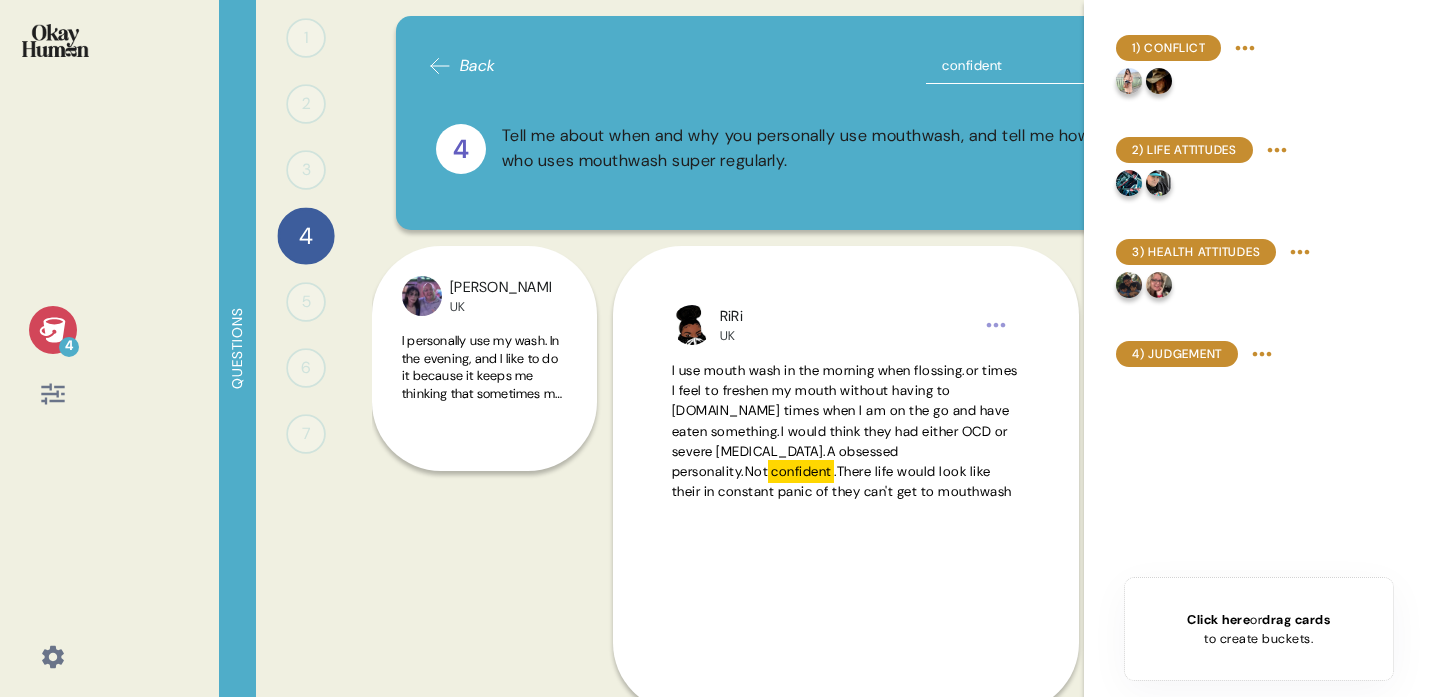 click on "Gary UK I personally use my wash. In the evening, and I like to do it because it keeps me thinking that sometimes my toothbrush may only go so far.And this gets into the nukes and crannies and I tend to use it every day if I could picture a person who uses move force regularly. It would be a very  confident  person, and I would assume that they have very good personal hygiene and probably smell quite positive.But their personality would be very  confident  and very efficient RiRi UK I use mouth wash in the morning when flossing.or times I feel to freshen my mouth without having to brush.At times when I am on the go and have eaten something.I would think they had either OCD or severe bad breath.A obsessed personality.Not  confident .There life would look like their in constant panic of they can't get to mouthwash Justin UK I feel that person would be highly  confident" at bounding box center (846, 487) 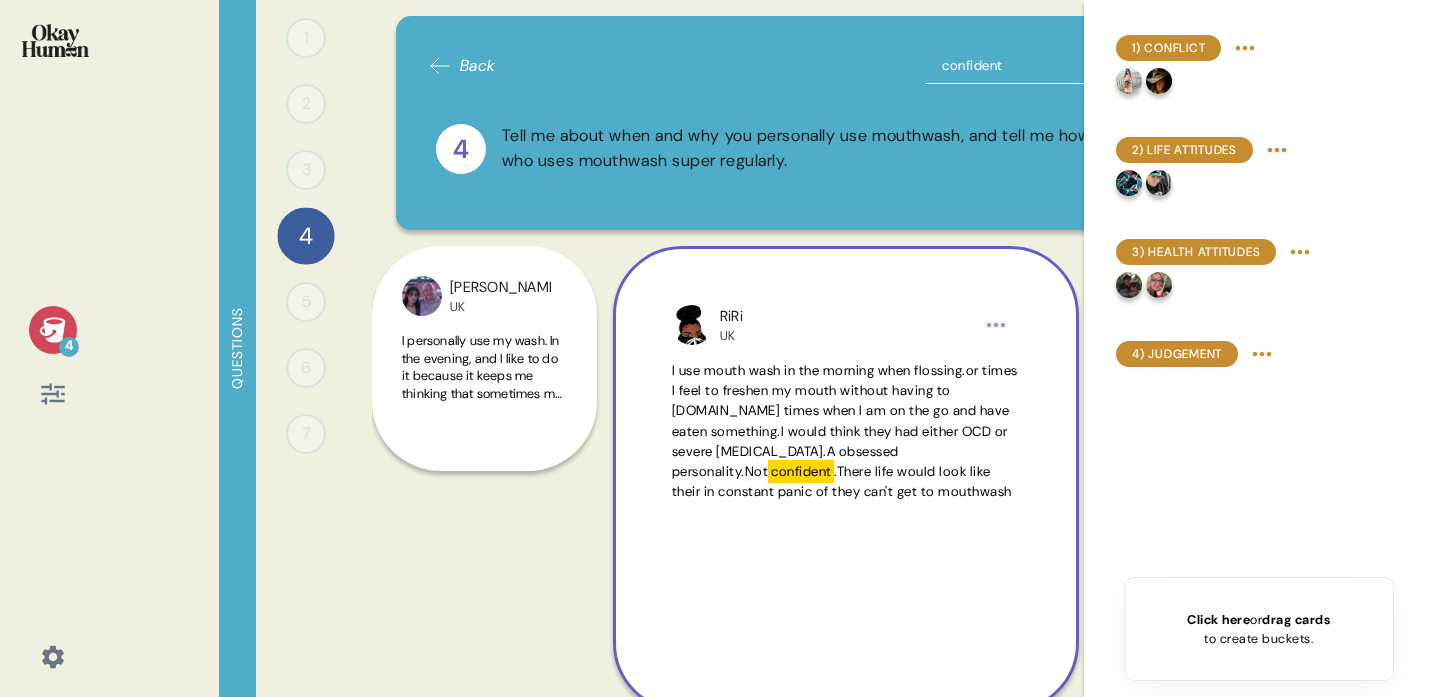 click on "RiRi UK I use mouth wash in the morning when flossing.or times I feel to freshen my mouth without having to brush.At times when I am on the go and have eaten something.I would think they had either OCD or severe bad breath.A obsessed personality.Not  confident .There life would look like their in constant panic of they can't get to mouthwash" at bounding box center [846, 479] 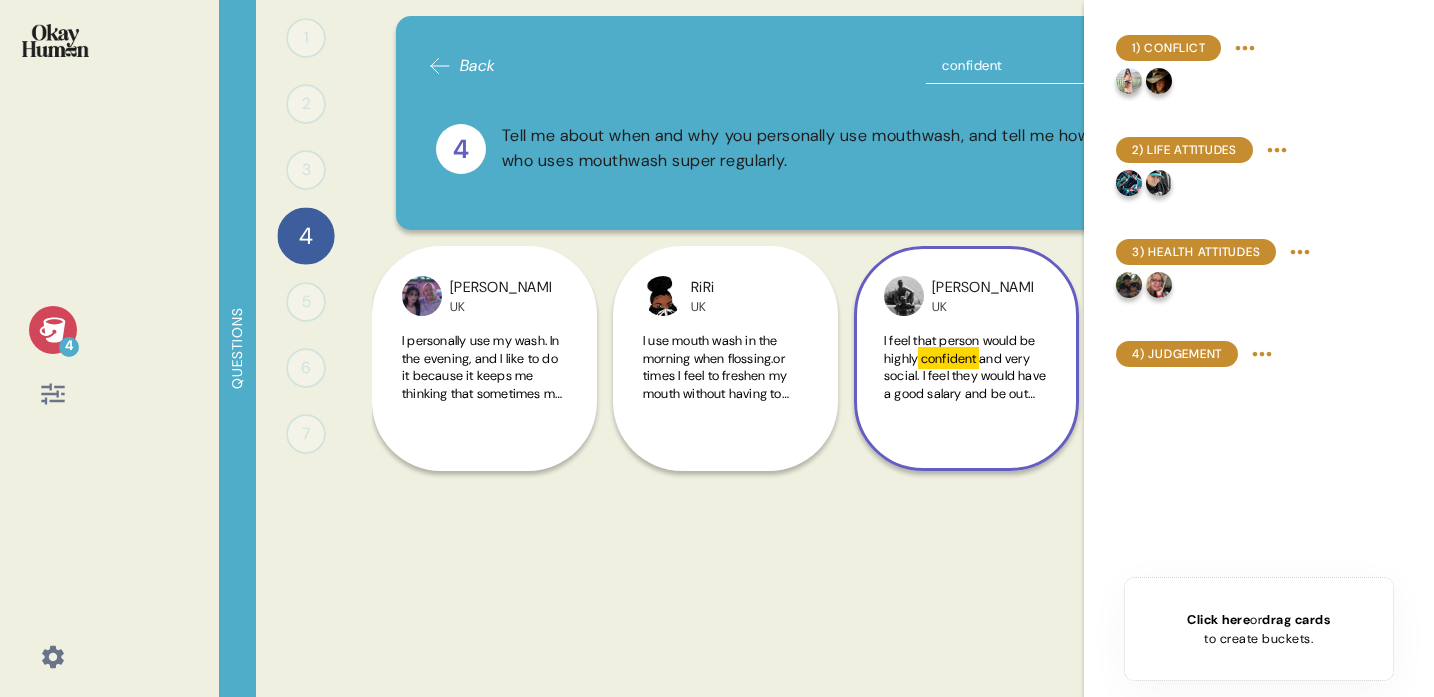 click on "Justin UK" at bounding box center [982, 296] 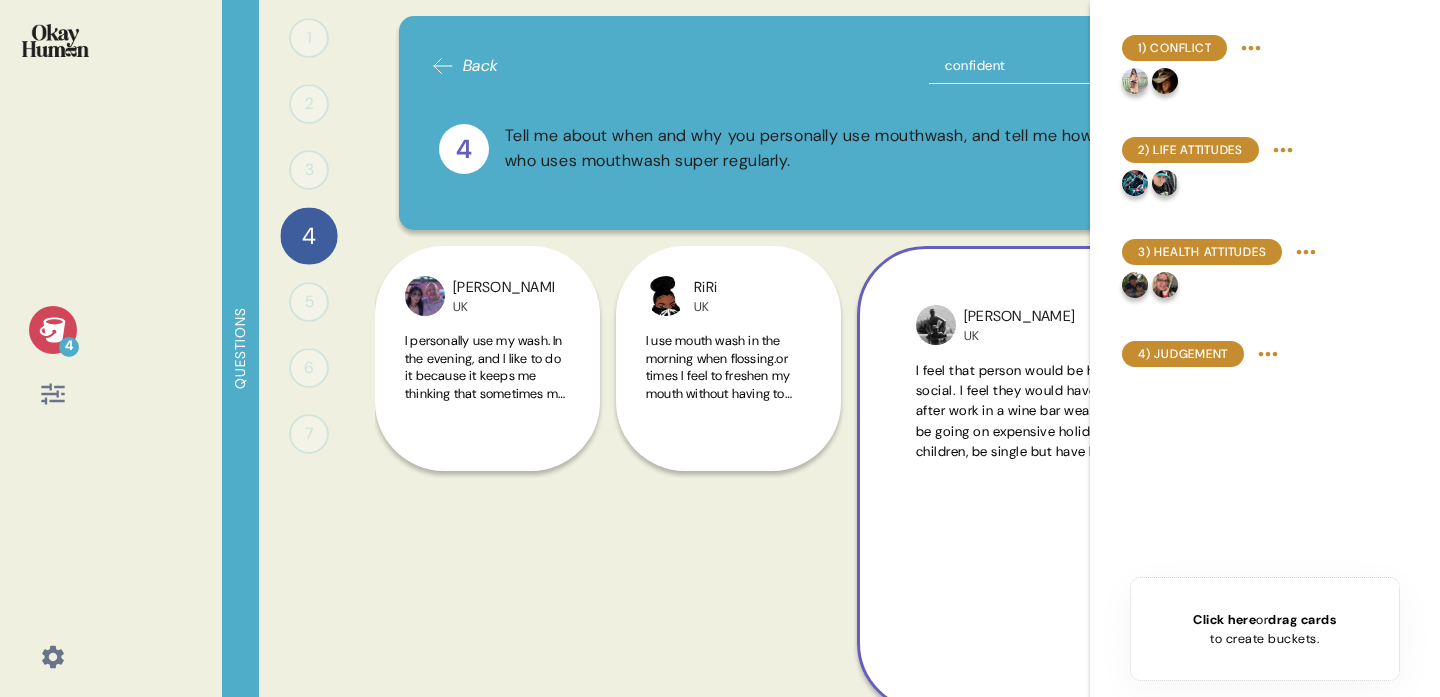click on "I feel that person would be highly  confident  and very social.    I feel they would have a good salary and be out after work in a wine bar wearing designer clothes and be going on expensive holidays.   They would have no children,   be single but have lots of close friends" at bounding box center [1090, 411] 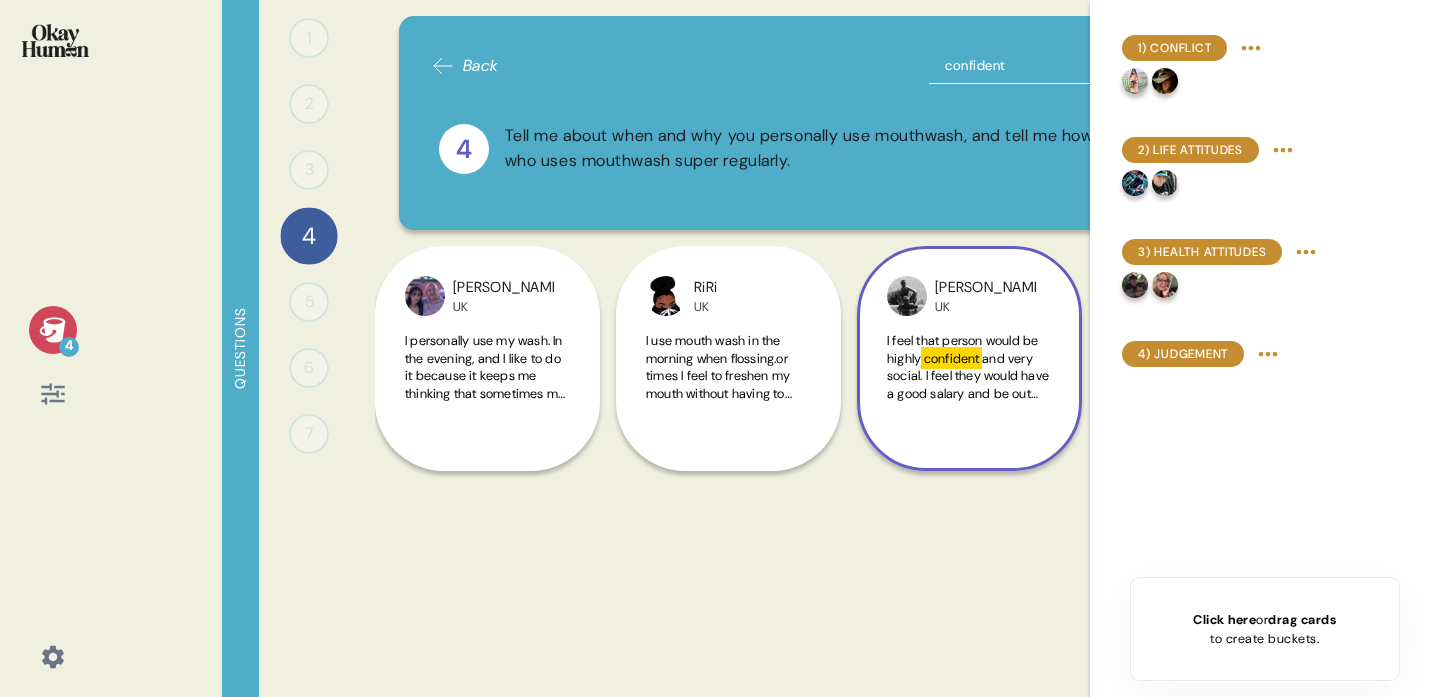 click on "and very social.    I feel they would have a good salary and be out after work in a wine bar wearing designer clothes and be going on expensive holidays.   They would have no children,   be single but have lots of close friends" at bounding box center (968, 428) 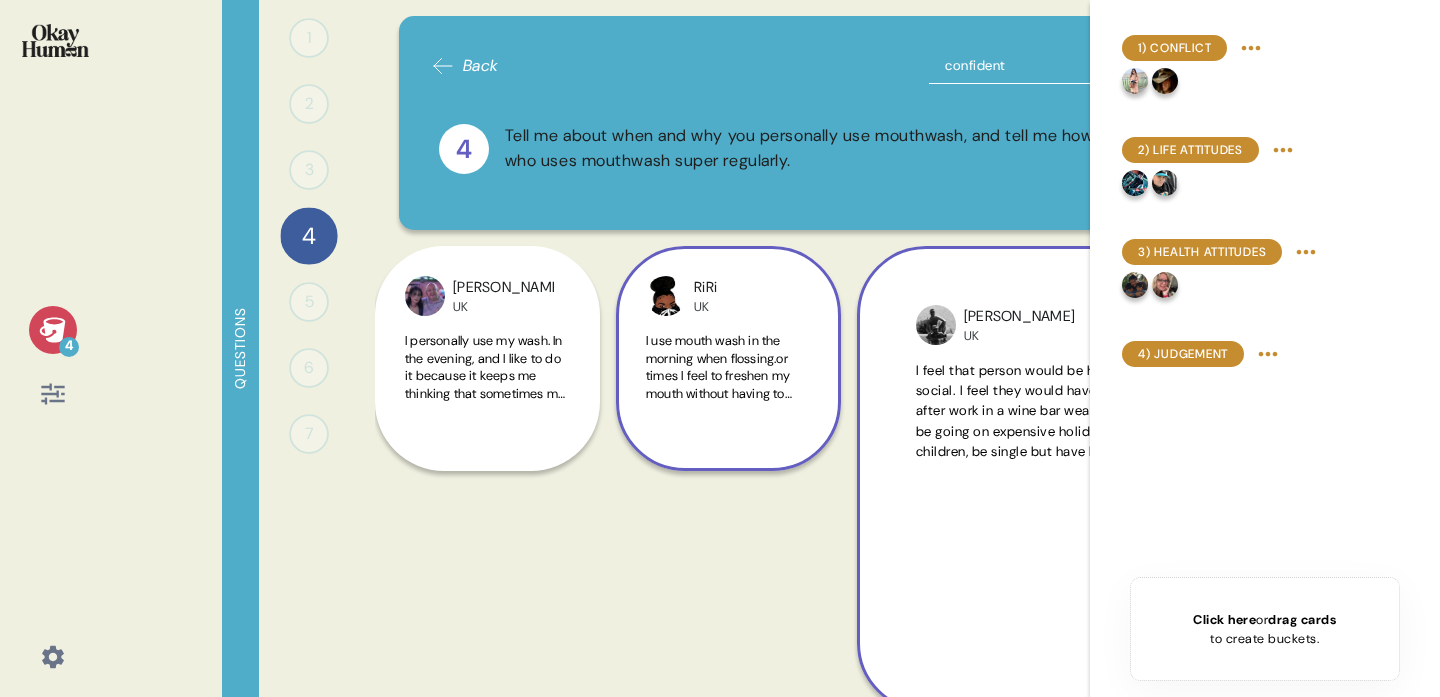 click on "I use mouth wash in the morning when flossing.or times I feel to freshen my mouth without having to brush.At times when I am on the go and have eaten something.I would think they had either OCD or severe bad breath.A obsessed personality.Not  confident .There life would look like their in constant panic of they can't get to mouthwash" at bounding box center (728, 367) 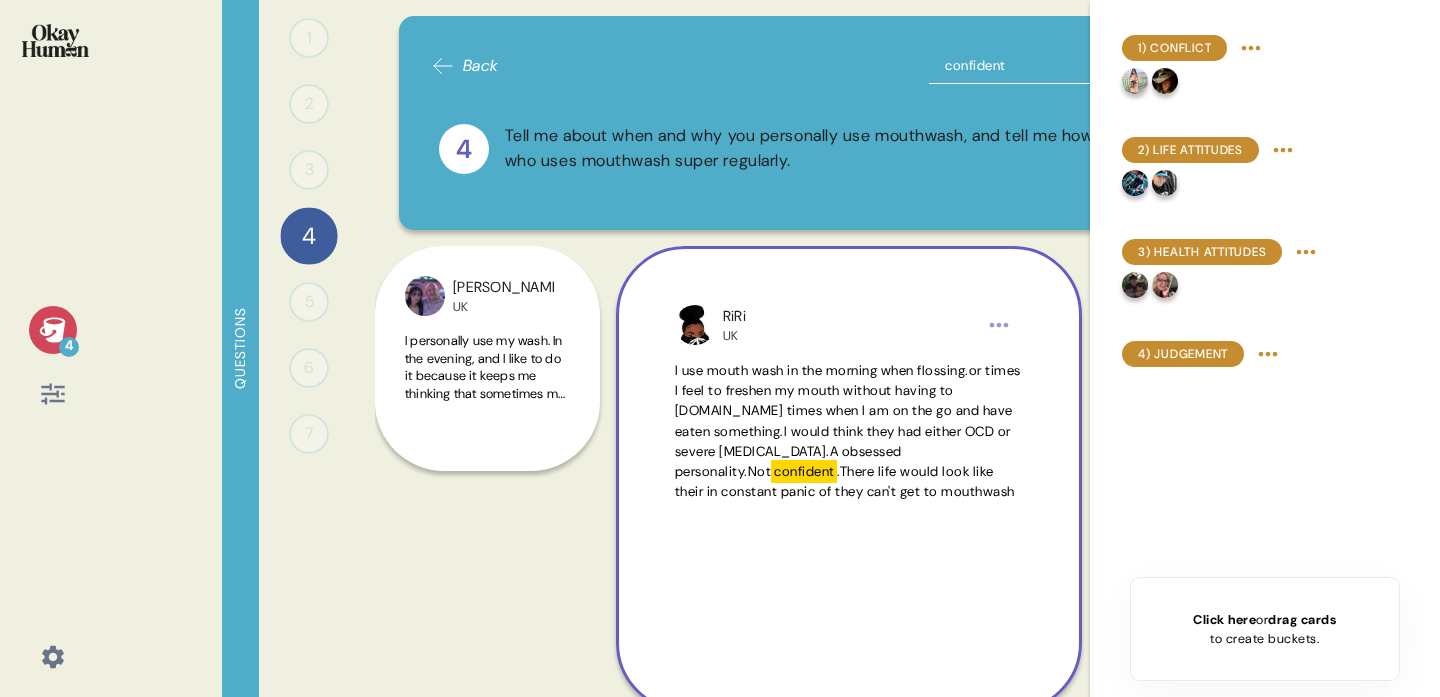 click on "I personally use my wash. In the evening, and I like to do it because it keeps me thinking that sometimes my toothbrush may only go so far.And this gets into the nukes and crannies and I tend to use it every day if I could picture a person who uses move force regularly. It would be a very" at bounding box center [485, 437] 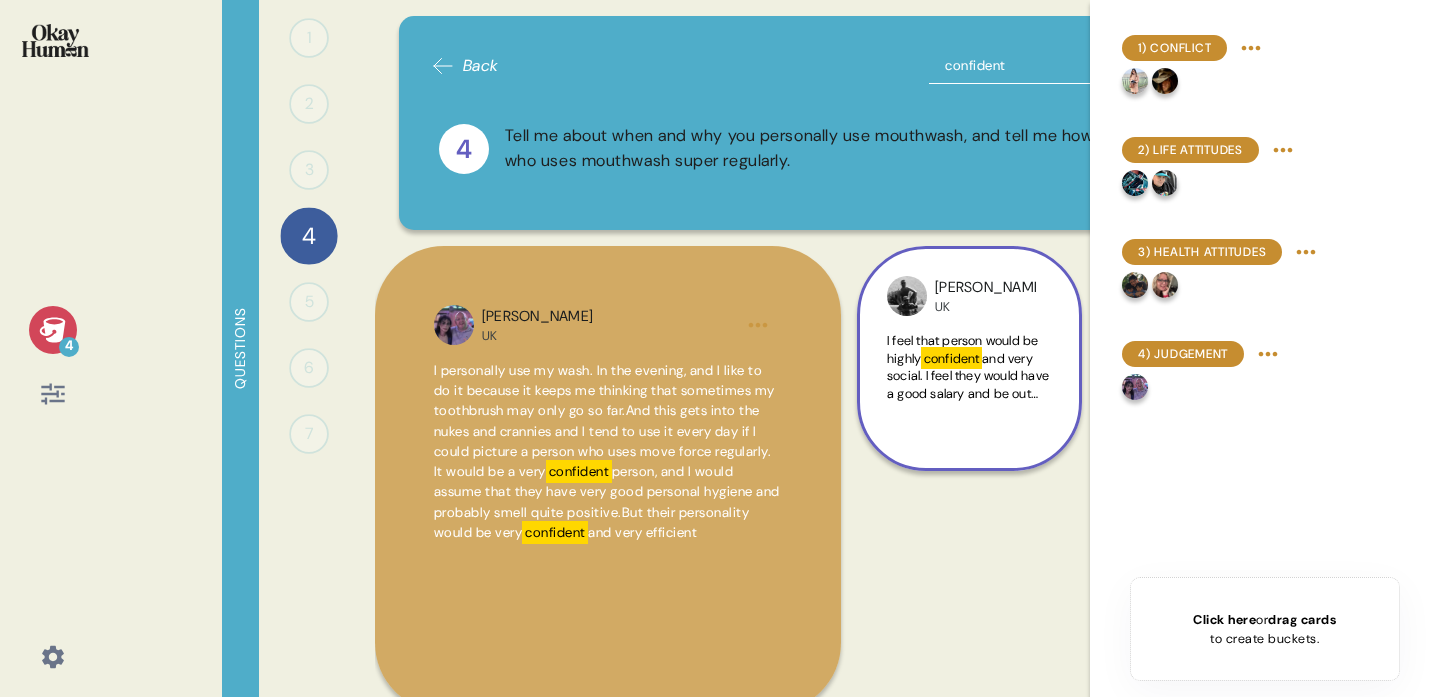 click on "confident" at bounding box center [1054, 66] 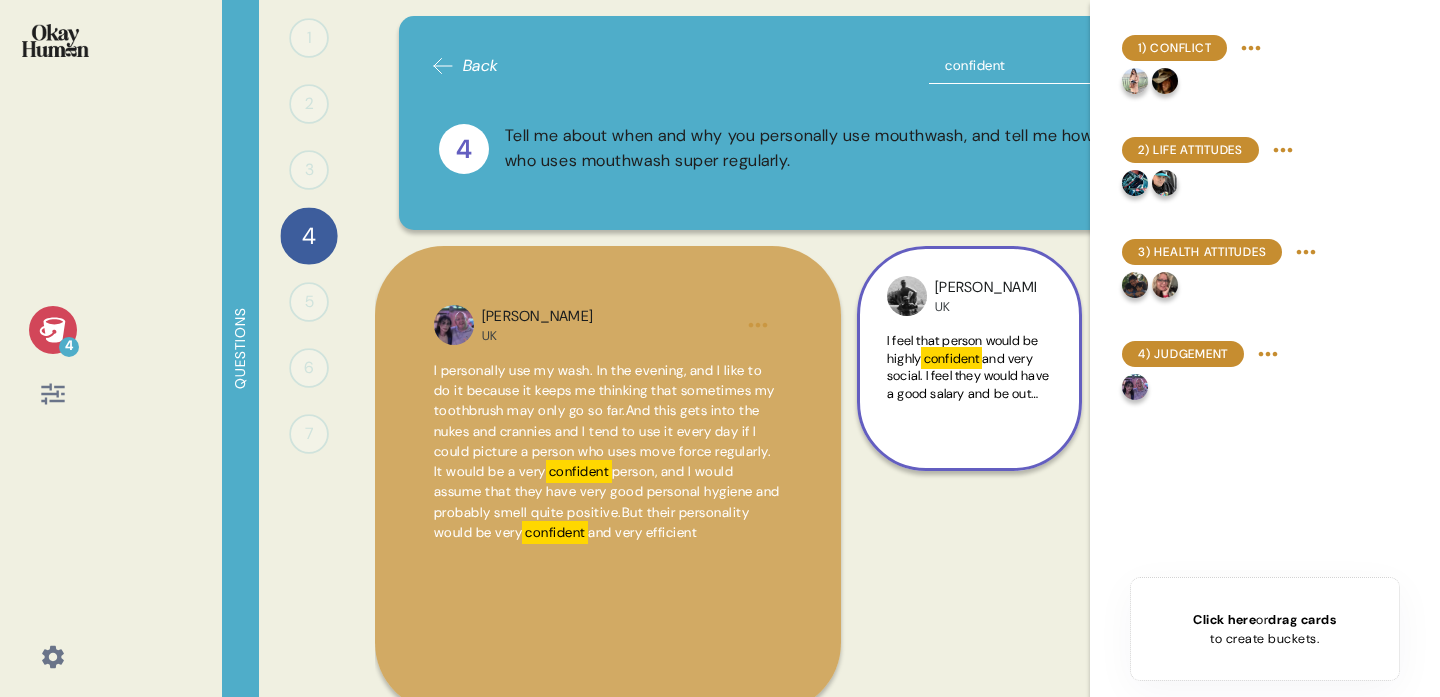 click on "confident" at bounding box center [1054, 66] 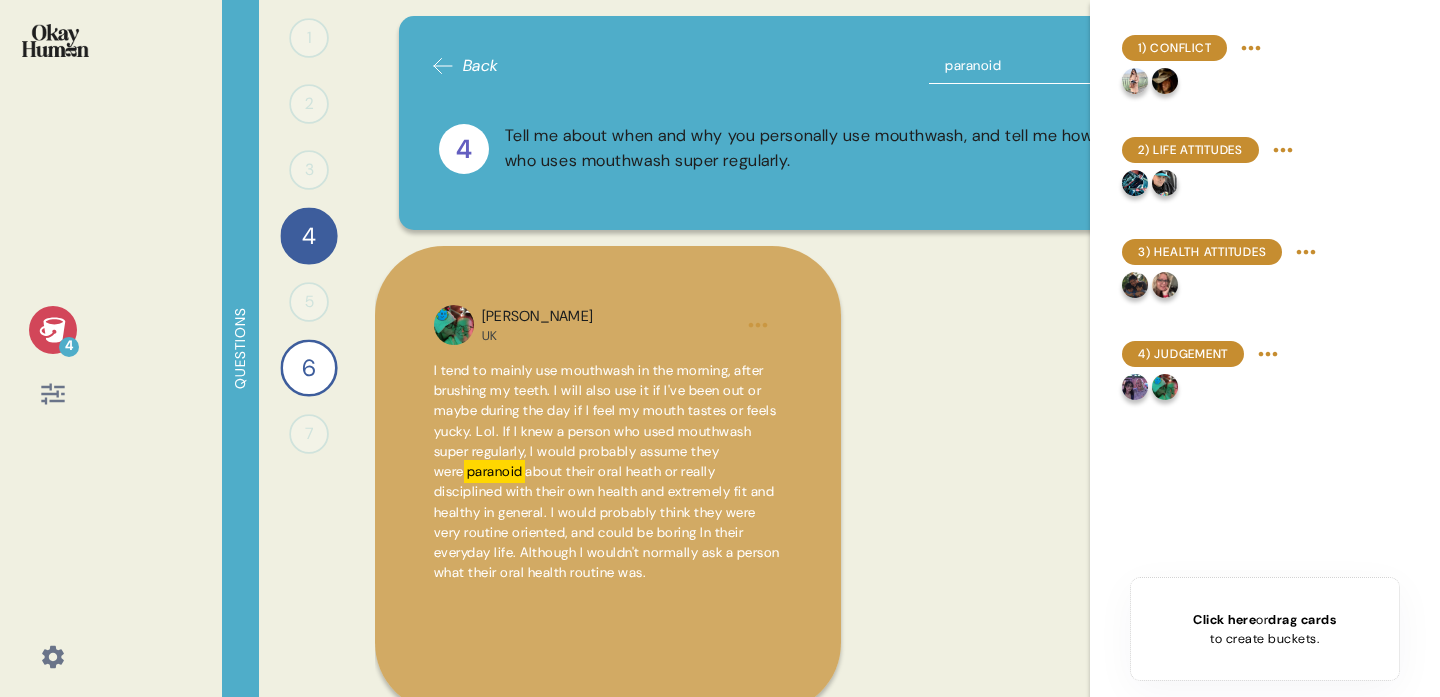 click on "paranoid" at bounding box center (1054, 66) 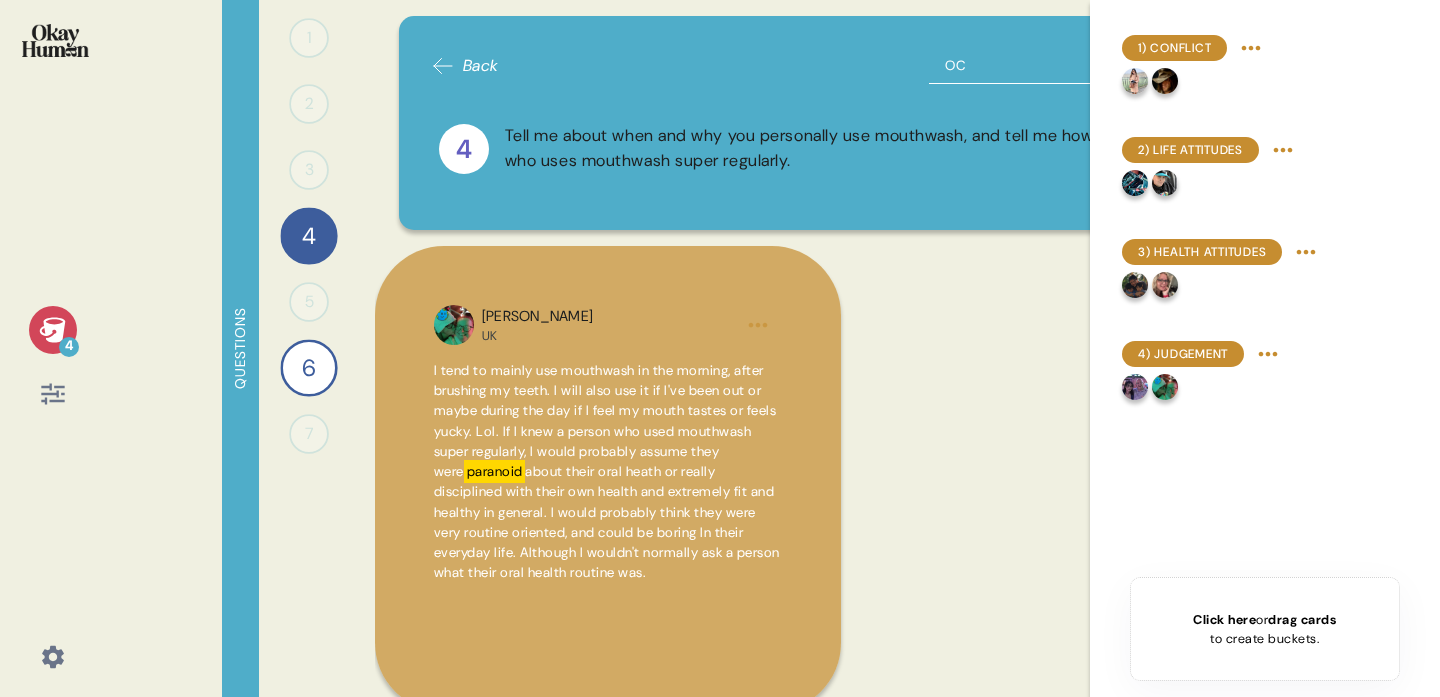 type on "OCD" 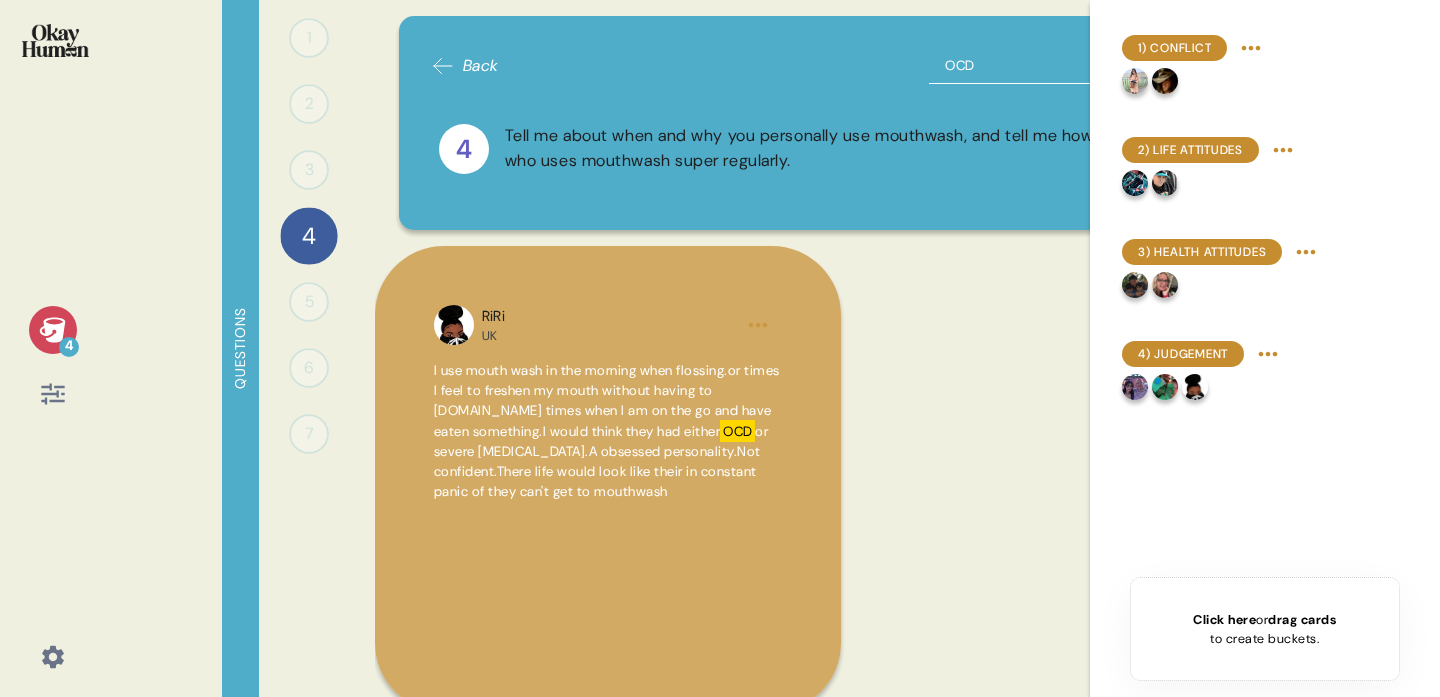 click on "Click here  or  drag cards    to create buckets." at bounding box center (1265, 629) 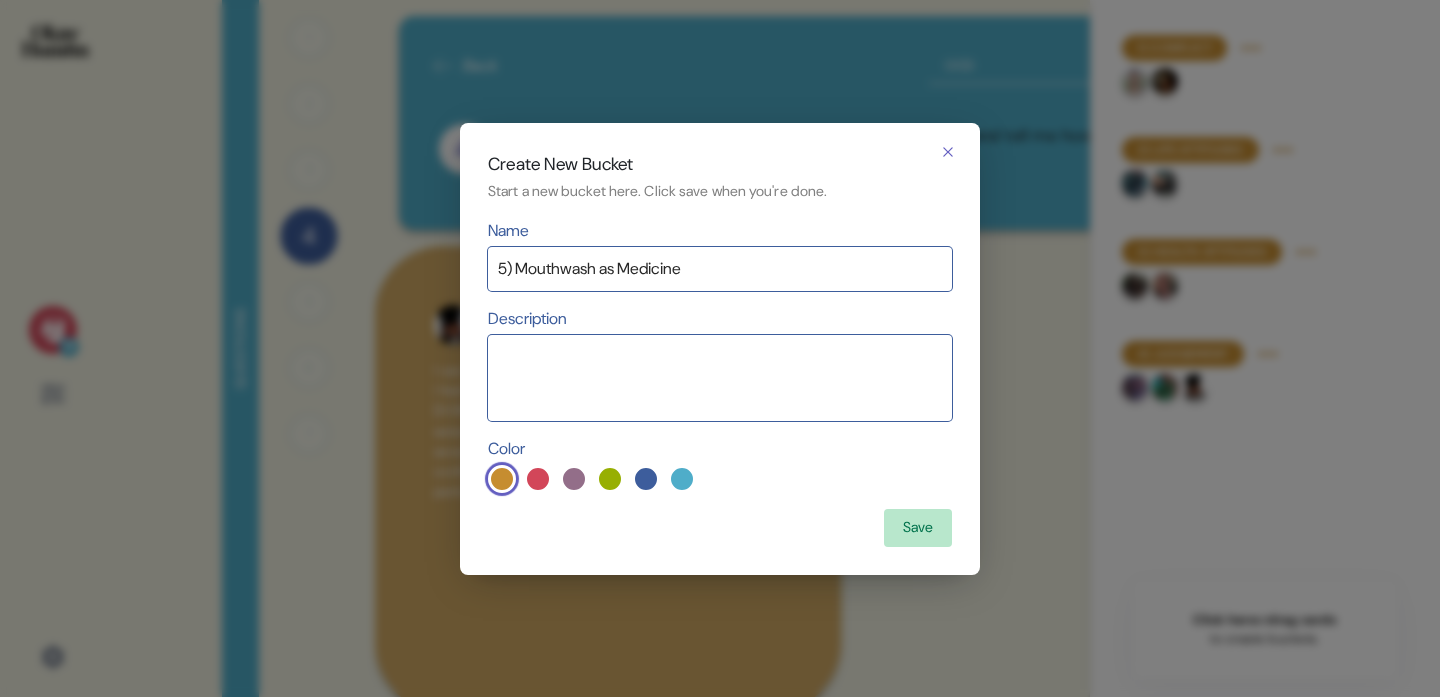 type on "5) Mouthwash as Medicine" 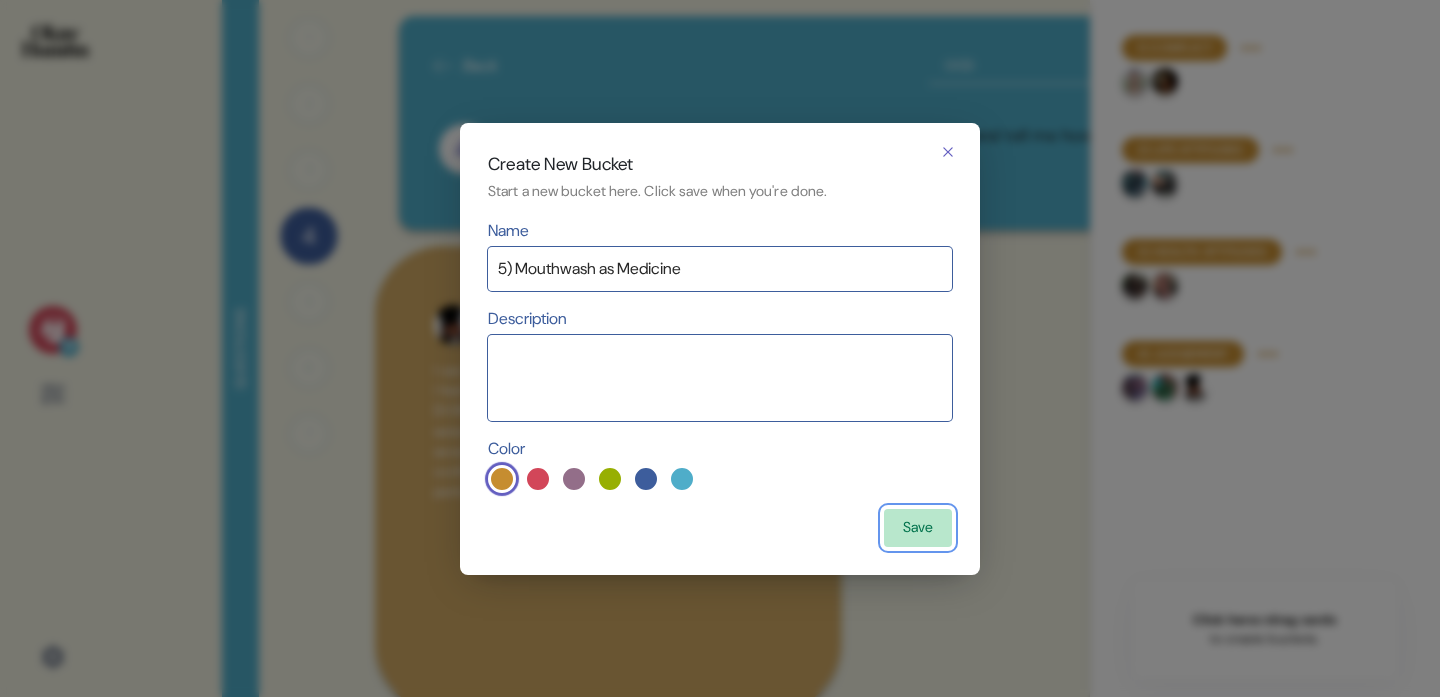 click on "Save" at bounding box center [918, 528] 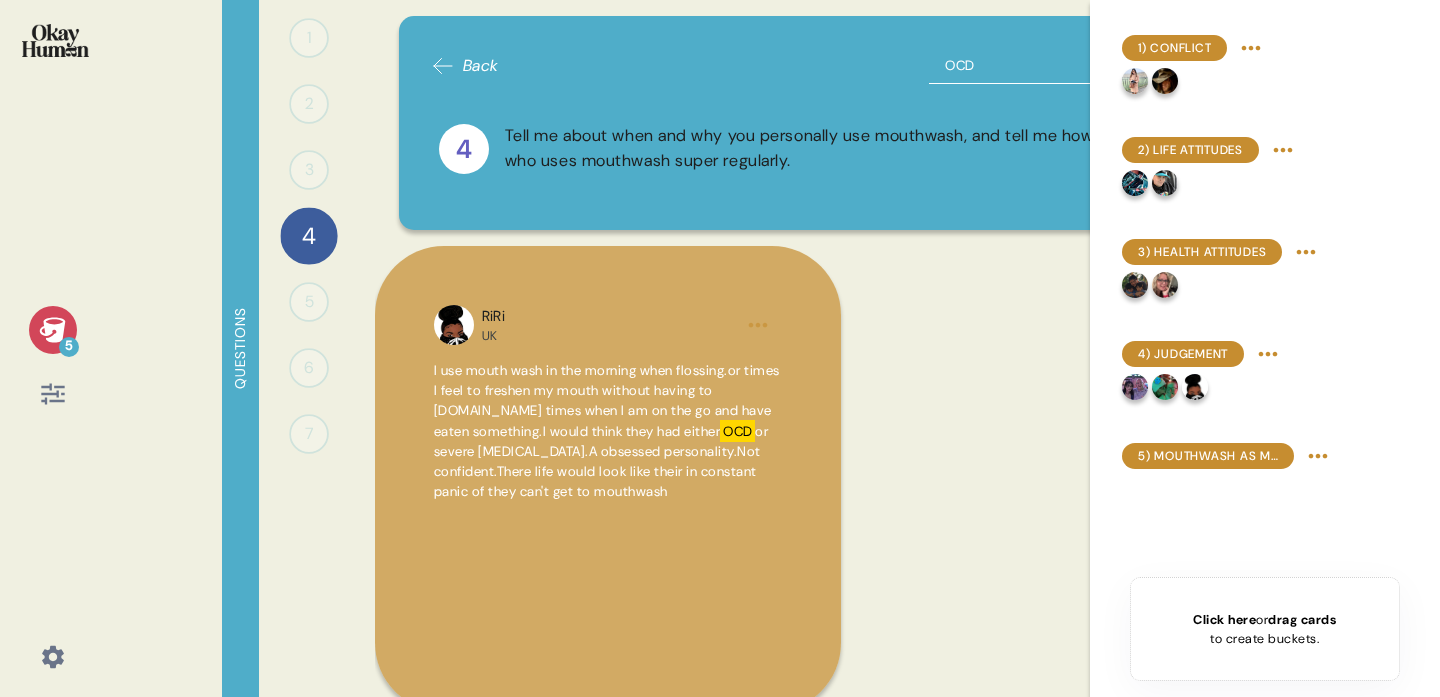 click on "OCD" at bounding box center [1054, 66] 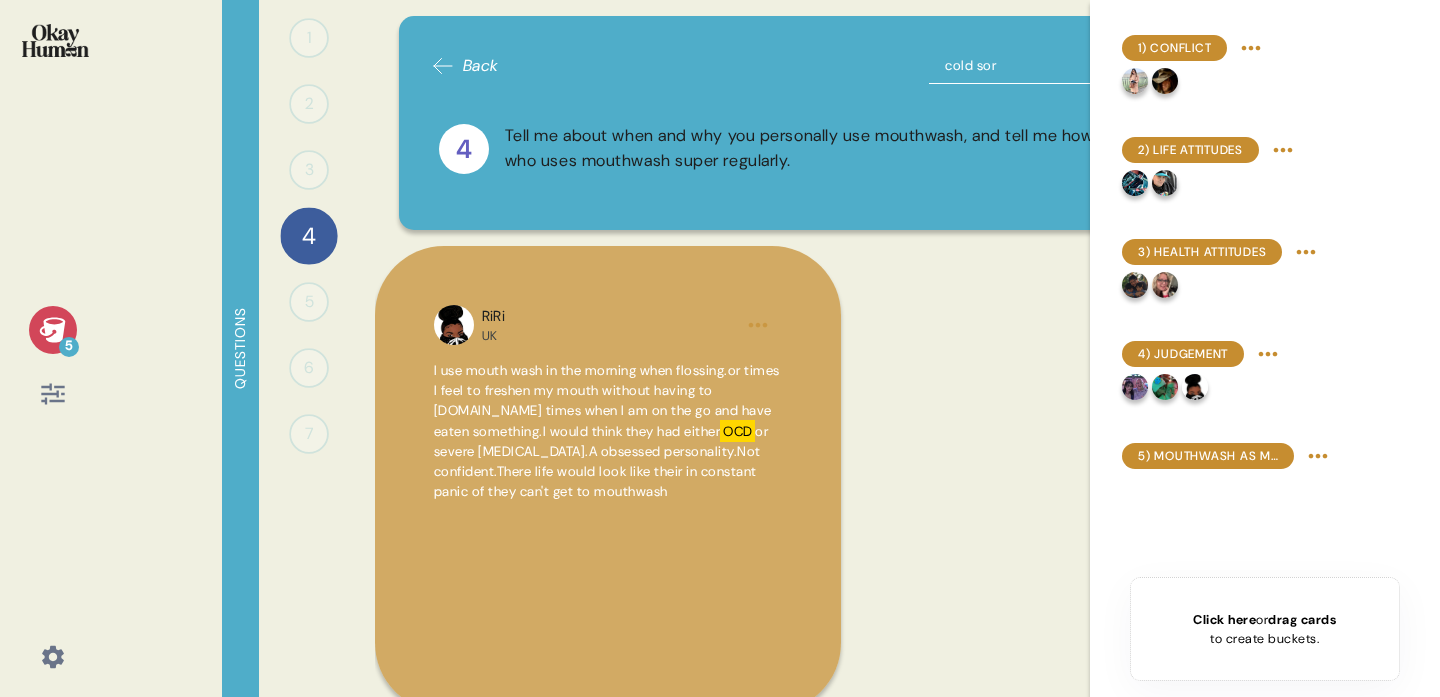 type on "cold sore" 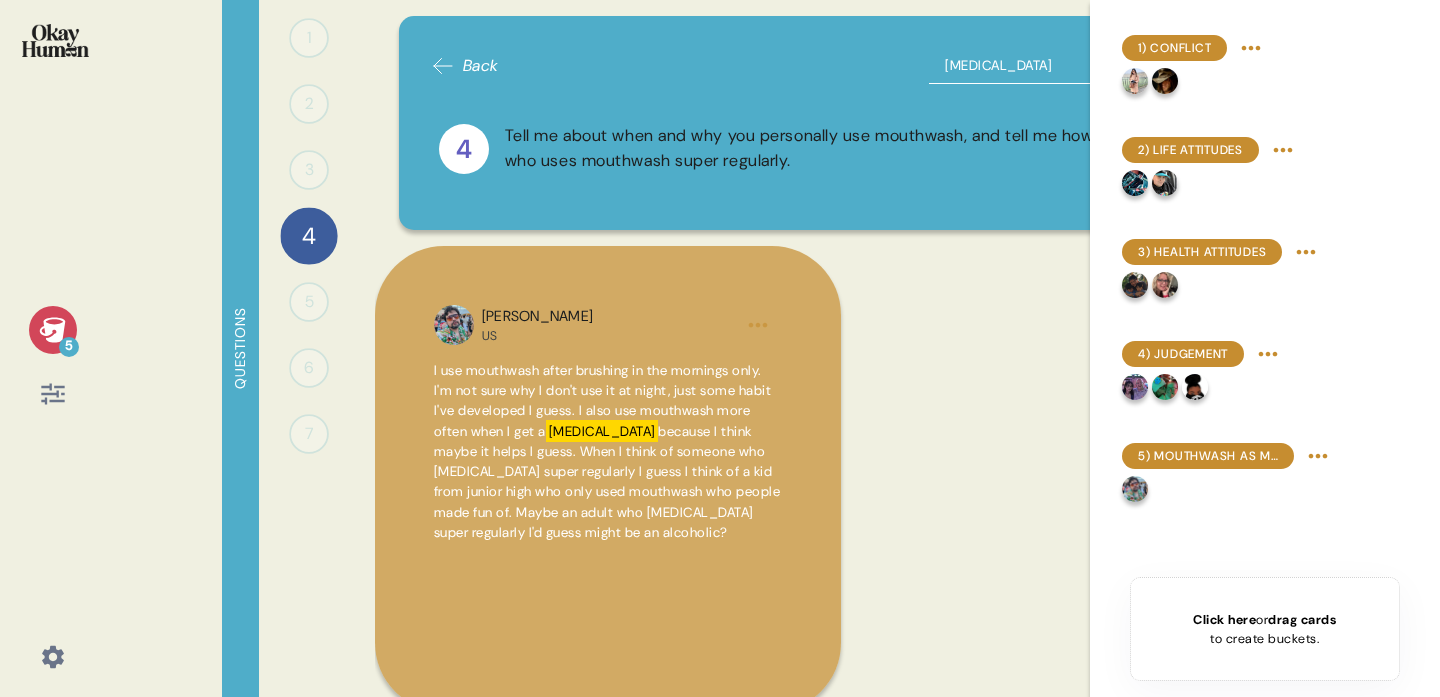 click on "cold sore" at bounding box center [1054, 66] 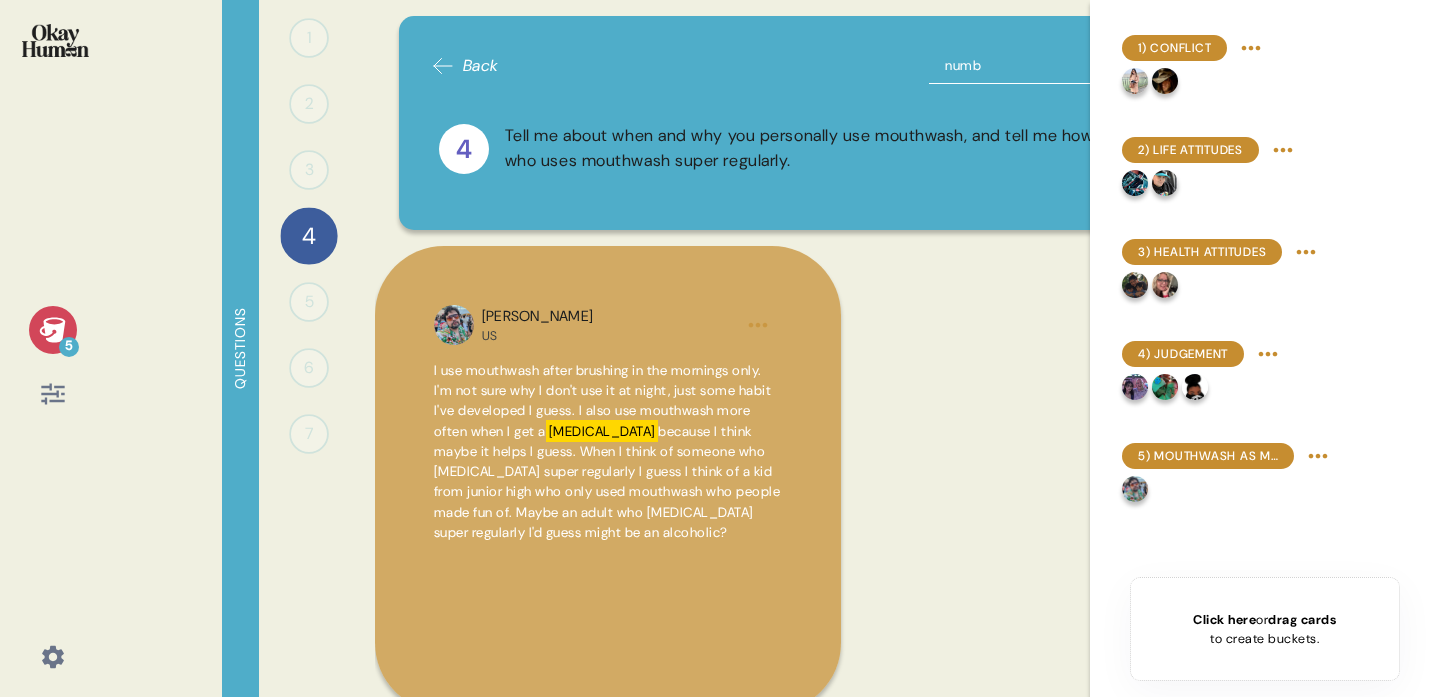 type on "numbs" 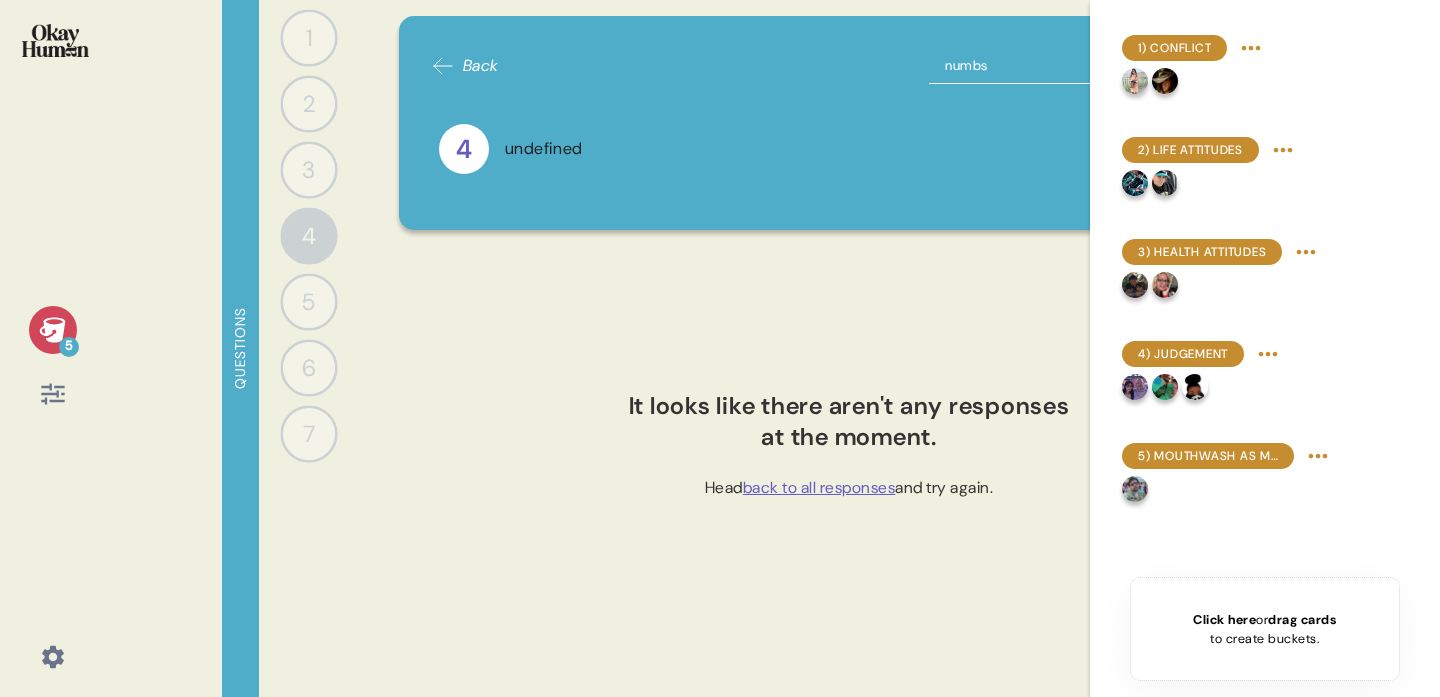 click on "numbs" at bounding box center (1054, 66) 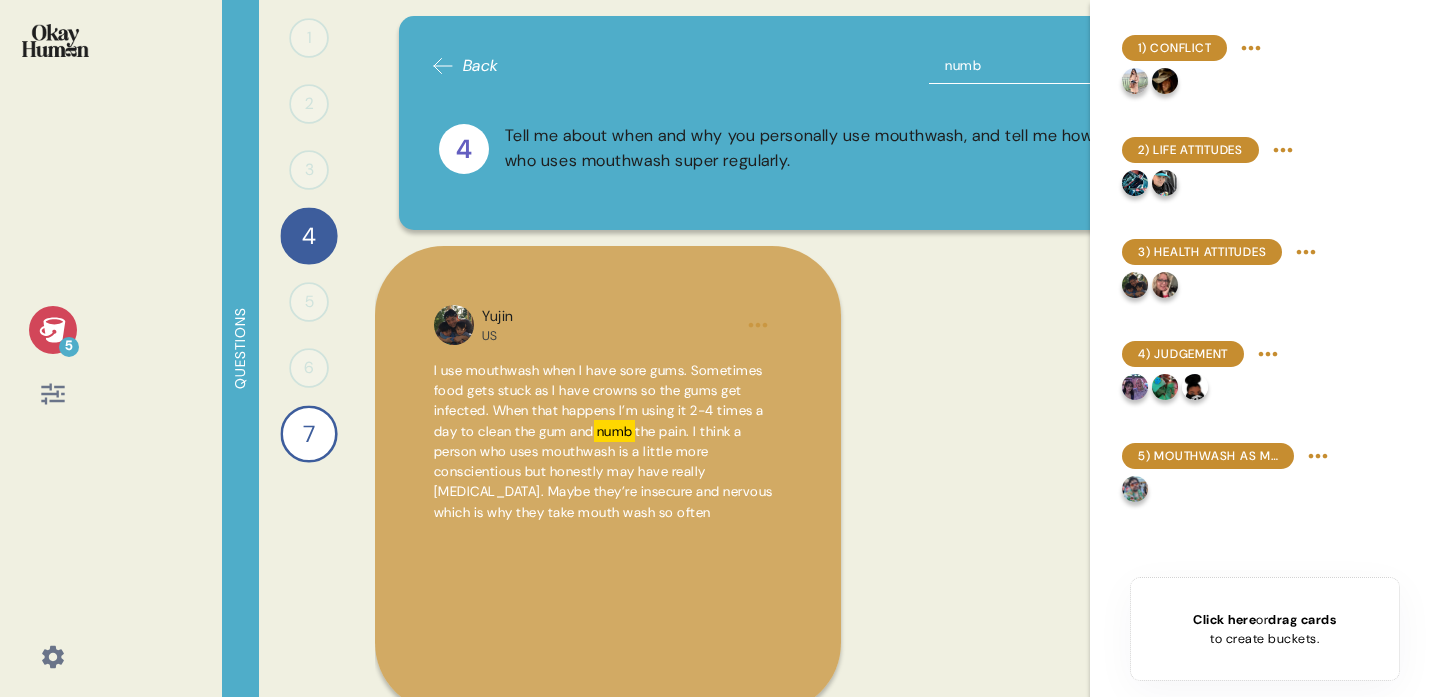 click on "Yujin US I use mouthwash when I have sore gums. Sometimes food gets stuck as I have crowns so the gums get infected. When that happens I’m using it 2-4 times a day to clean the gum and  numb  the pain. I think a person who uses mouthwash is a little more conscientious but honestly may have really bad breath. Maybe they’re insecure and nervous which is why they take mouth wash so often" at bounding box center [849, 487] 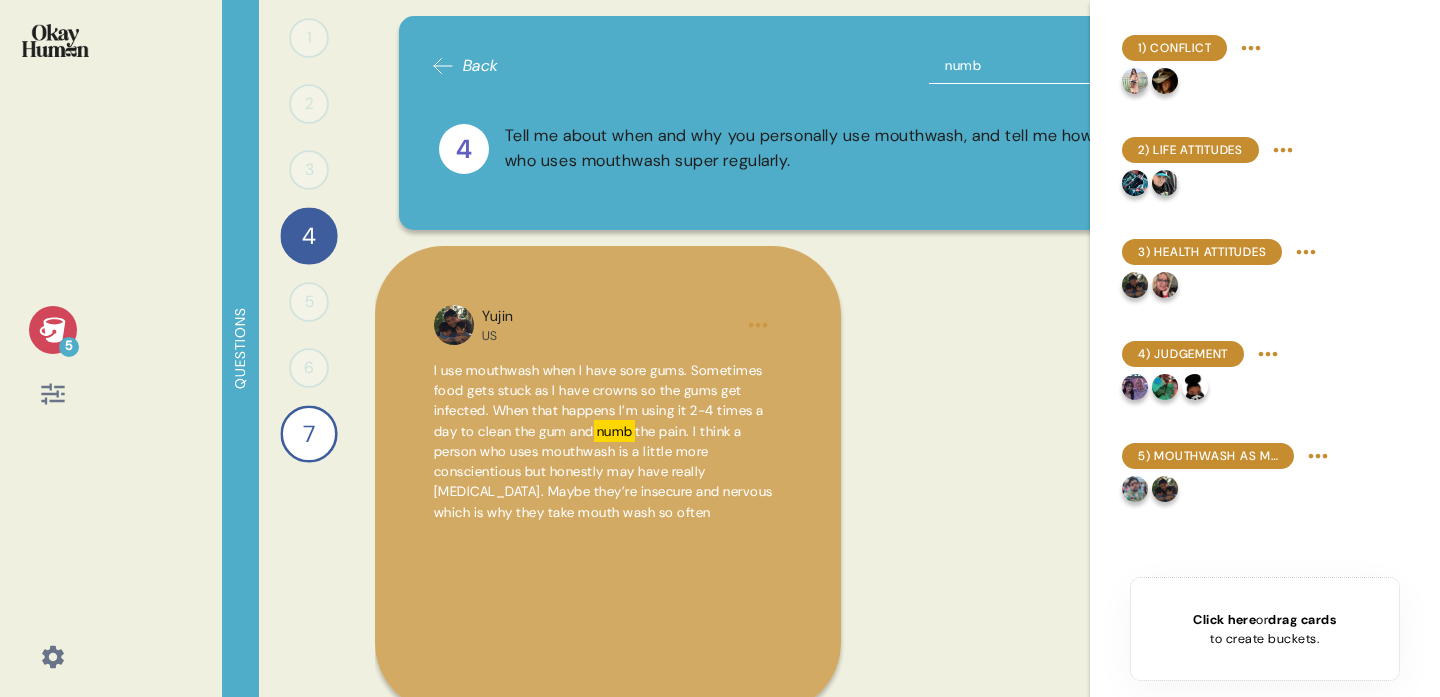 click on "numb" at bounding box center (1054, 66) 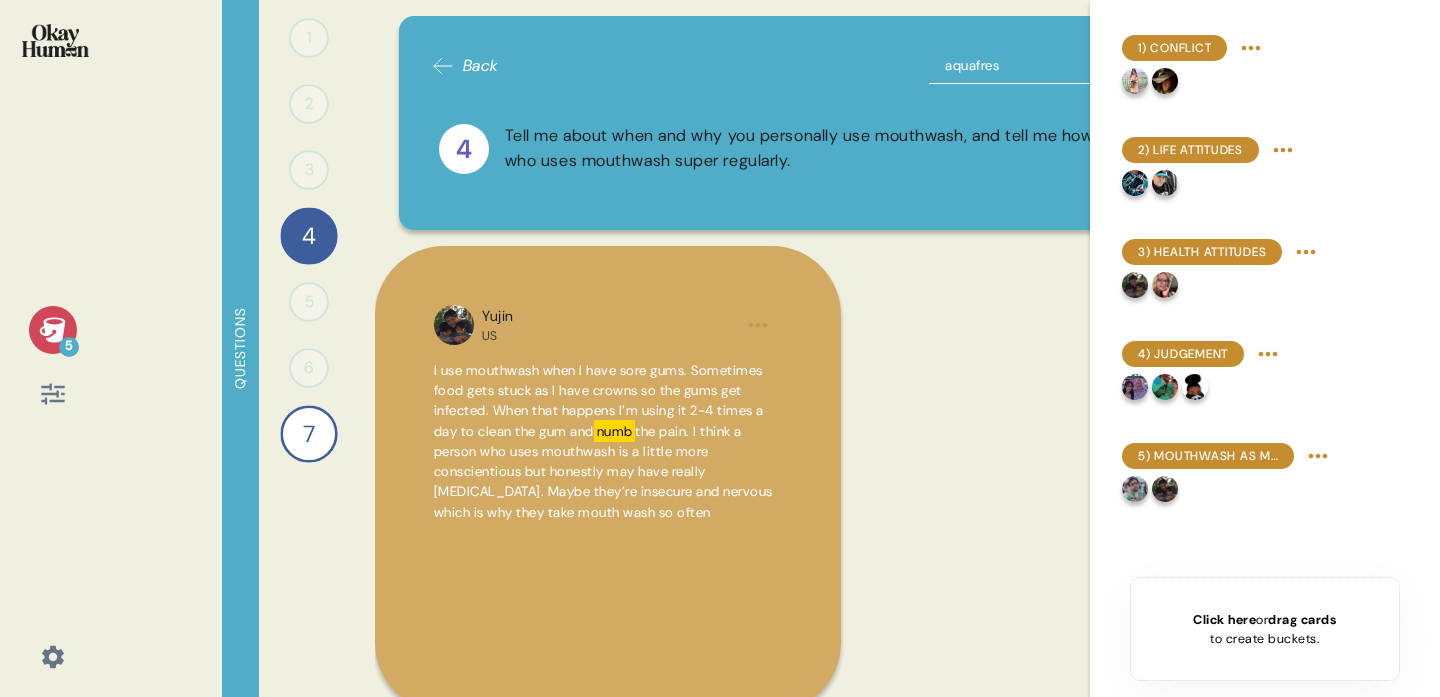 type on "aquafresh" 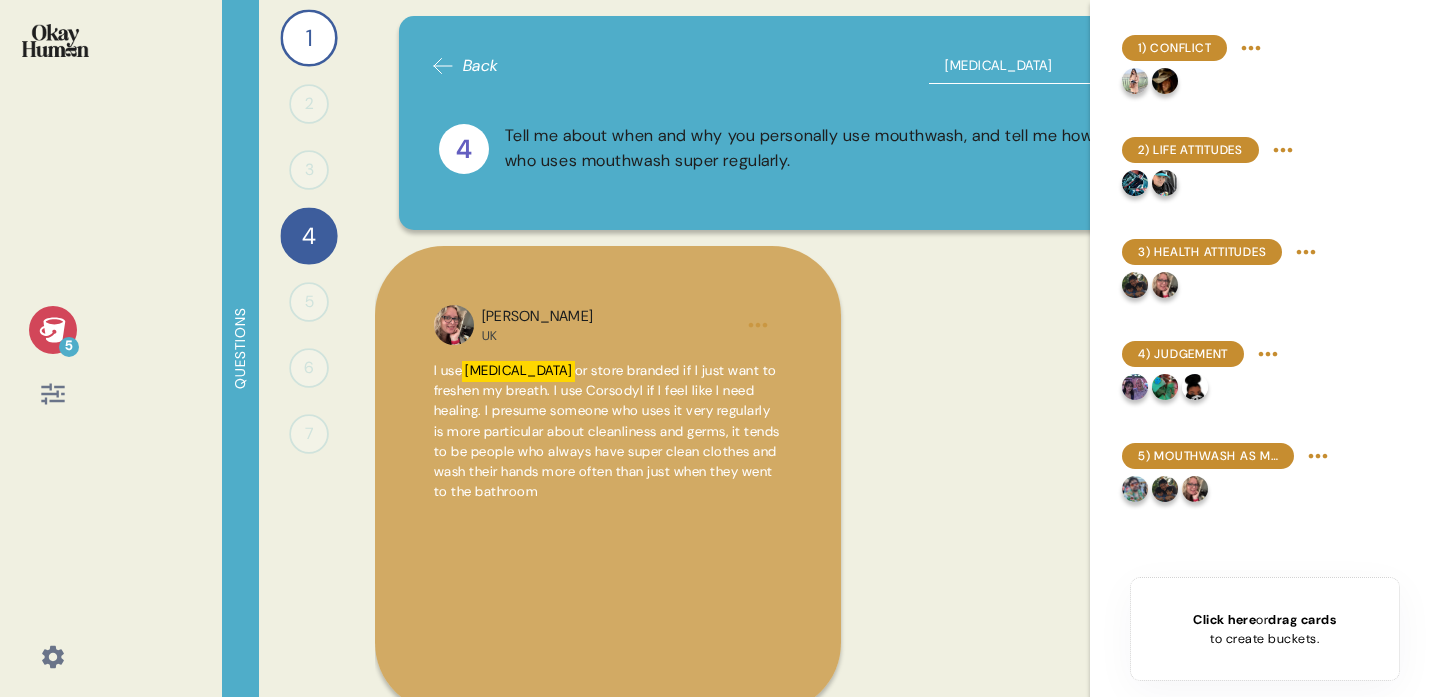 click on "Click here" at bounding box center (1224, 619) 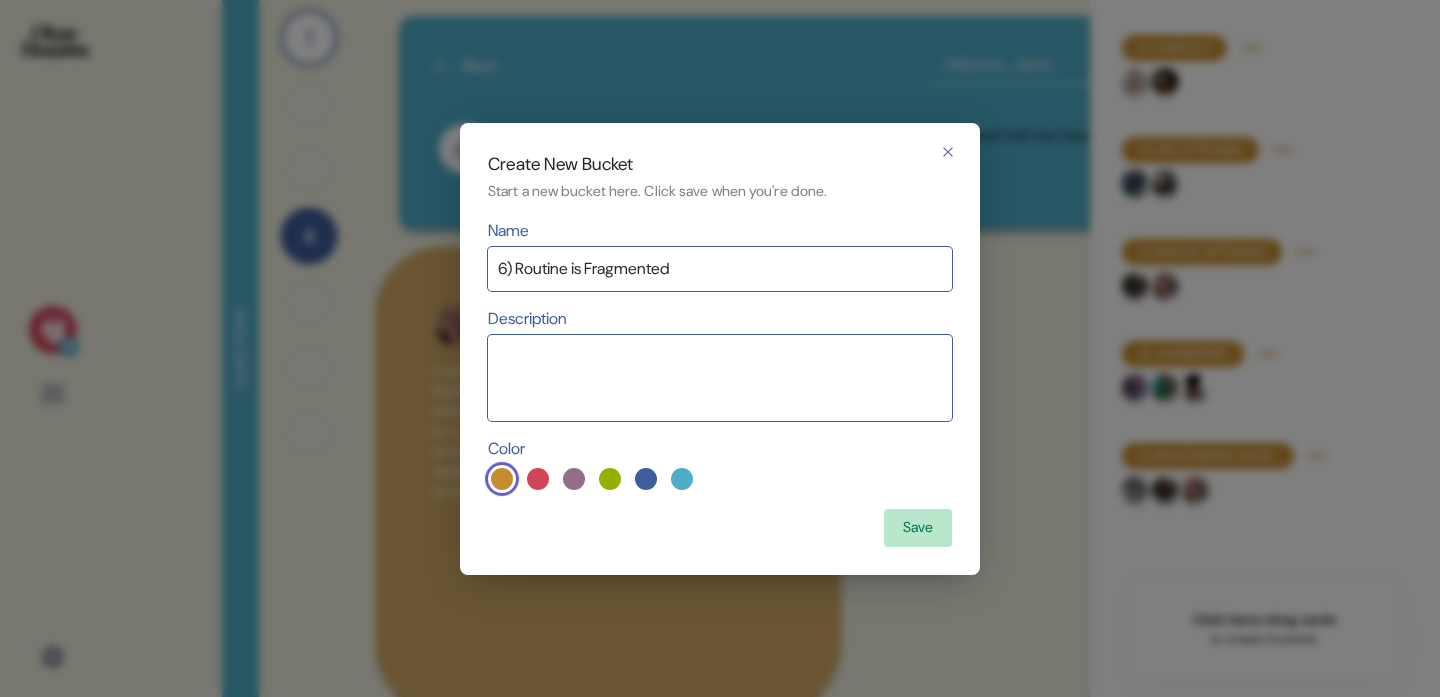 type on "6) Routine is Fragmented" 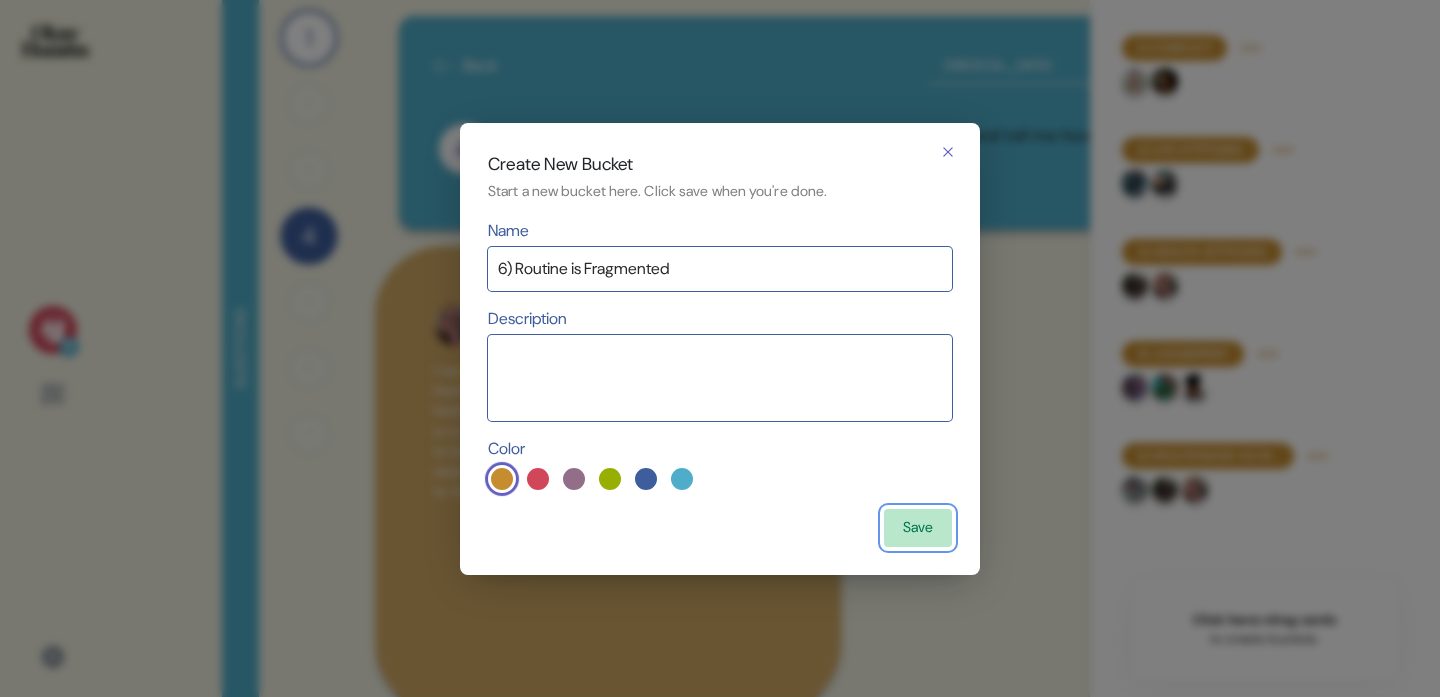 click on "Save" at bounding box center [918, 528] 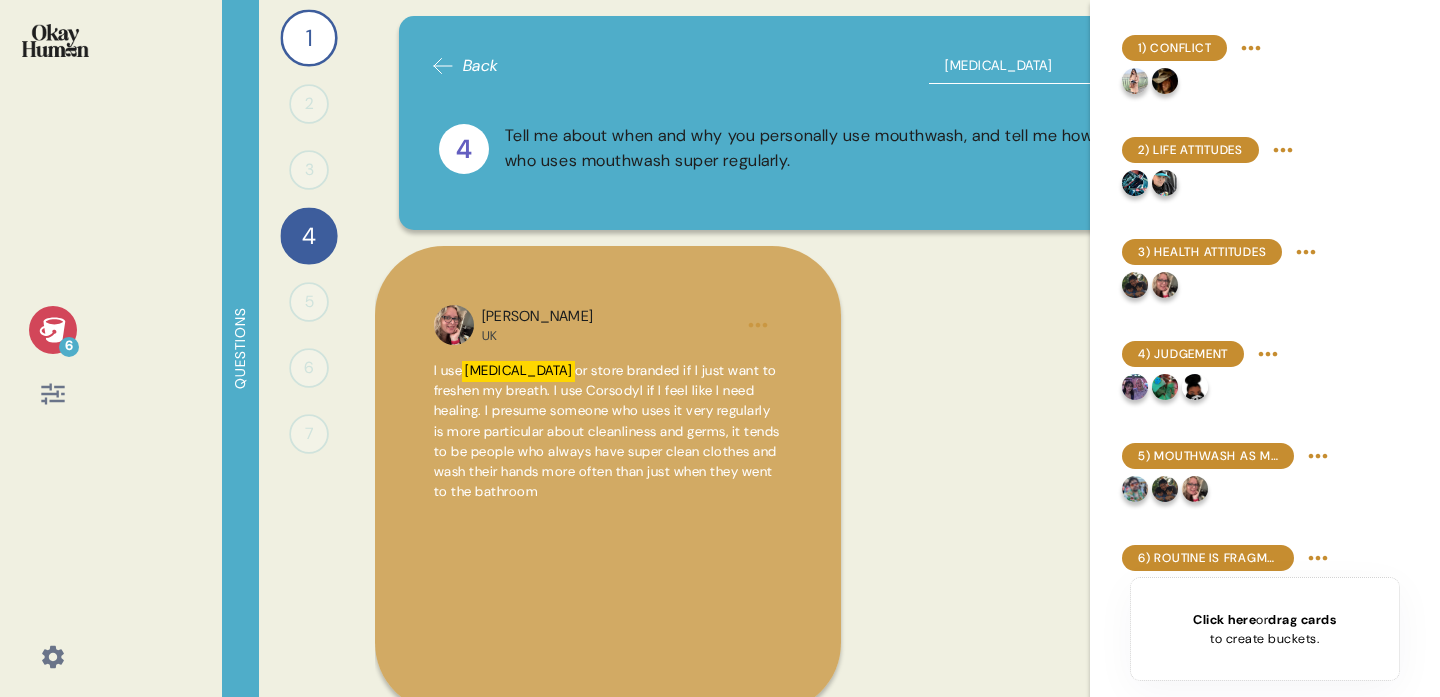 click on "aquafresh" at bounding box center [1054, 66] 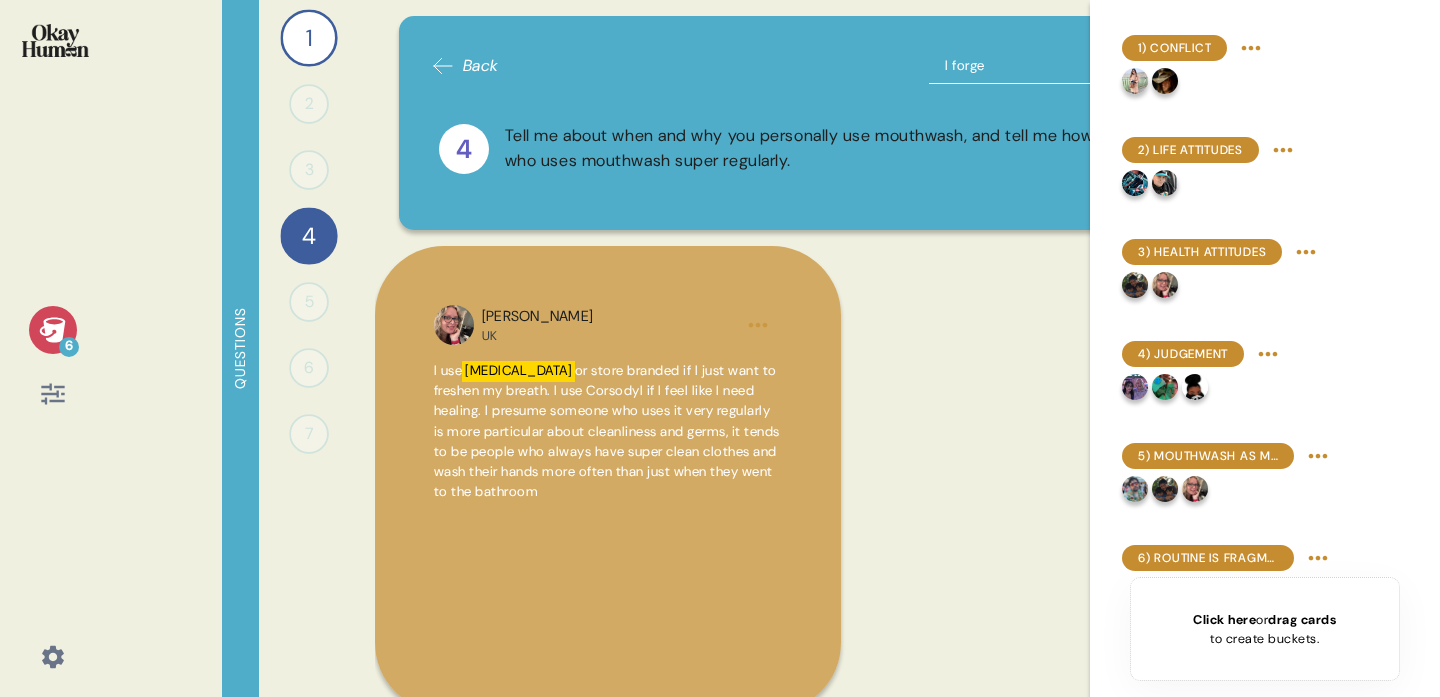 type on "I forget" 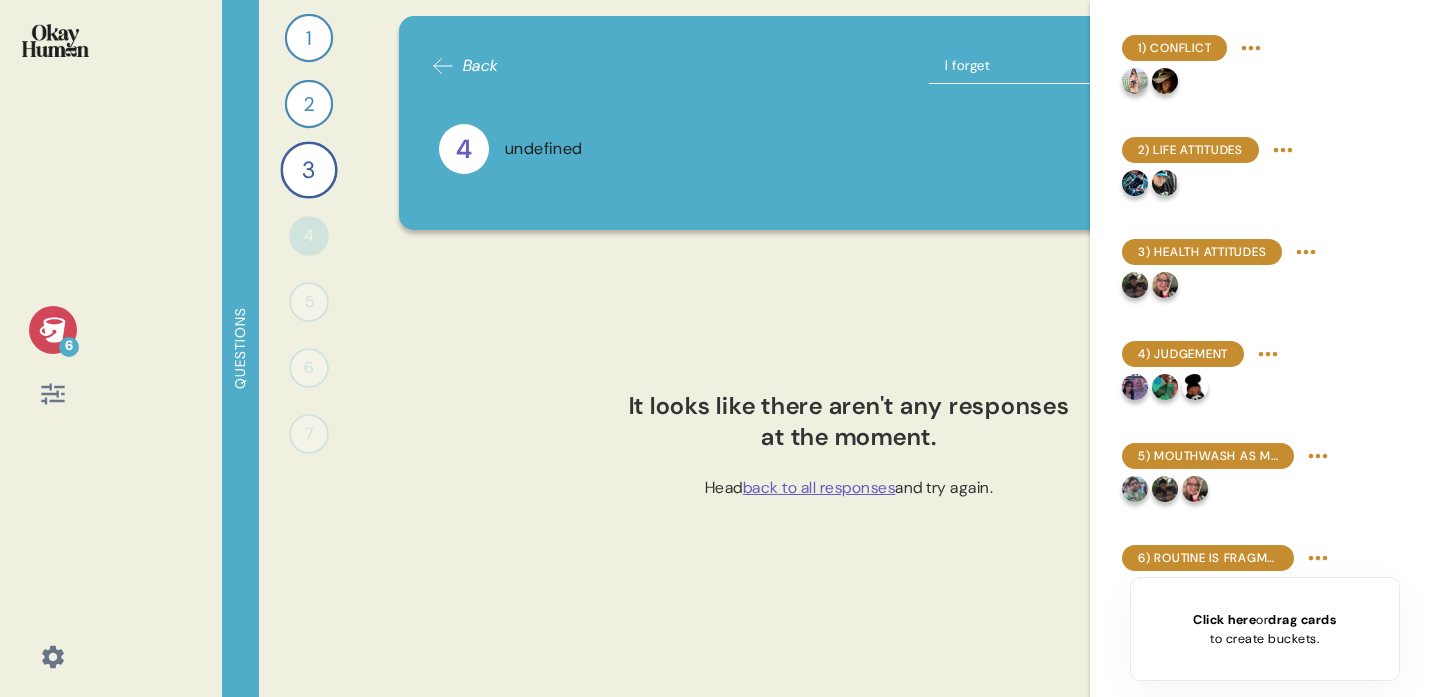 click on "I forget" at bounding box center [1054, 66] 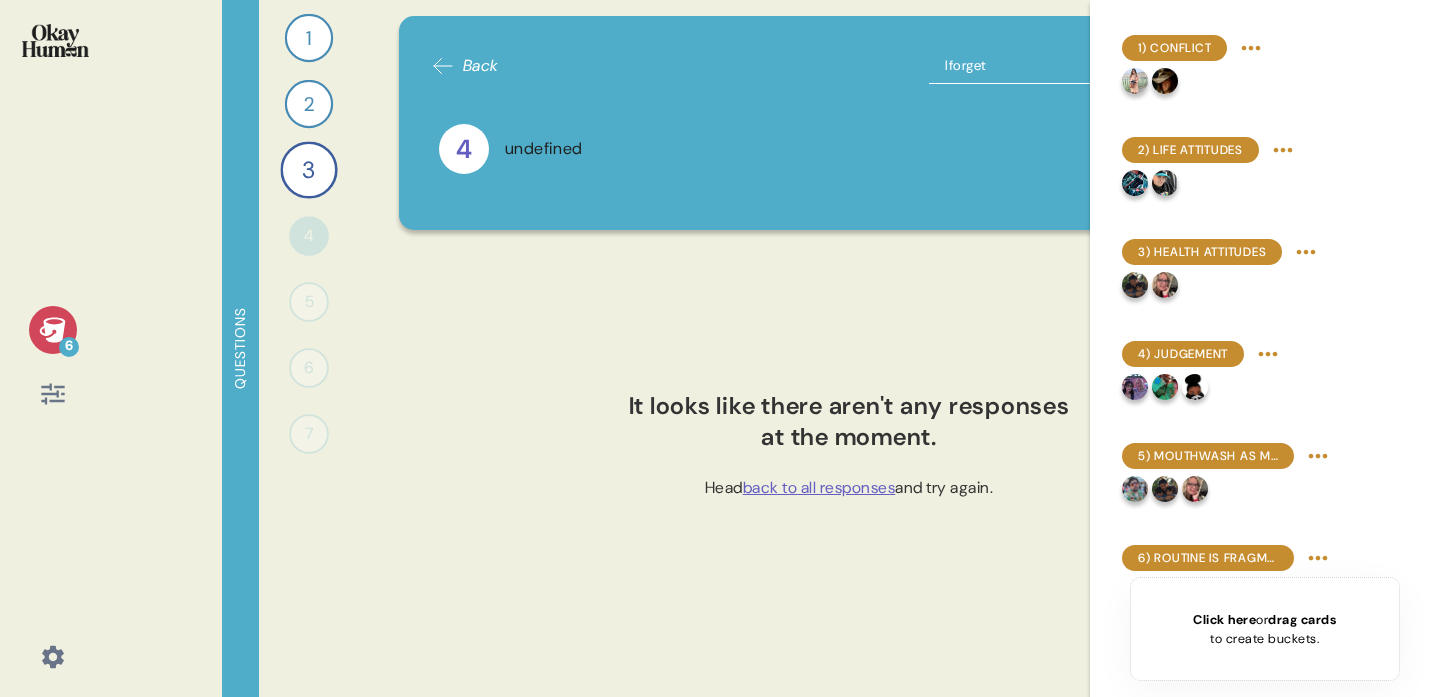 type on "forget" 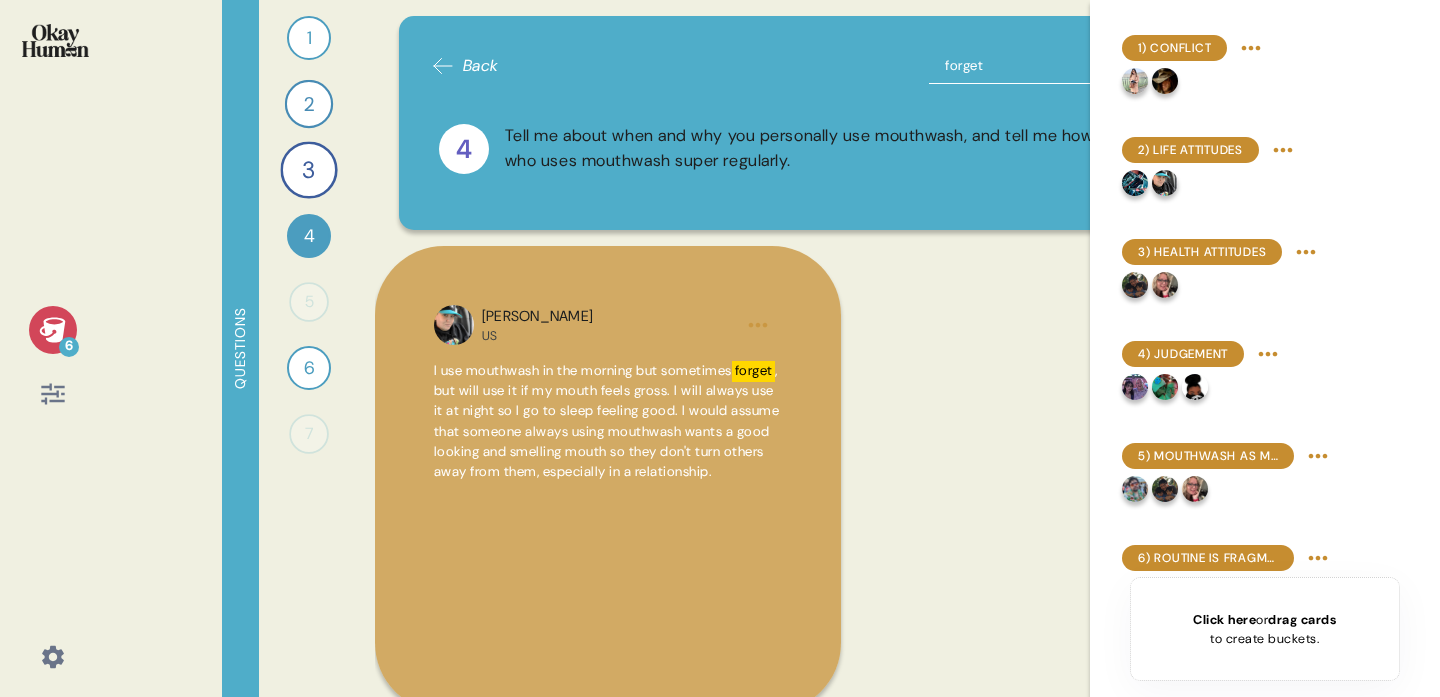 click on "Jennifer US I use mouthwash in the morning but sometimes  forget , but will use it if my mouth feels gross. I will always use it at night so I go to sleep feeling good. I would assume that someone always using mouthwash wants a good looking and smelling mouth so they don't turn others away from them, especially in a relationship." at bounding box center [849, 487] 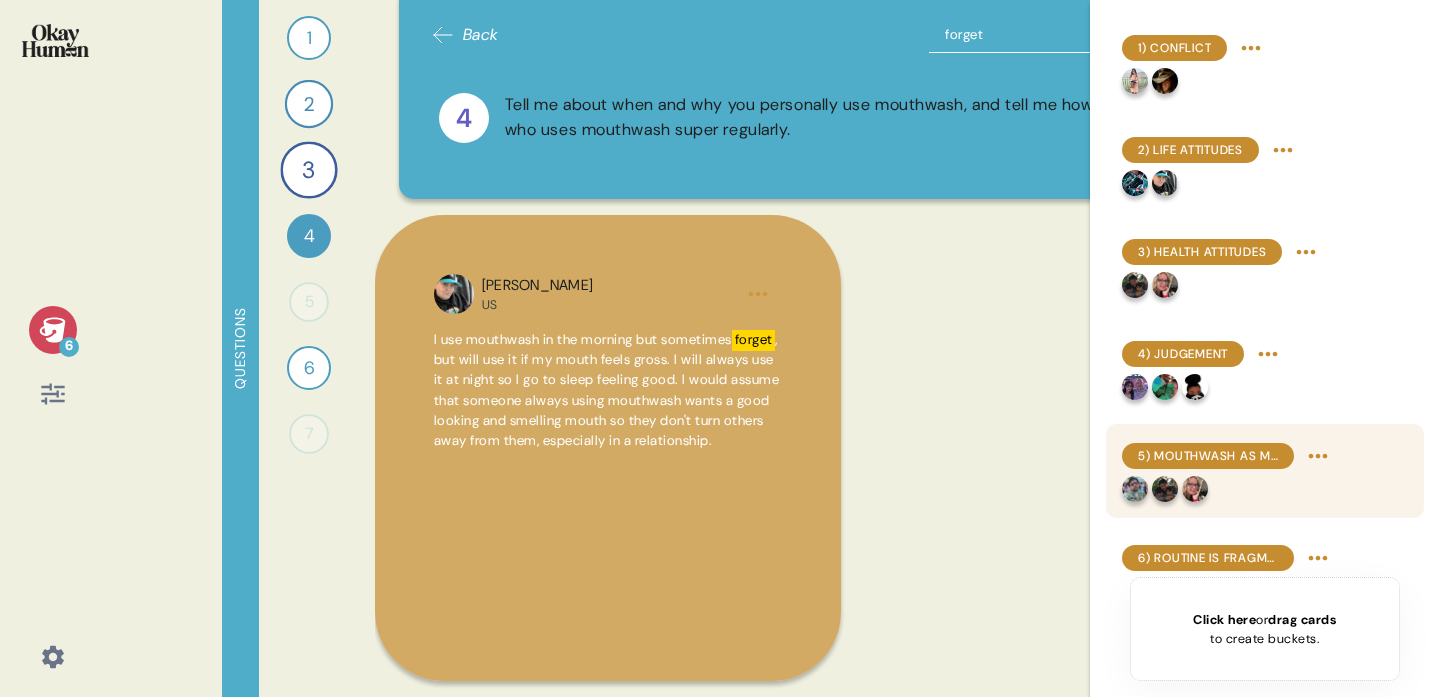 scroll, scrollTop: 17, scrollLeft: 0, axis: vertical 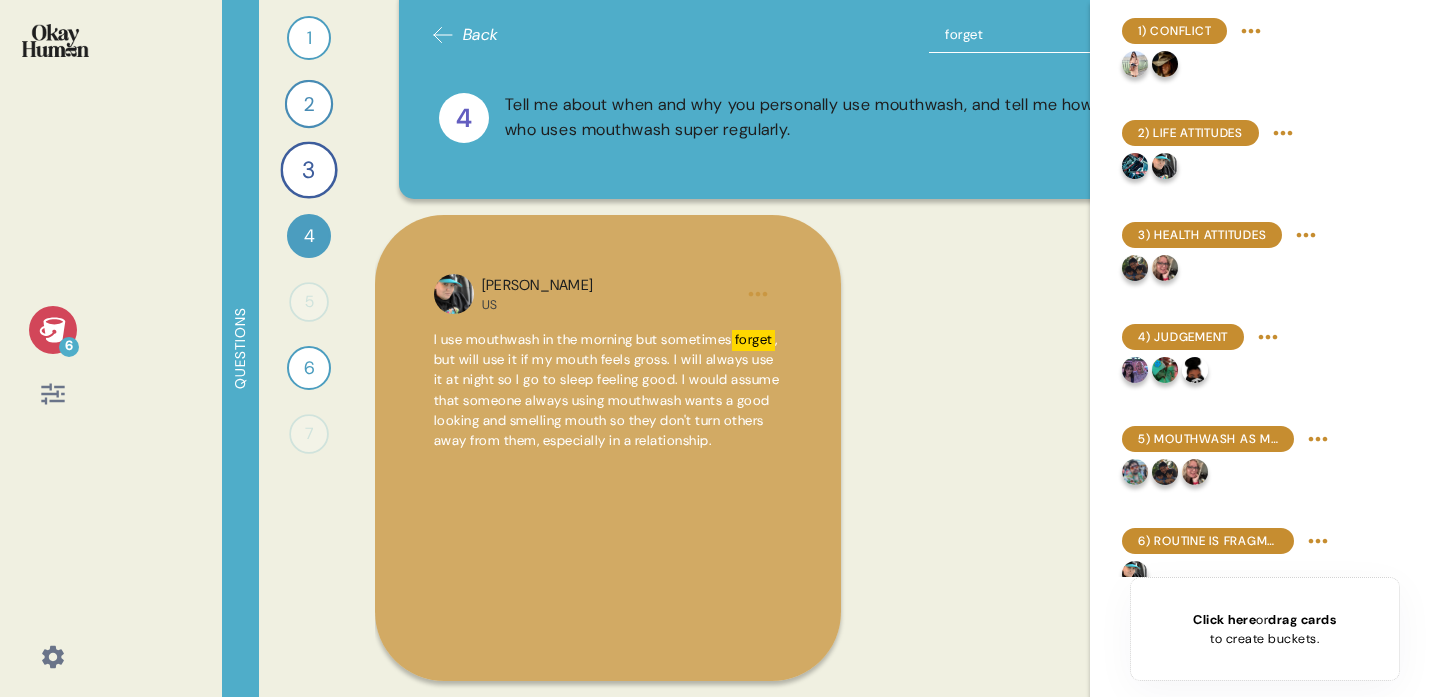 click on "forget" at bounding box center (1054, 35) 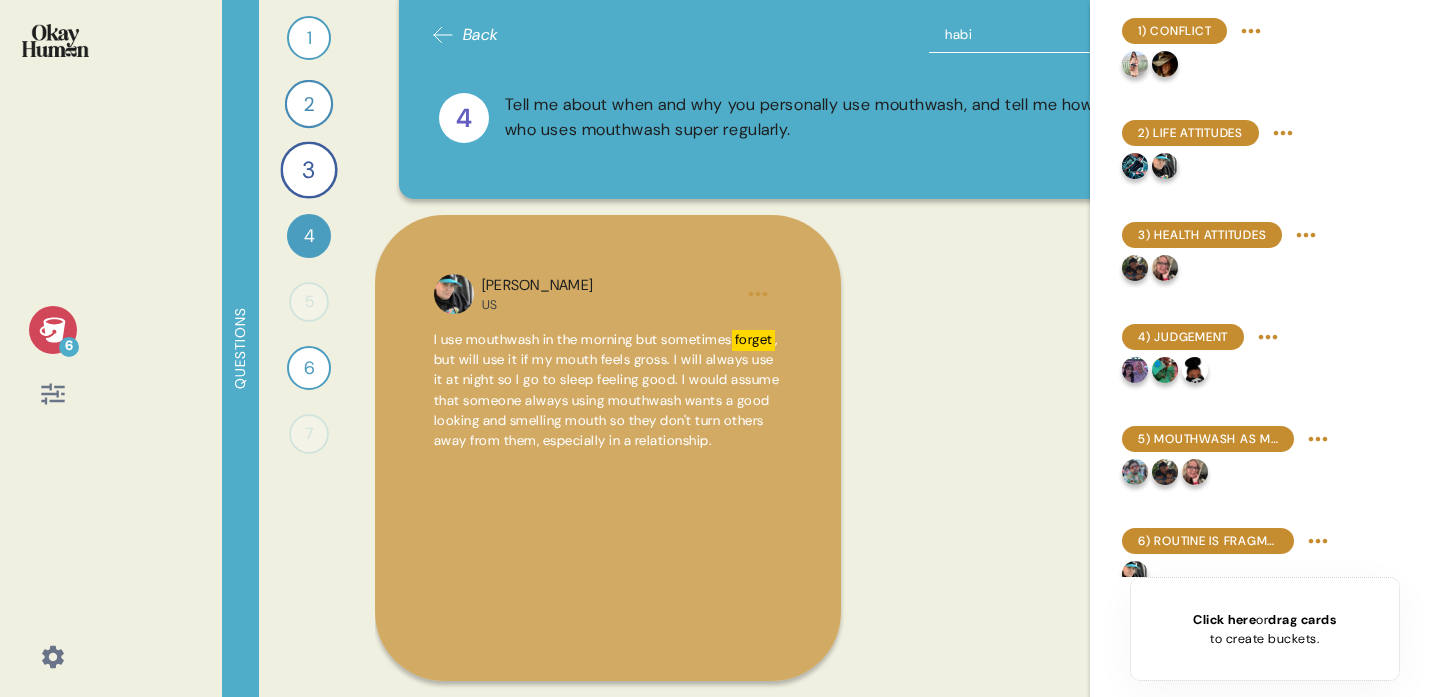 type on "habit" 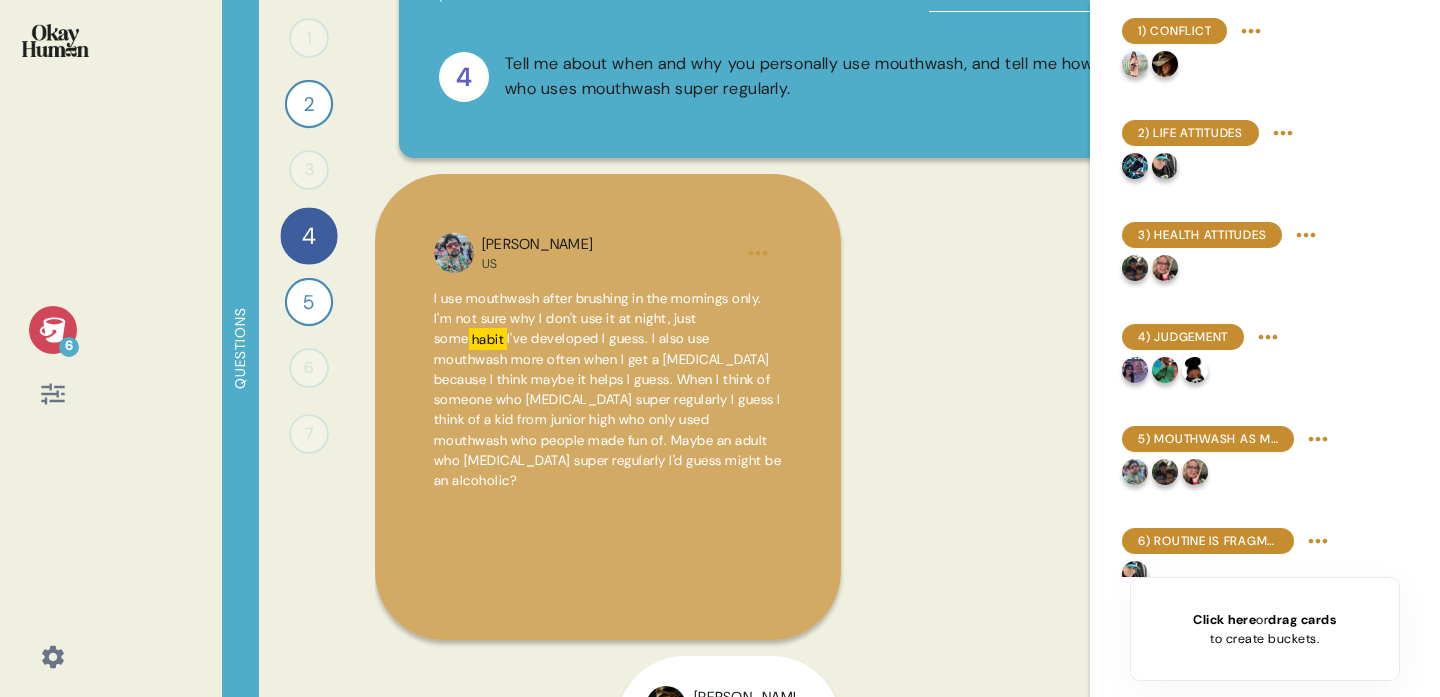 scroll, scrollTop: 73, scrollLeft: 0, axis: vertical 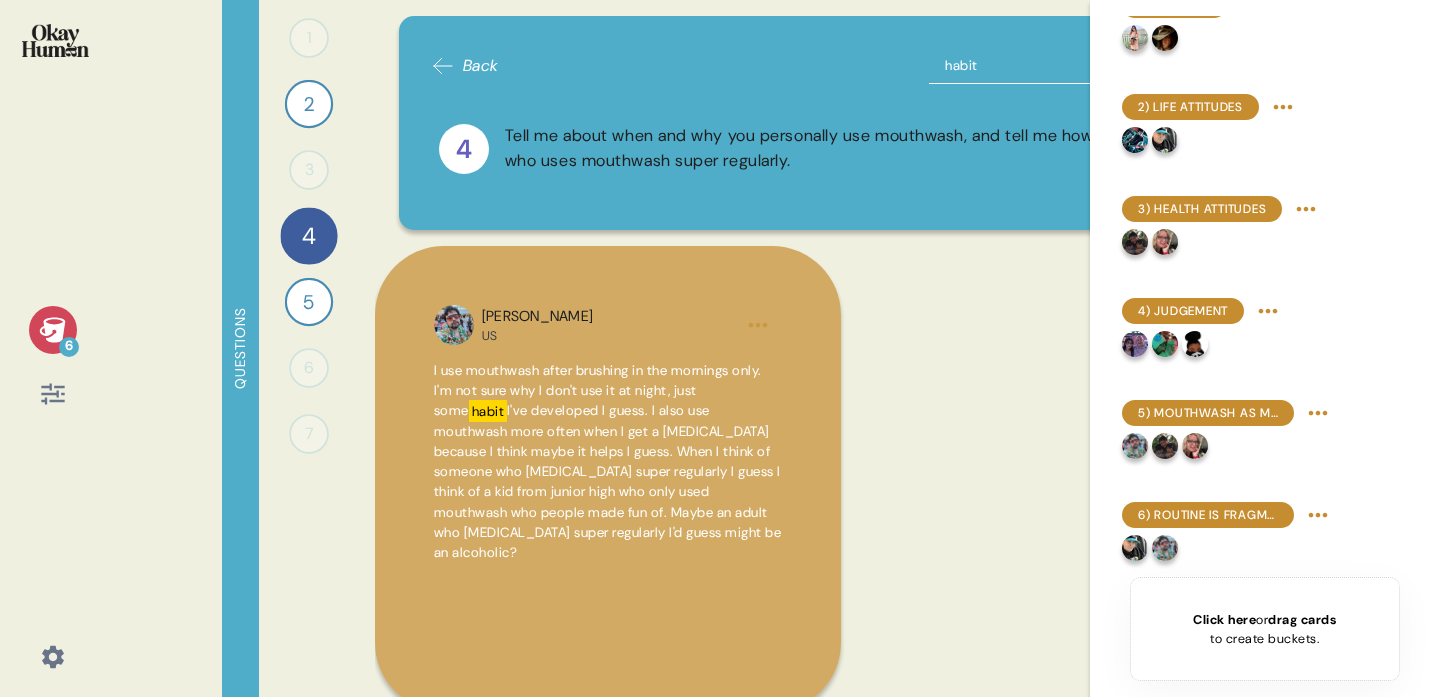 click on "habit" at bounding box center (1054, 66) 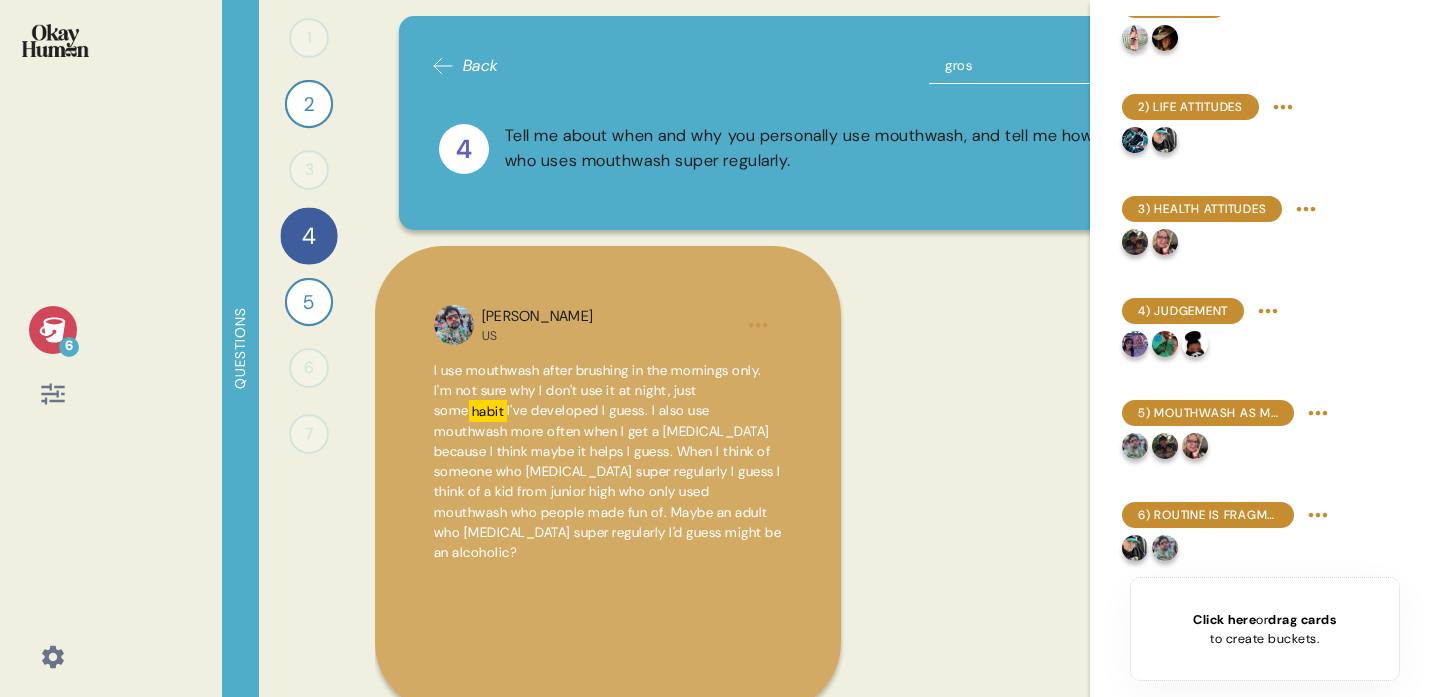 type on "gross" 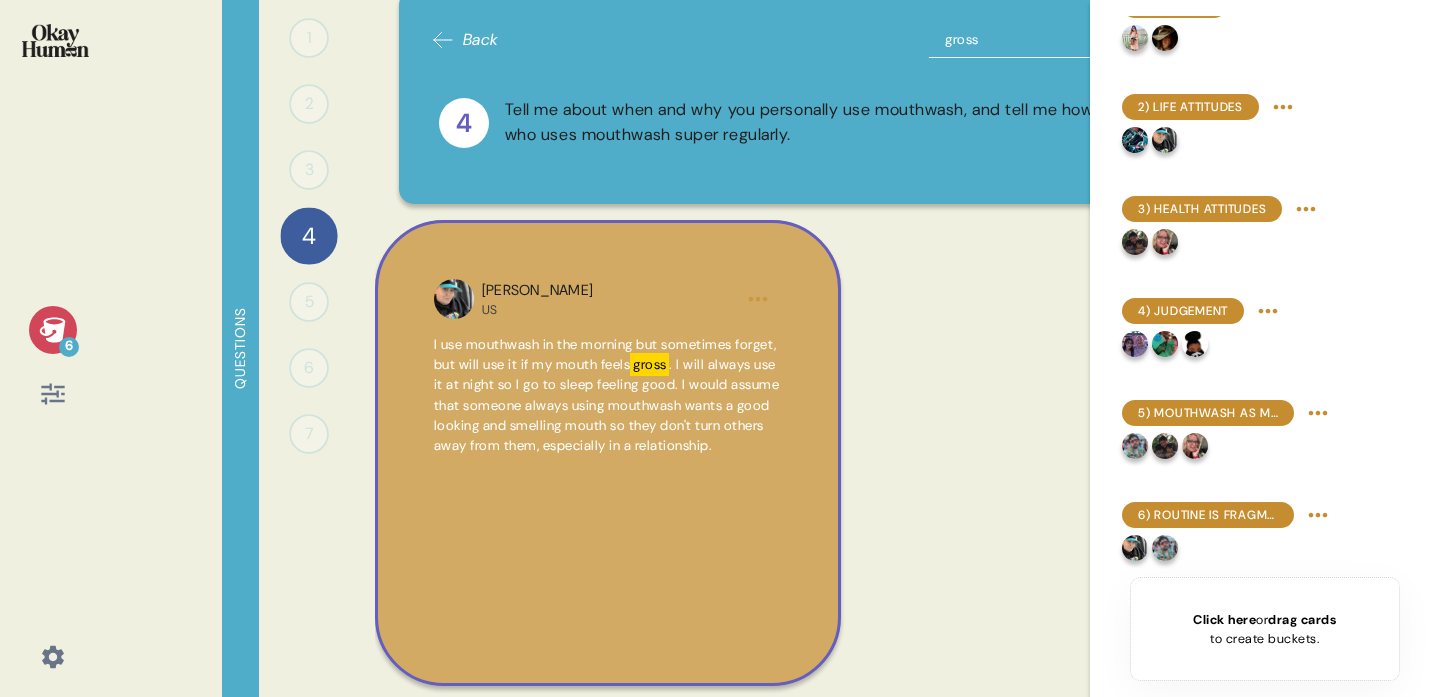 scroll, scrollTop: 28, scrollLeft: 0, axis: vertical 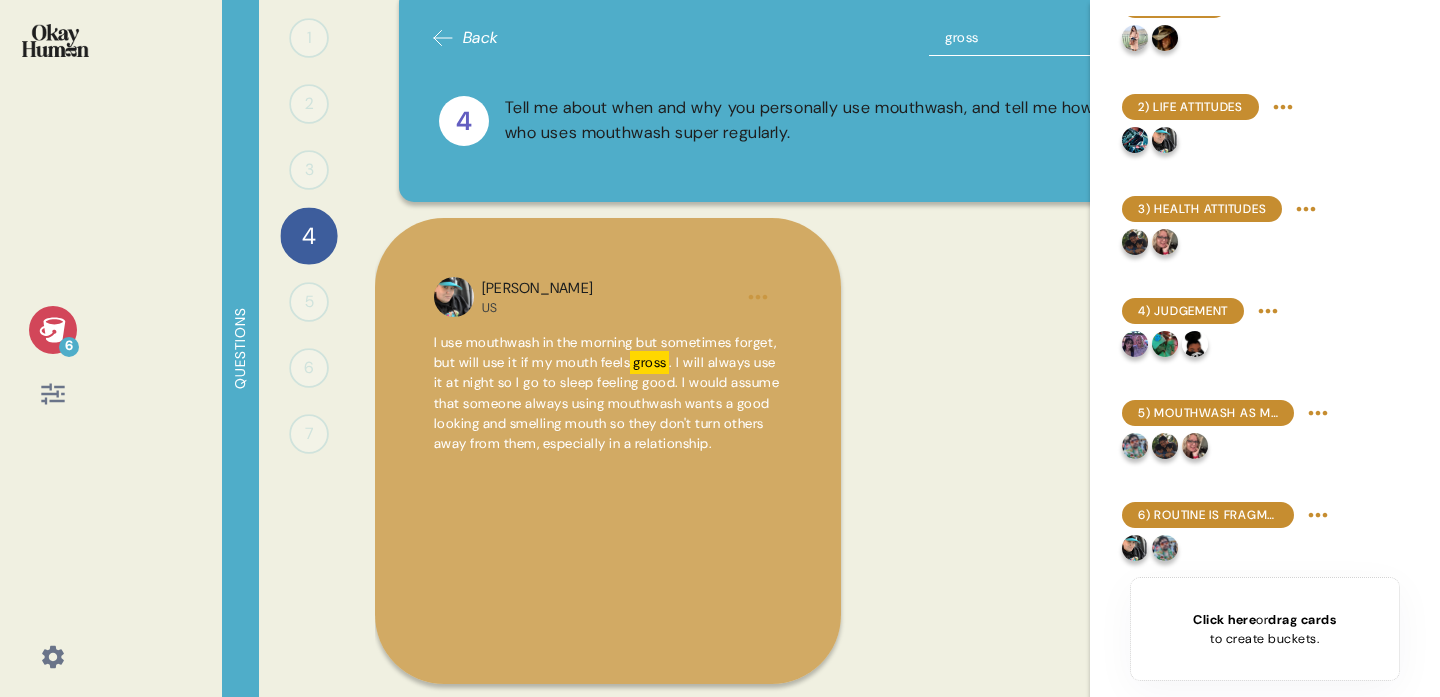 click on "gross" at bounding box center [1054, 38] 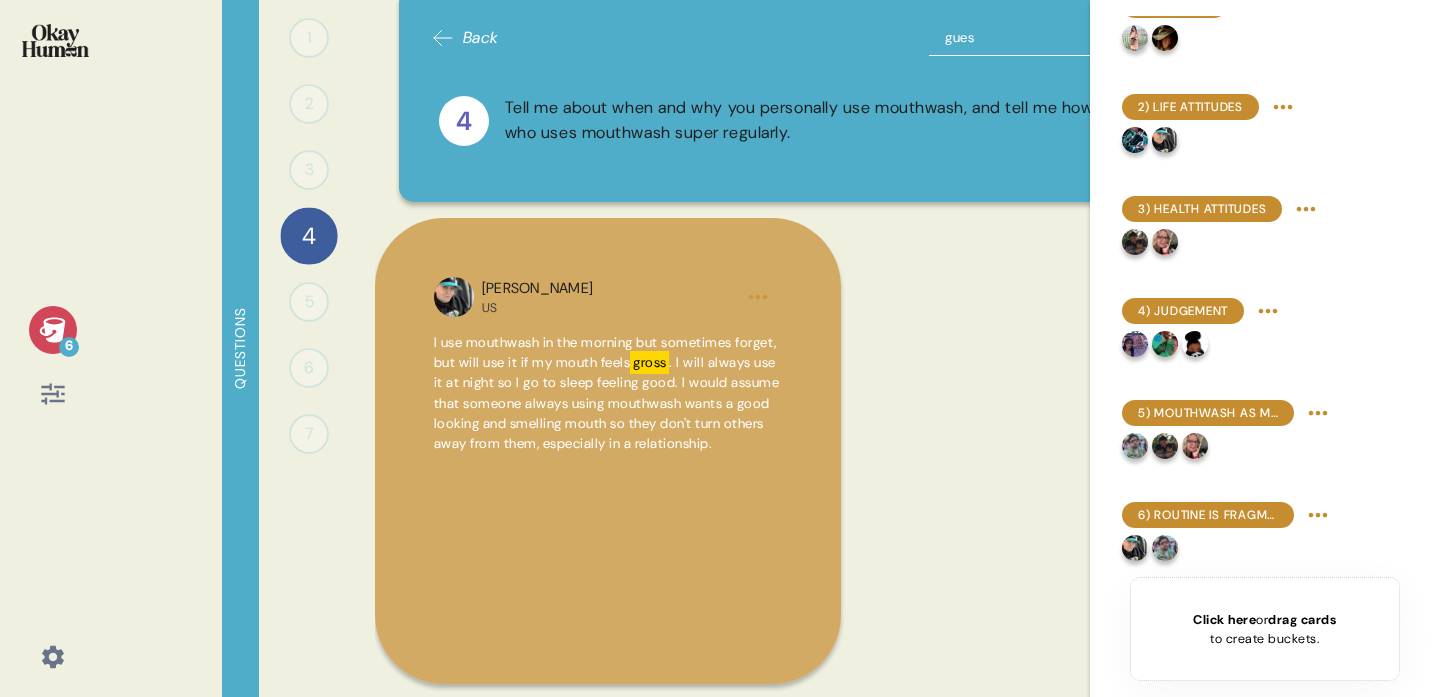 type on "guest" 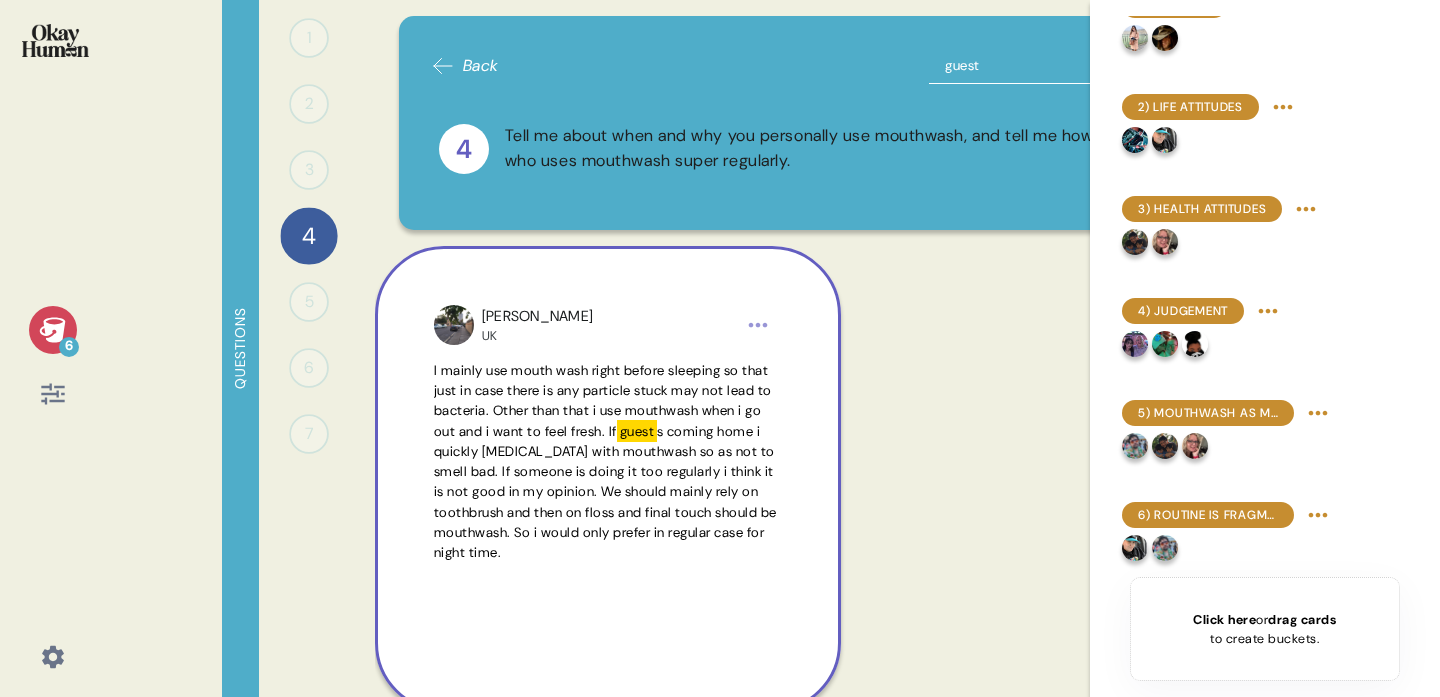 scroll, scrollTop: 31, scrollLeft: 0, axis: vertical 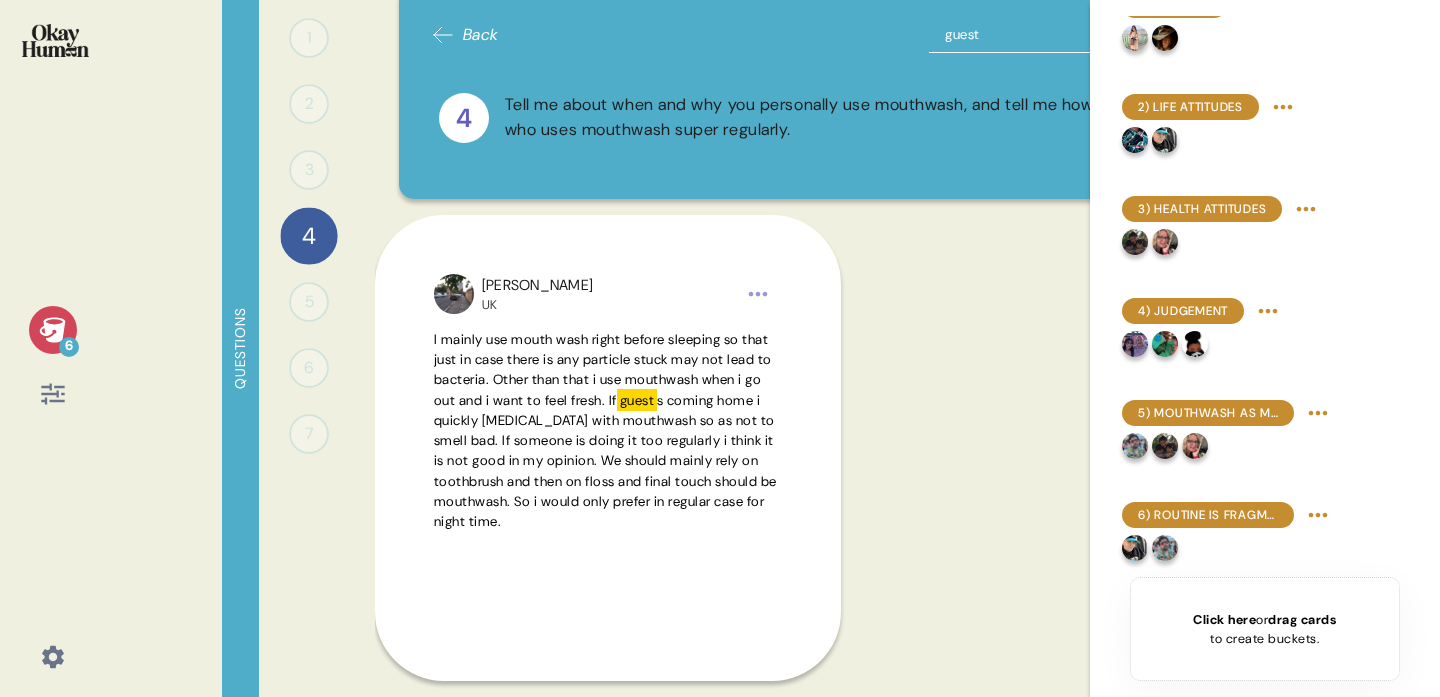 click on "Zuhaib UK I mainly use mouth wash right before sleeping so that just in case there is any particle stuck may not lead to bacteria. Other than that i use mouthwash when i go out and i want to feel fresh. If  guest s coming home i quickly gargle with mouthwash so as not to smell bad.
If someone is doing it too regularly i think it is not good in my opinion. We should mainly rely on toothbrush and then on floss and final touch should be mouthwash. So i would only prefer in regular case for night time." at bounding box center [849, 456] 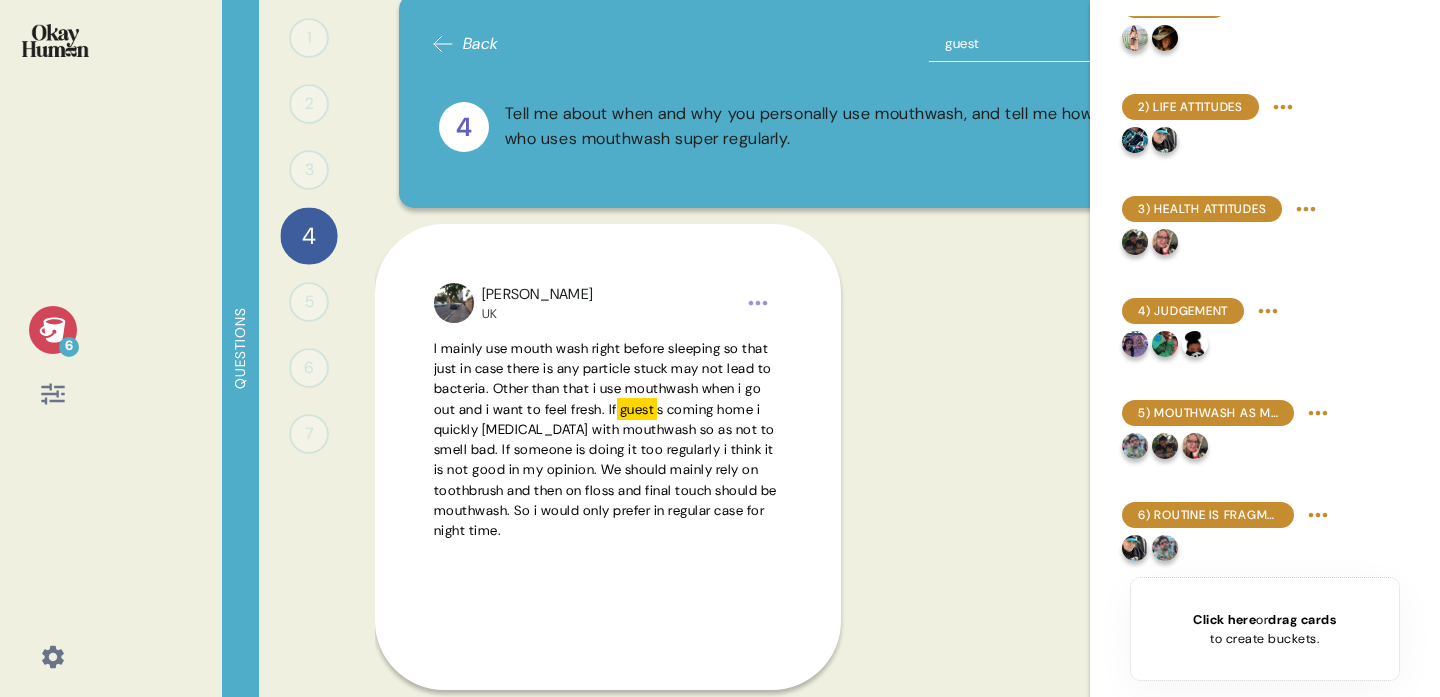 scroll, scrollTop: 31, scrollLeft: 0, axis: vertical 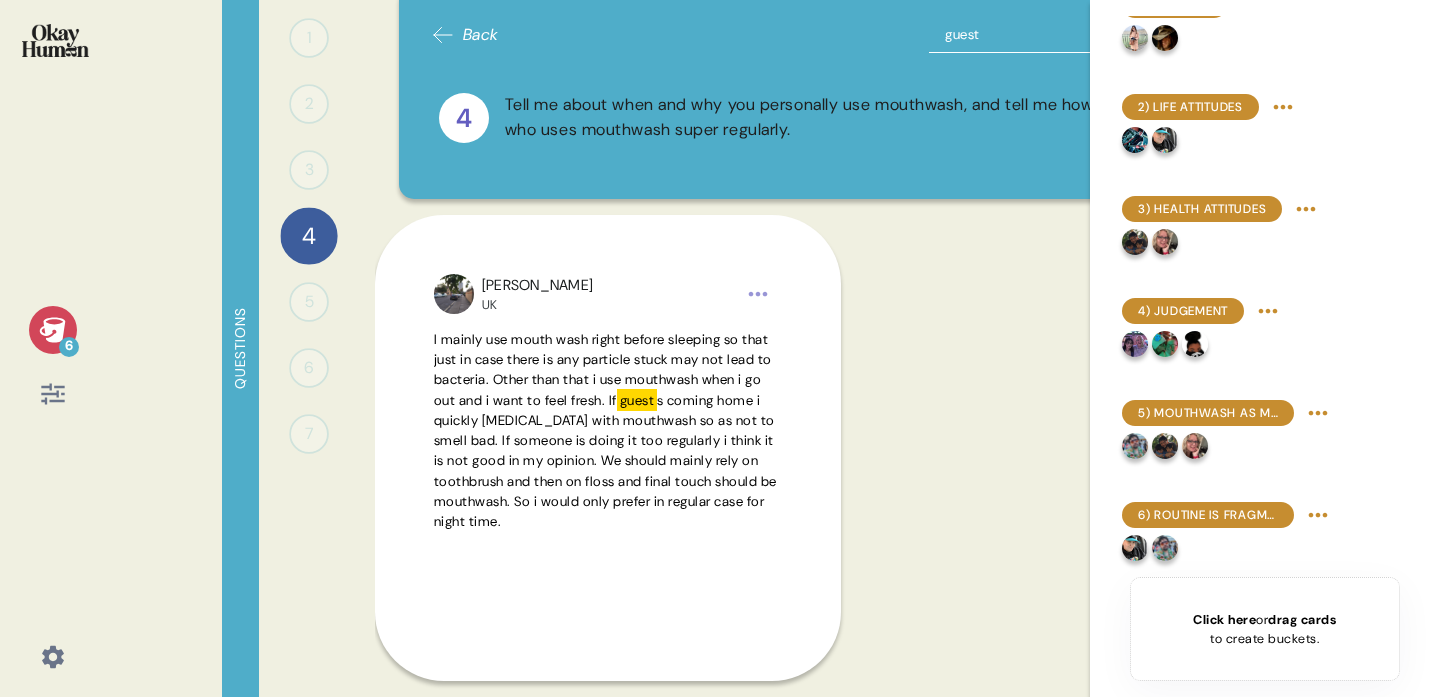 click on "guest" at bounding box center [1054, 35] 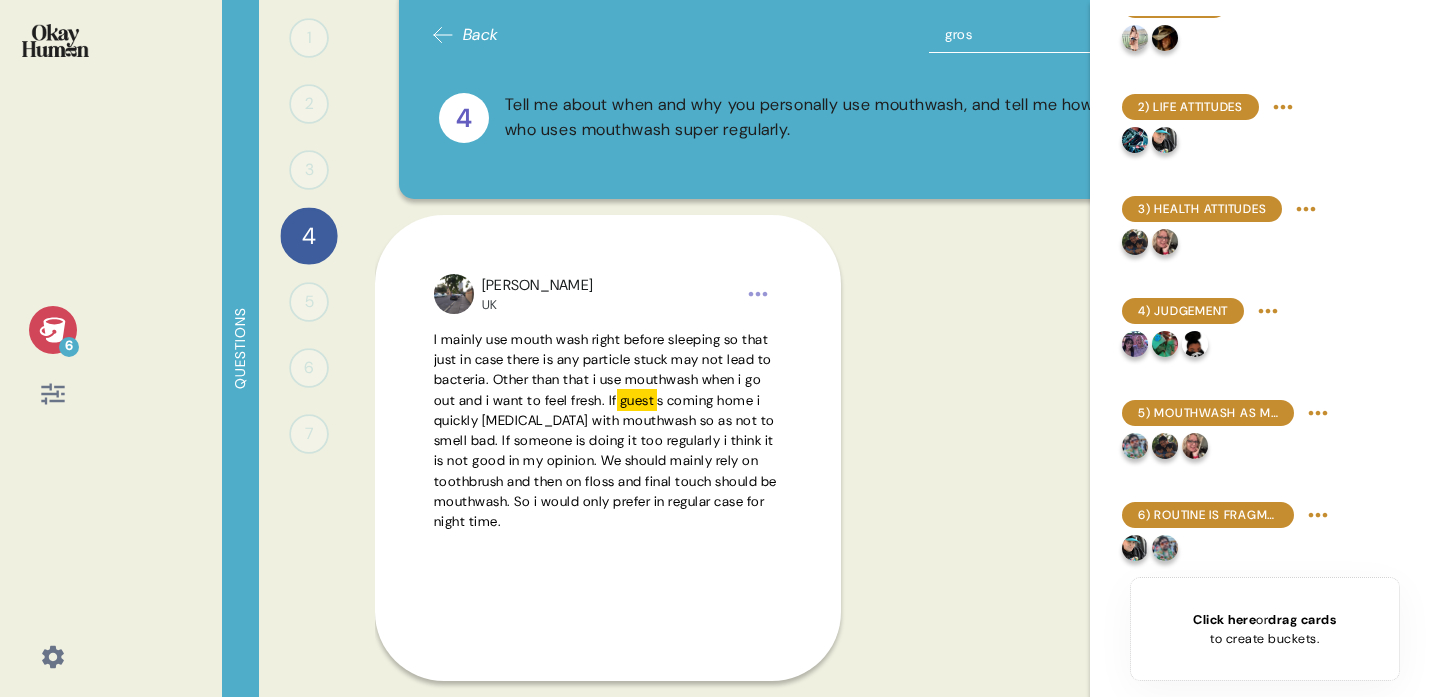 type on "gross" 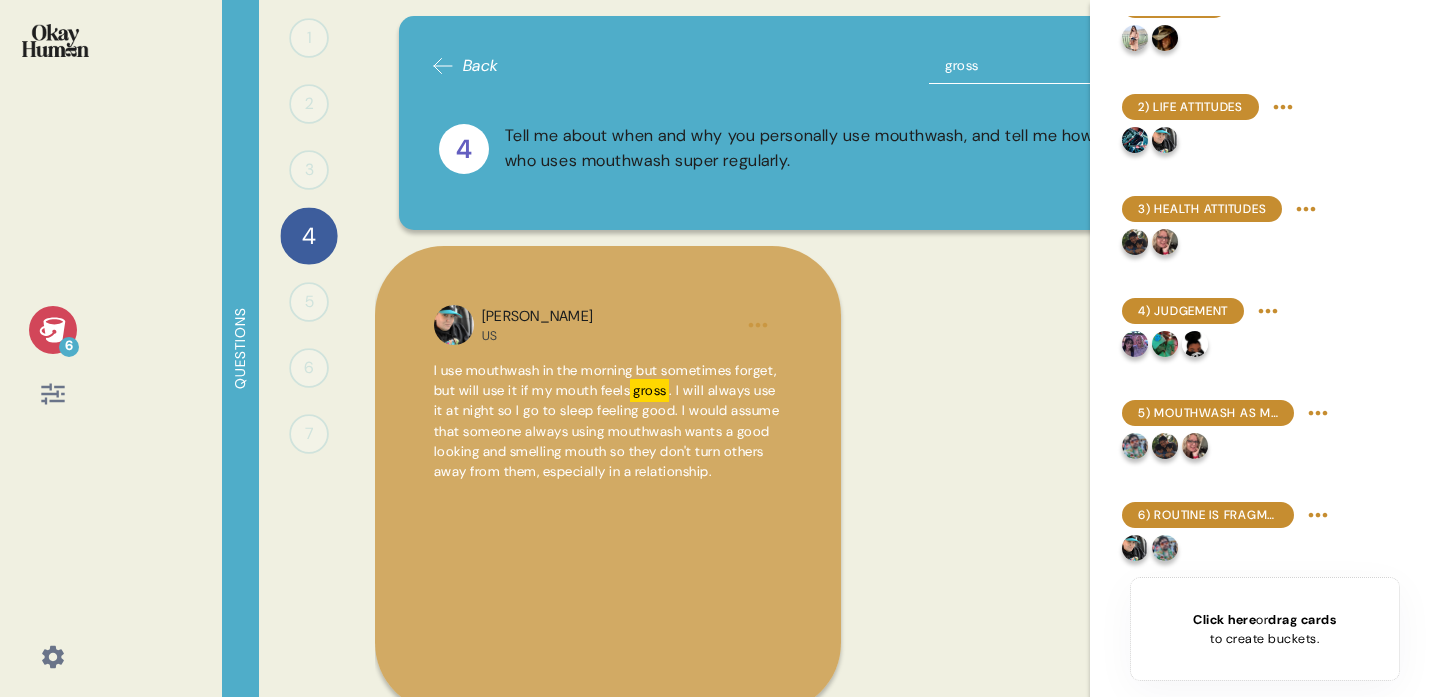 click on "gross" at bounding box center (1054, 66) 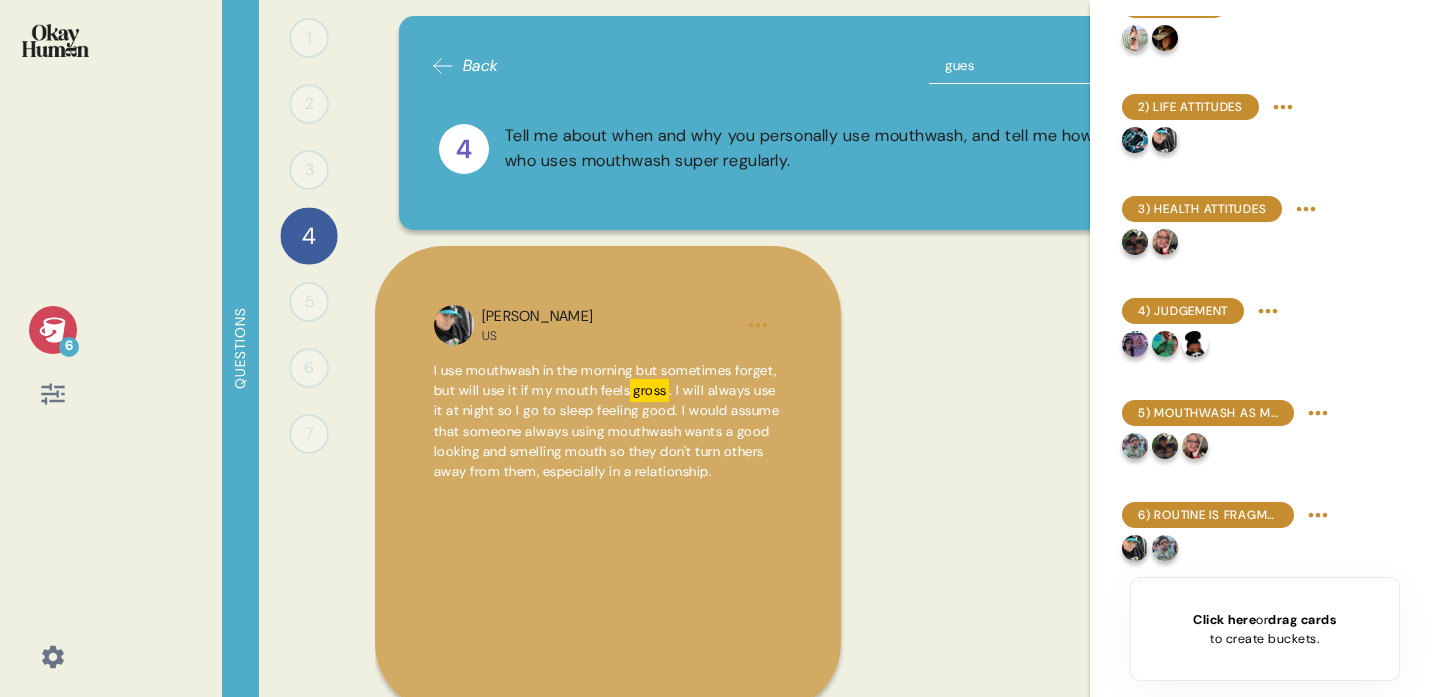 type on "guest" 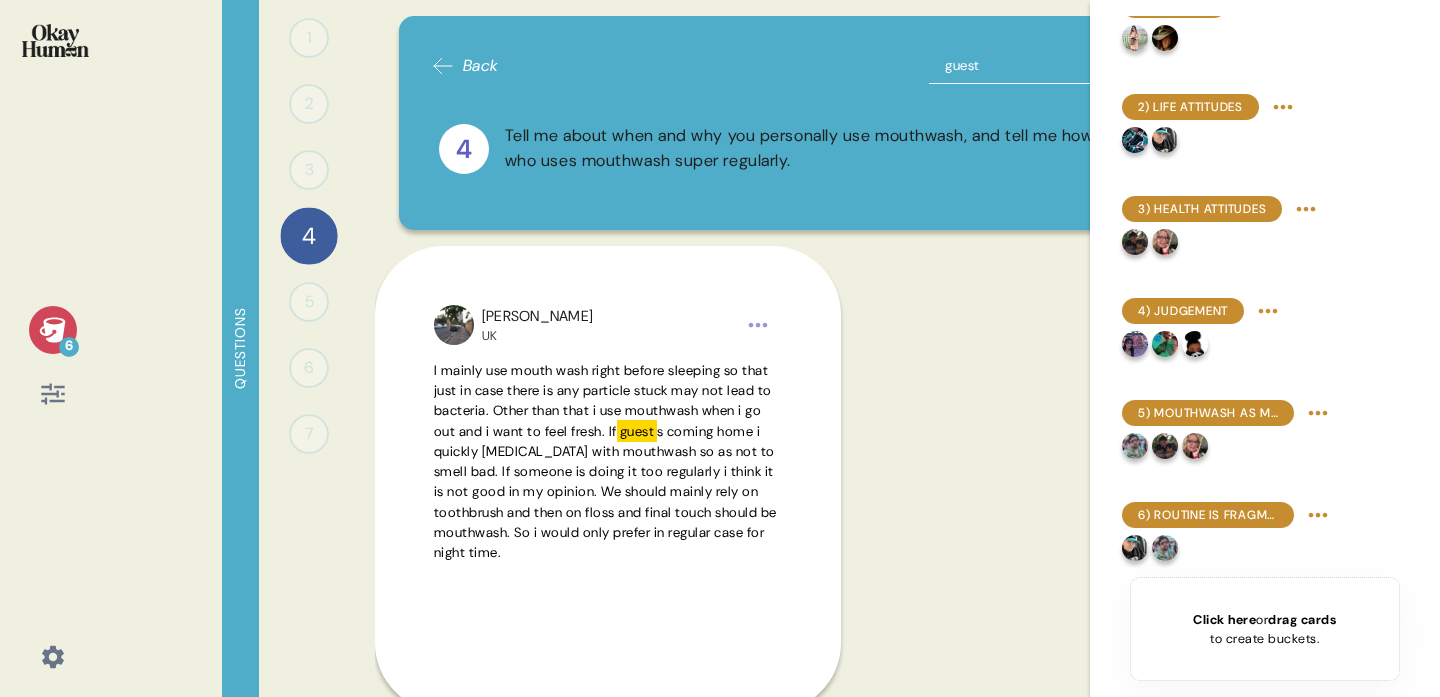 click on "Zuhaib UK I mainly use mouth wash right before sleeping so that just in case there is any particle stuck may not lead to bacteria. Other than that i use mouthwash when i go out and i want to feel fresh. If  guest s coming home i quickly gargle with mouthwash so as not to smell bad.
If someone is doing it too regularly i think it is not good in my opinion. We should mainly rely on toothbrush and then on floss and final touch should be mouthwash. So i would only prefer in regular case for night time." at bounding box center [849, 487] 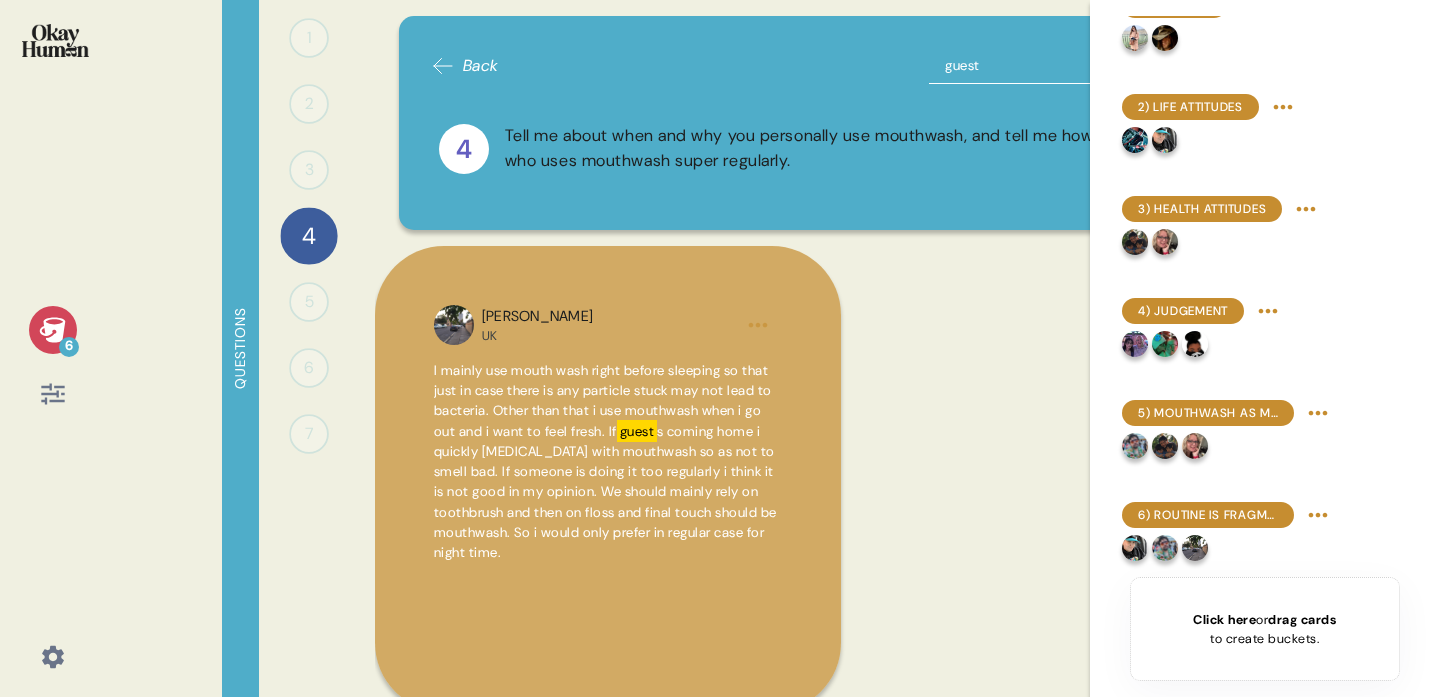 click on "Zuhaib UK I mainly use mouth wash right before sleeping so that just in case there is any particle stuck may not lead to bacteria. Other than that i use mouthwash when i go out and i want to feel fresh. If  guest s coming home i quickly gargle with mouthwash so as not to smell bad.
If someone is doing it too regularly i think it is not good in my opinion. We should mainly rely on toothbrush and then on floss and final touch should be mouthwash. So i would only prefer in regular case for night time." at bounding box center [849, 487] 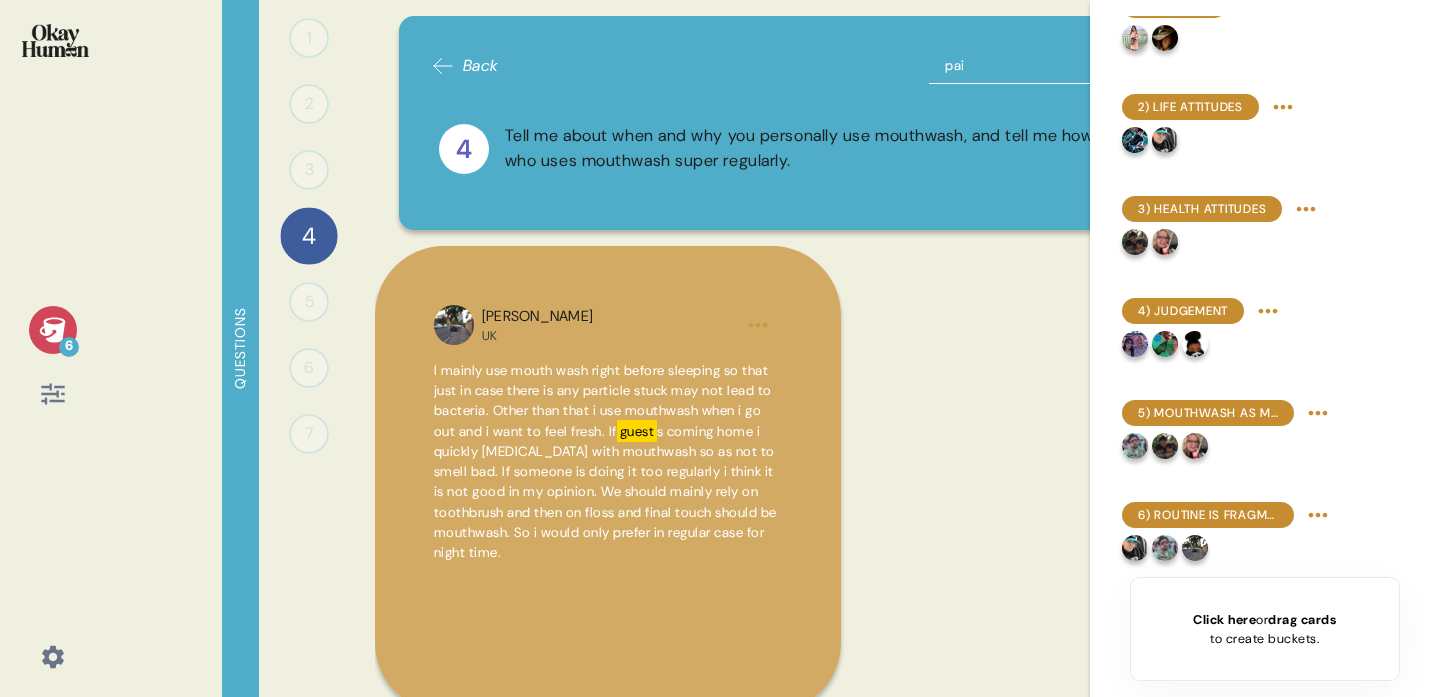 type on "pain" 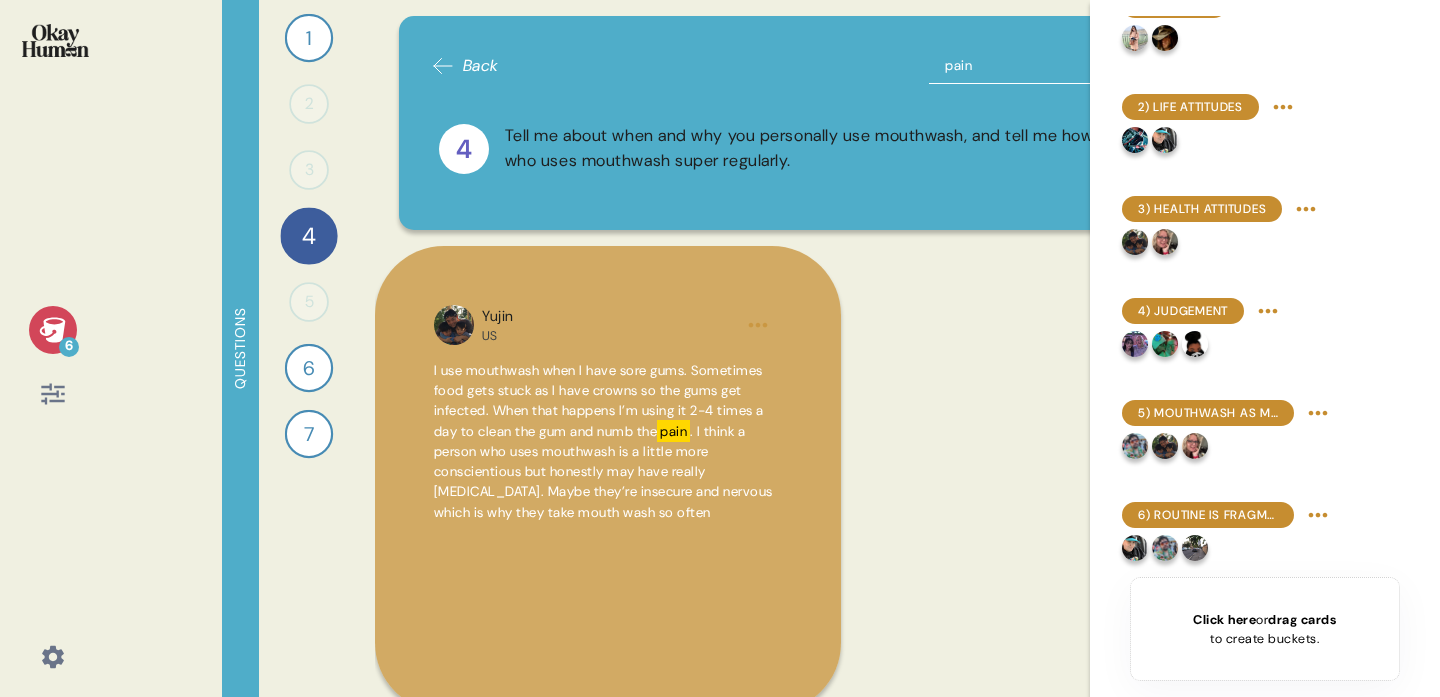 click on "pain" at bounding box center (1054, 66) 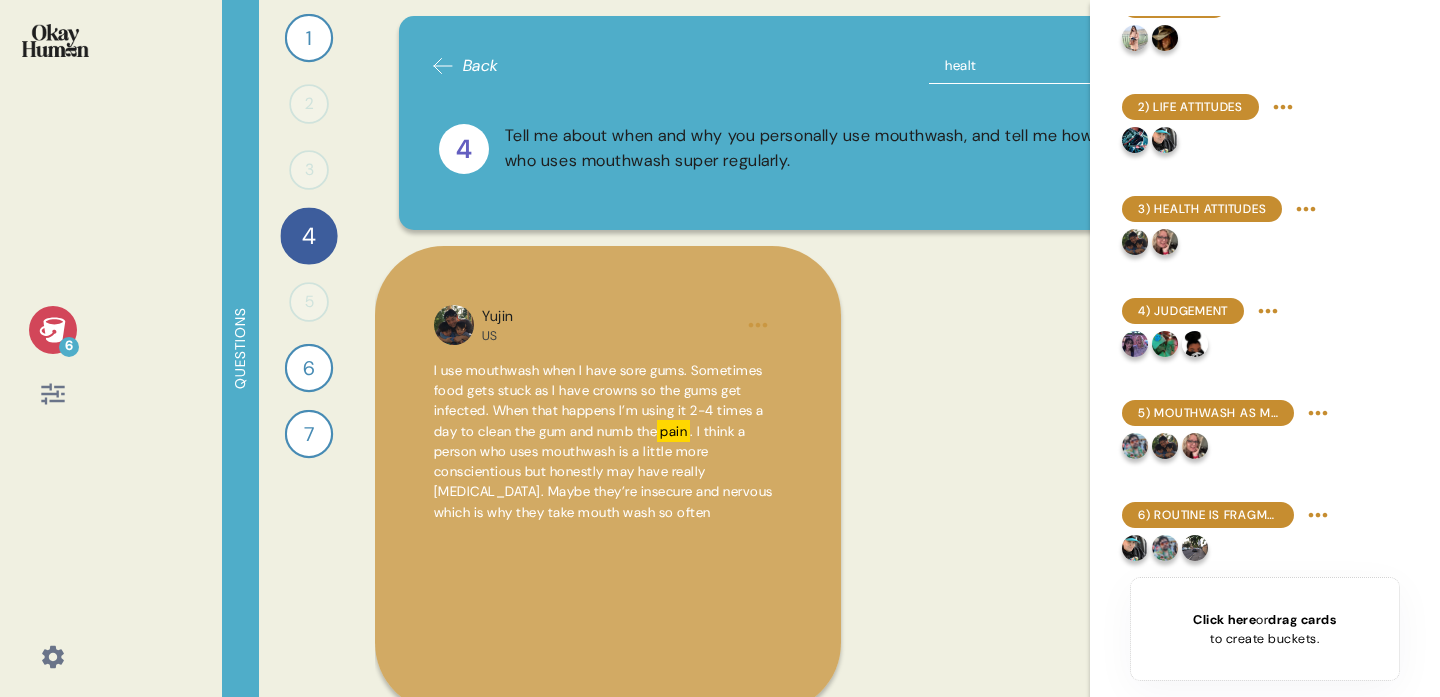 type on "health" 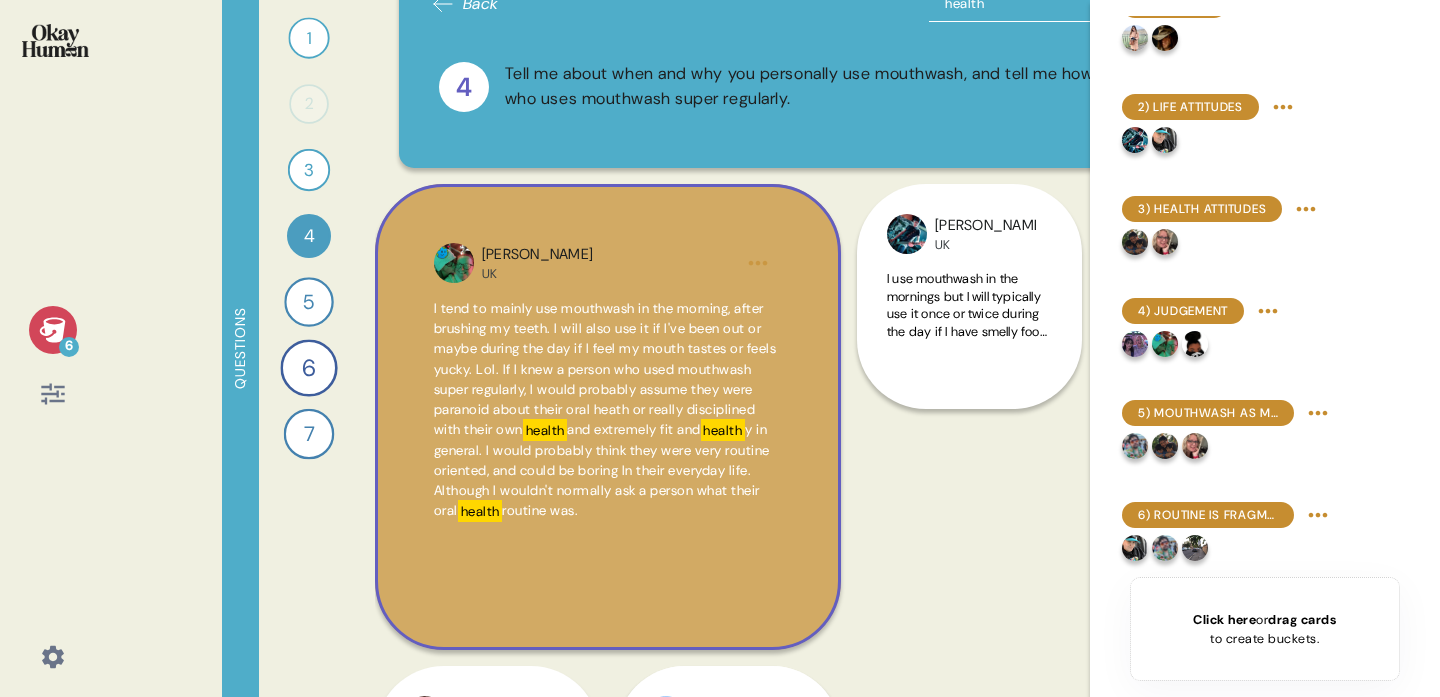 scroll, scrollTop: 63, scrollLeft: 0, axis: vertical 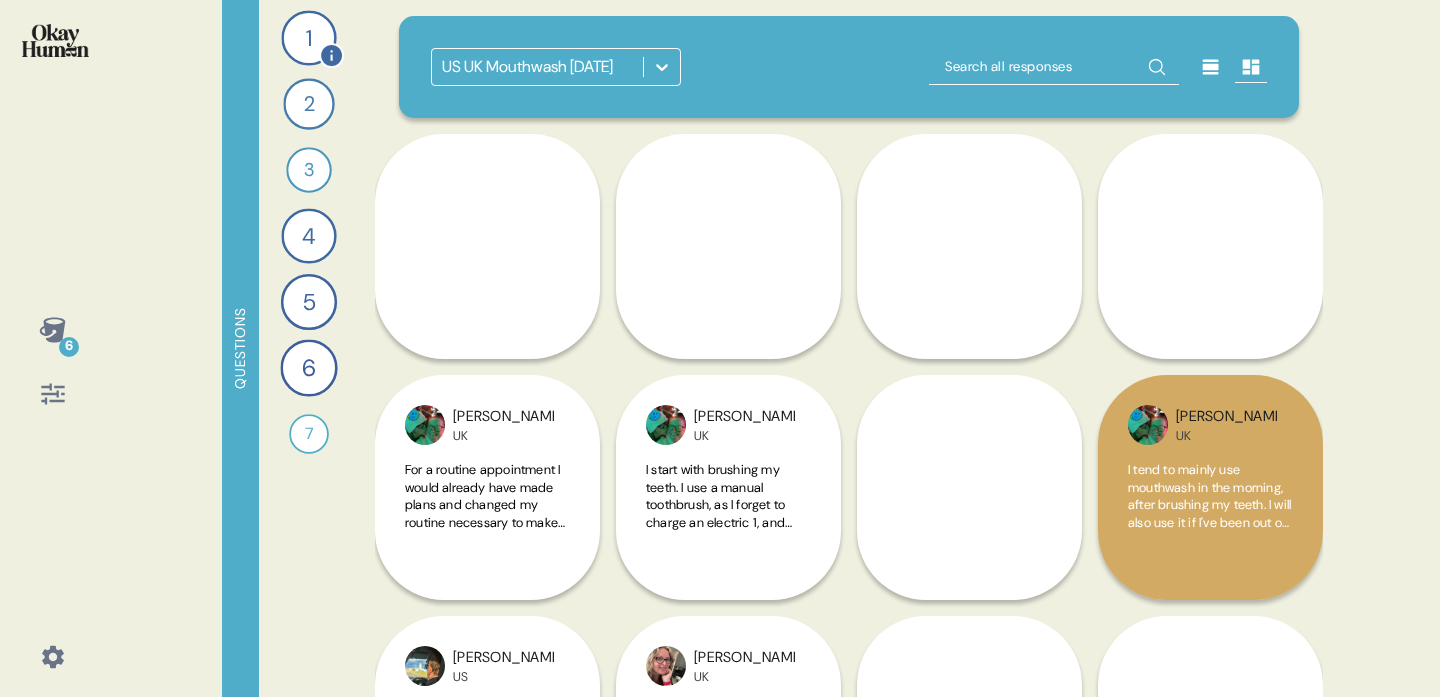 click on "1" at bounding box center (308, 37) 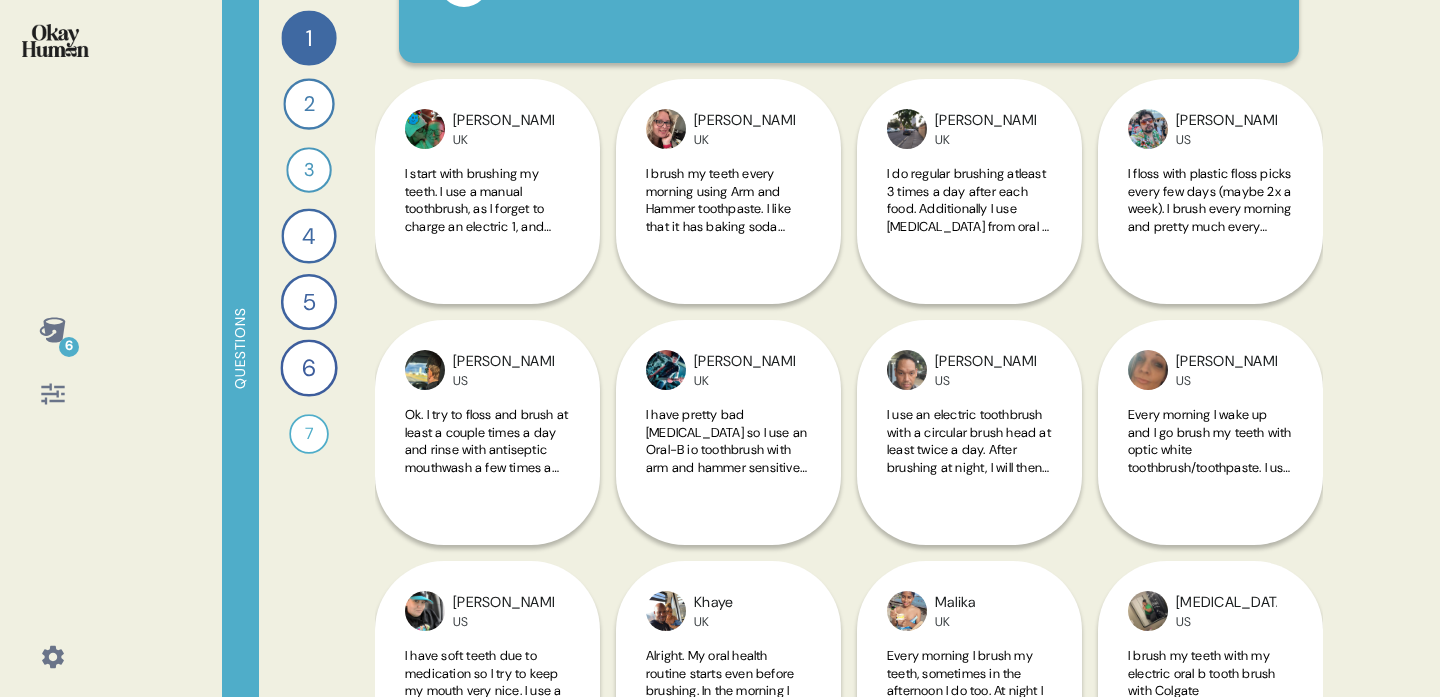 scroll, scrollTop: 168, scrollLeft: 0, axis: vertical 